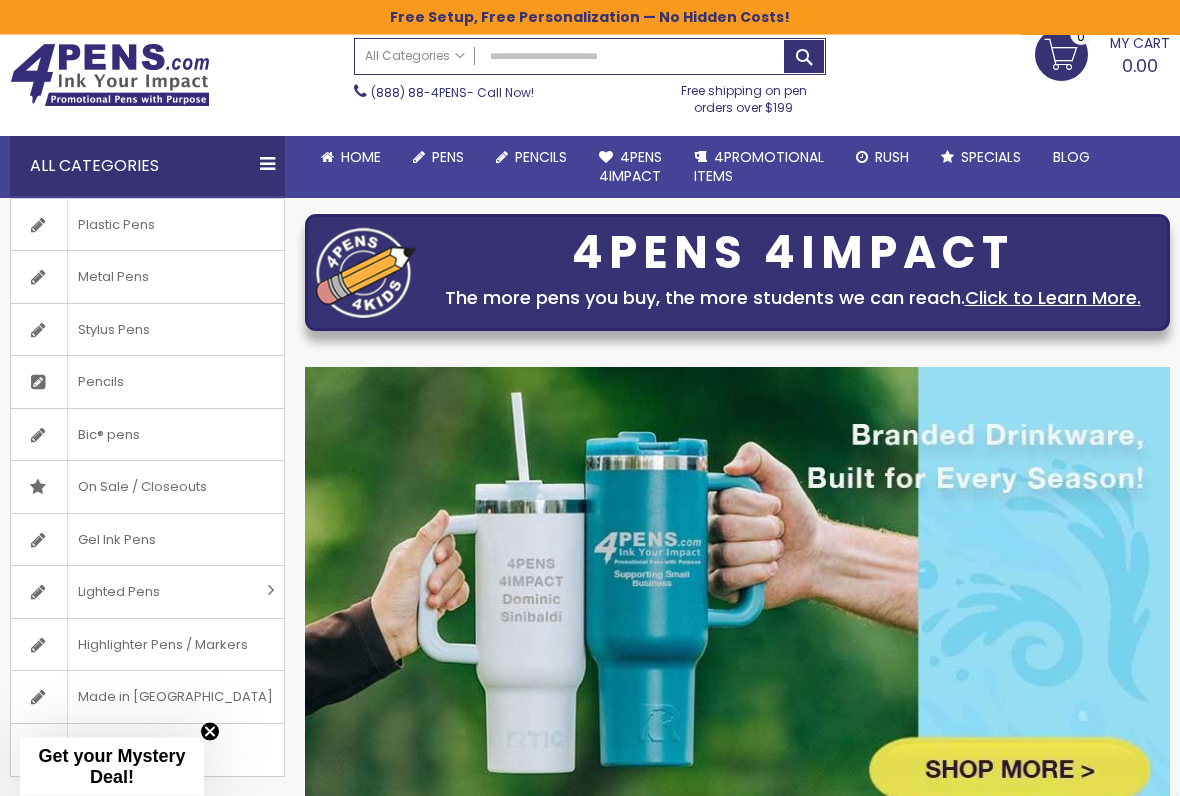 scroll, scrollTop: 62, scrollLeft: 0, axis: vertical 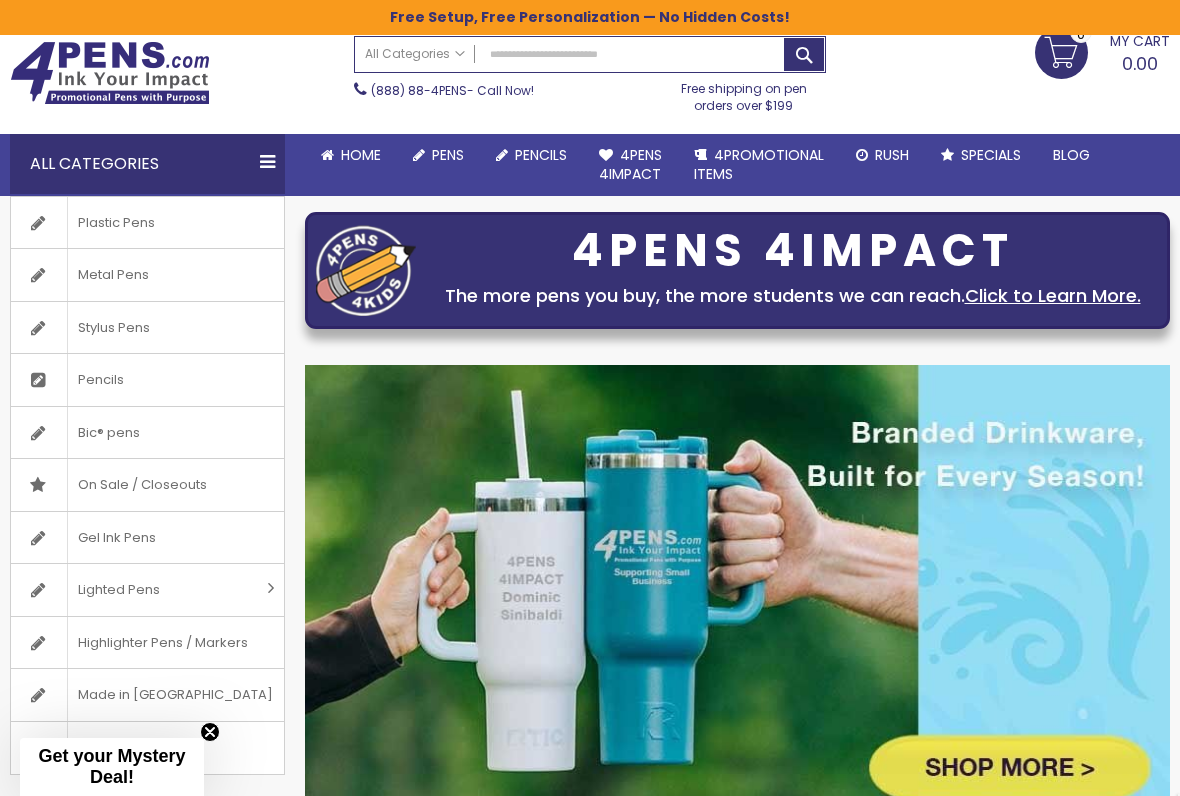 click on "Stylus Pens" at bounding box center [113, 328] 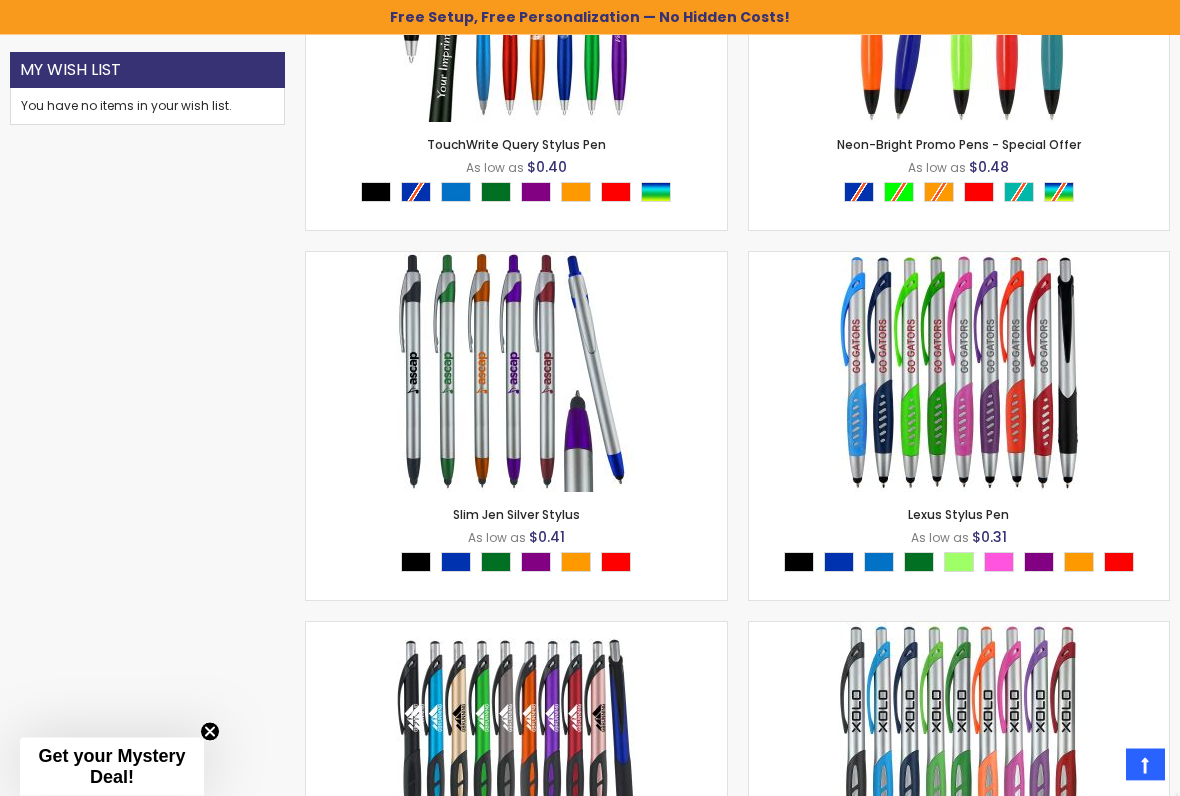 scroll, scrollTop: 1182, scrollLeft: 0, axis: vertical 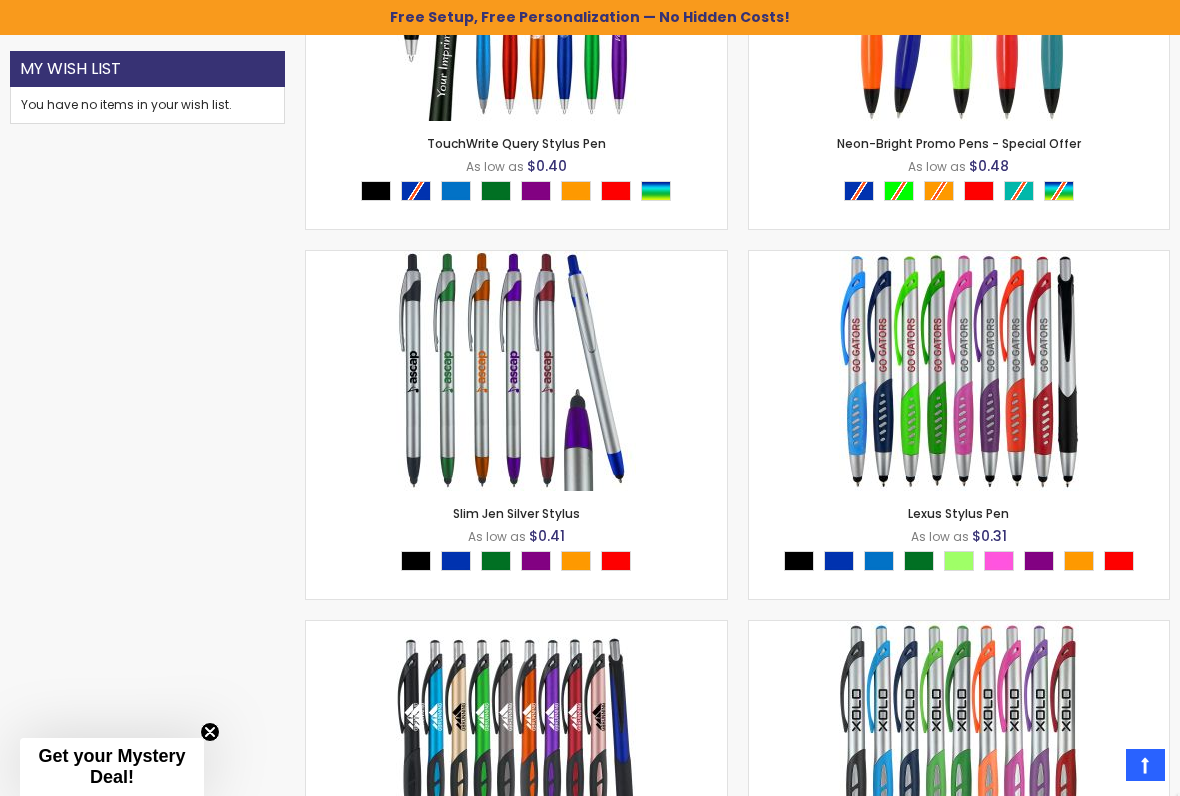 click on "Lexus Stylus Pen" at bounding box center (958, 513) 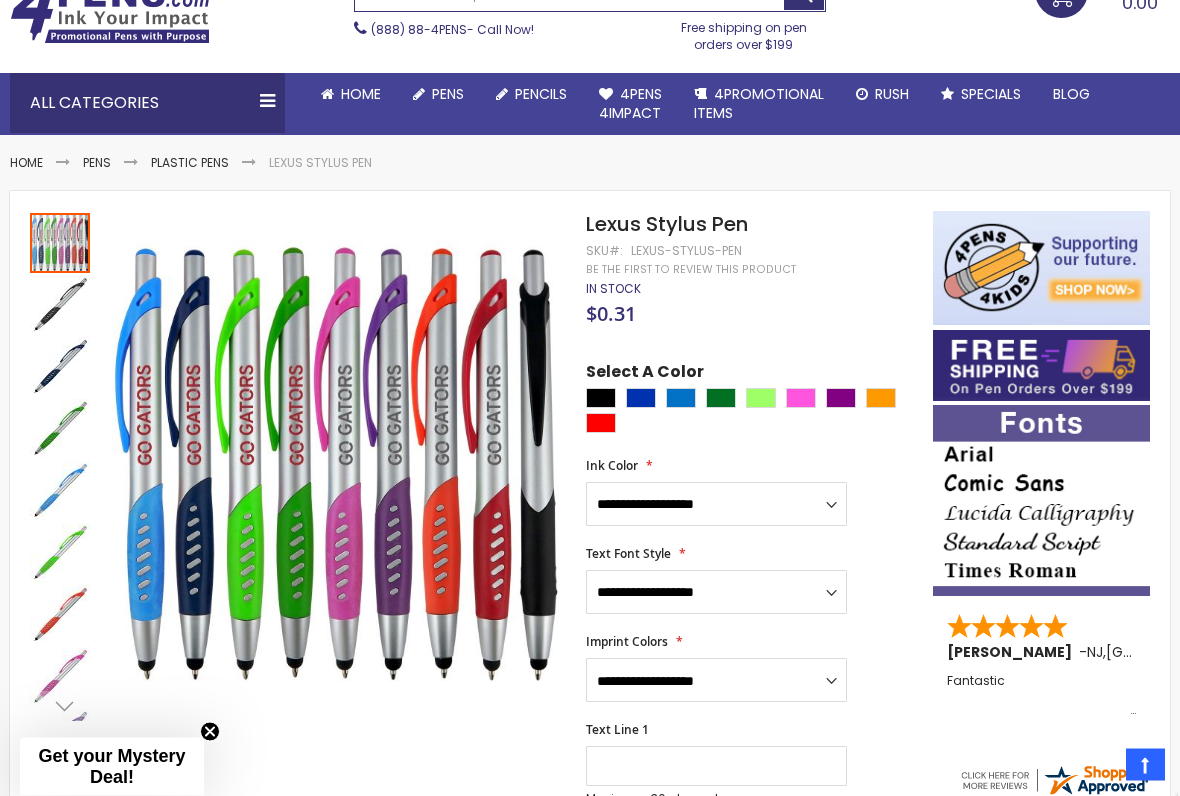 scroll, scrollTop: 122, scrollLeft: 0, axis: vertical 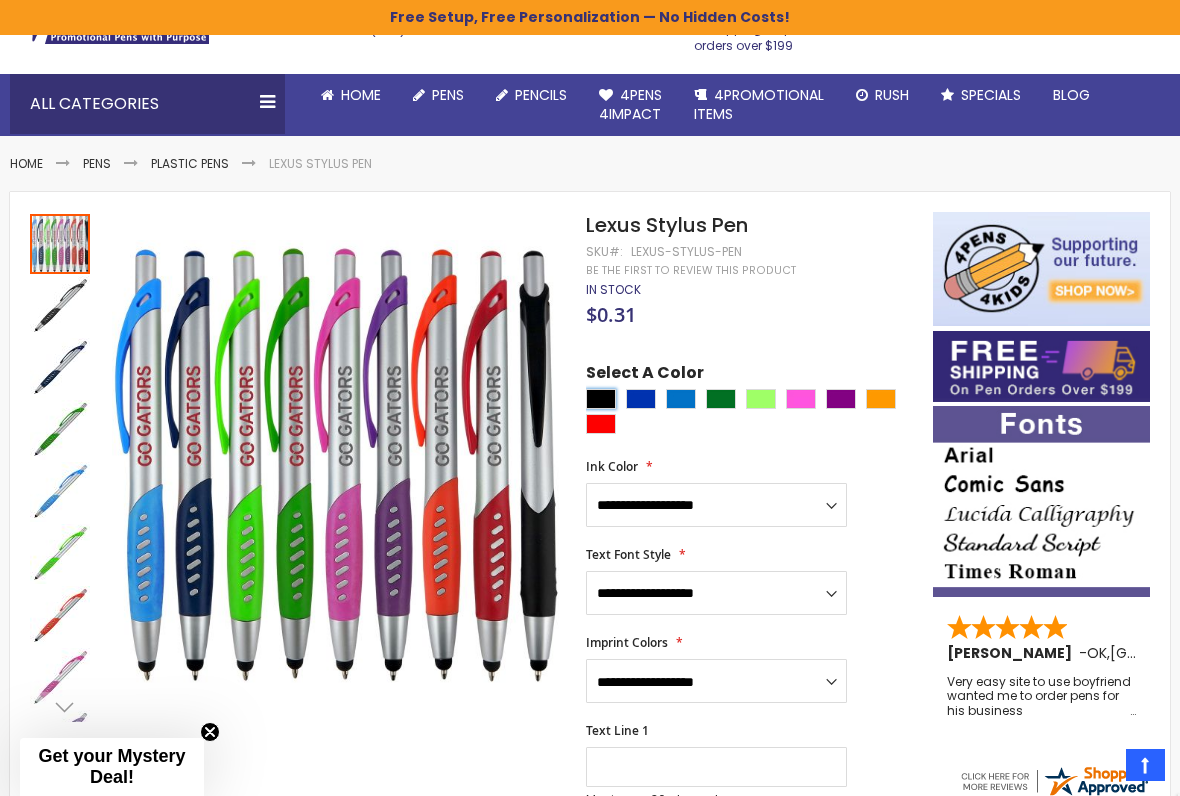 click at bounding box center [601, 399] 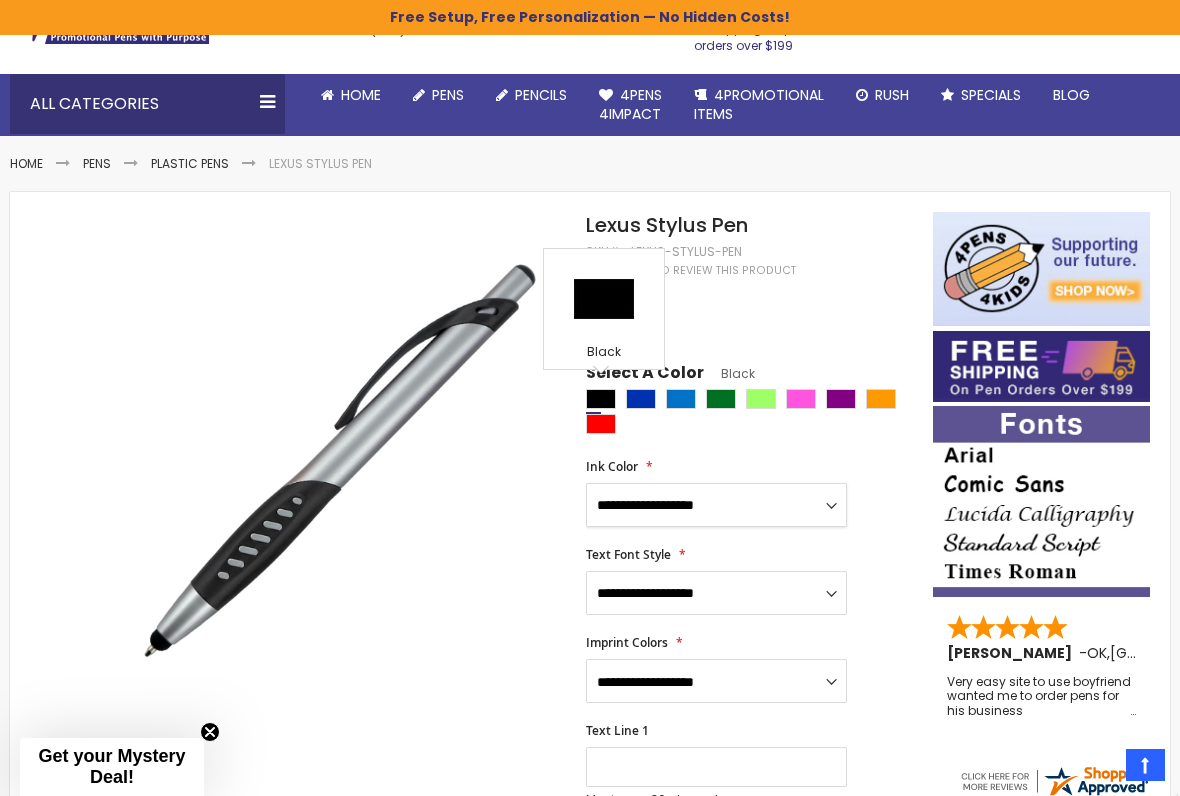 click on "**********" at bounding box center (716, 505) 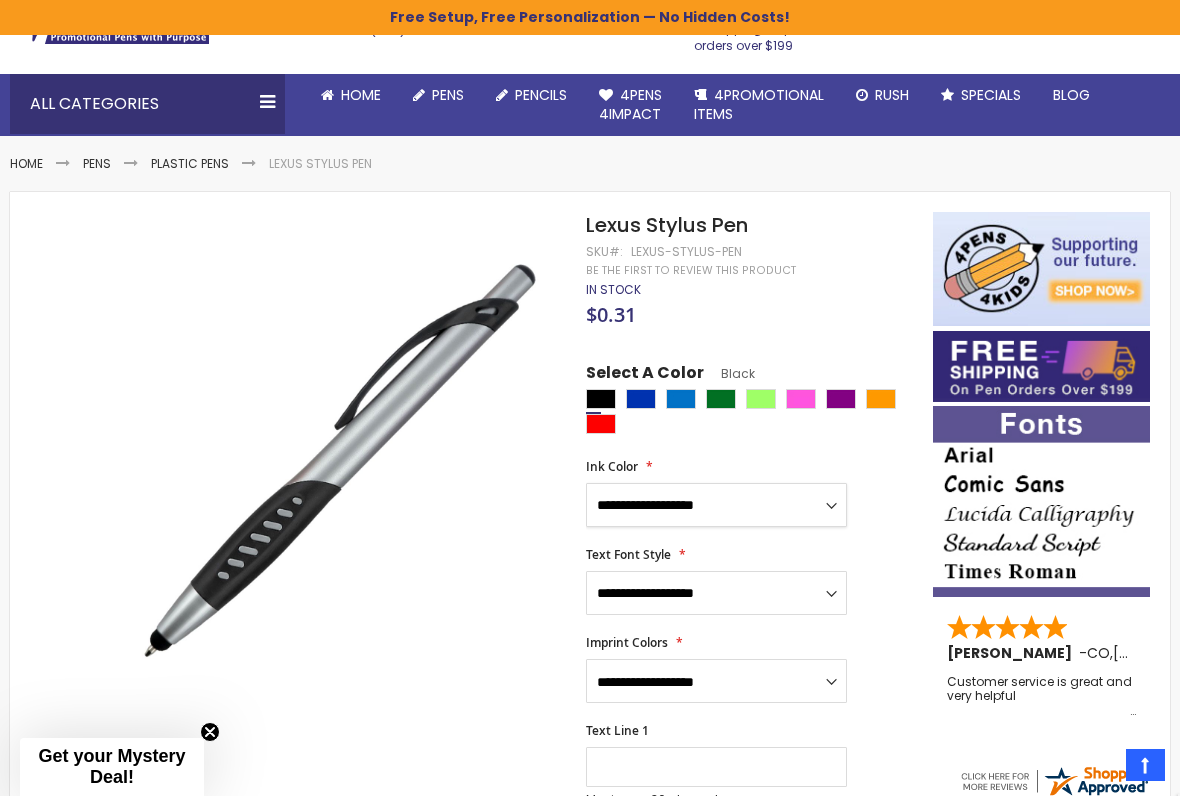 select on "****" 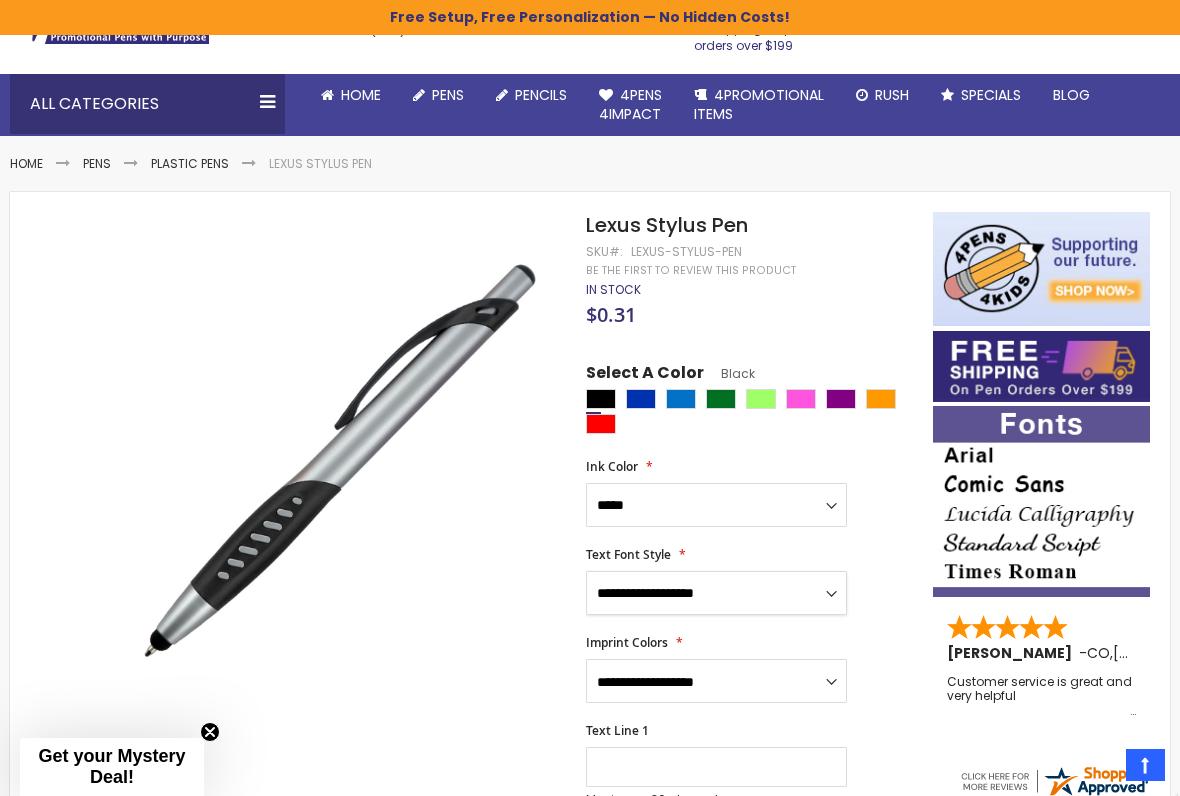 click on "**********" at bounding box center (716, 593) 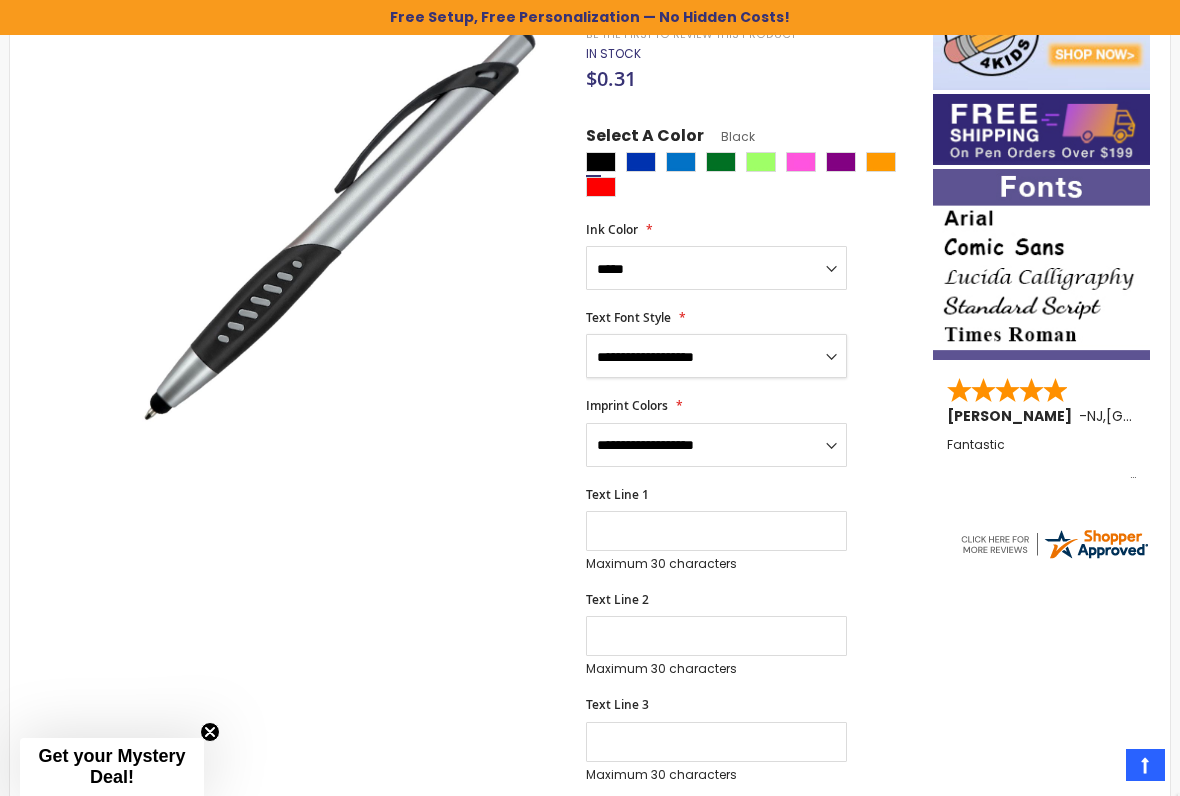 scroll, scrollTop: 360, scrollLeft: 0, axis: vertical 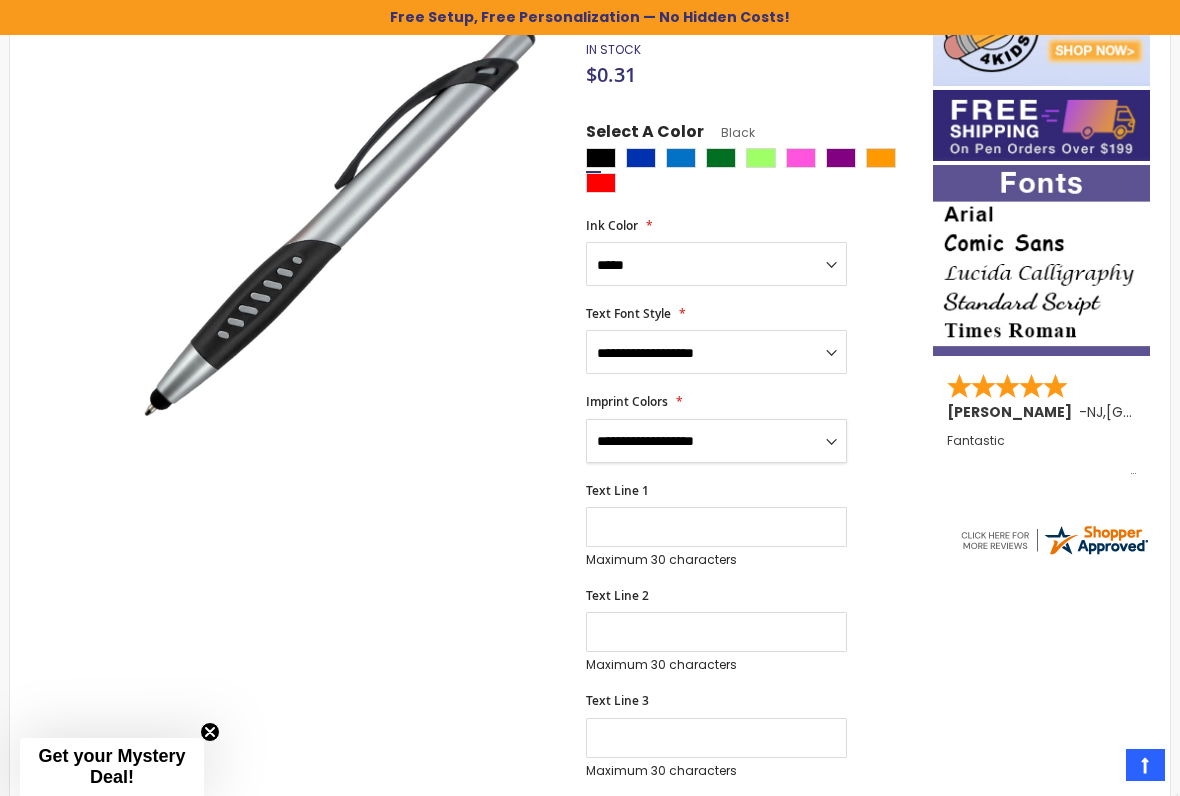 click on "**********" at bounding box center (716, 441) 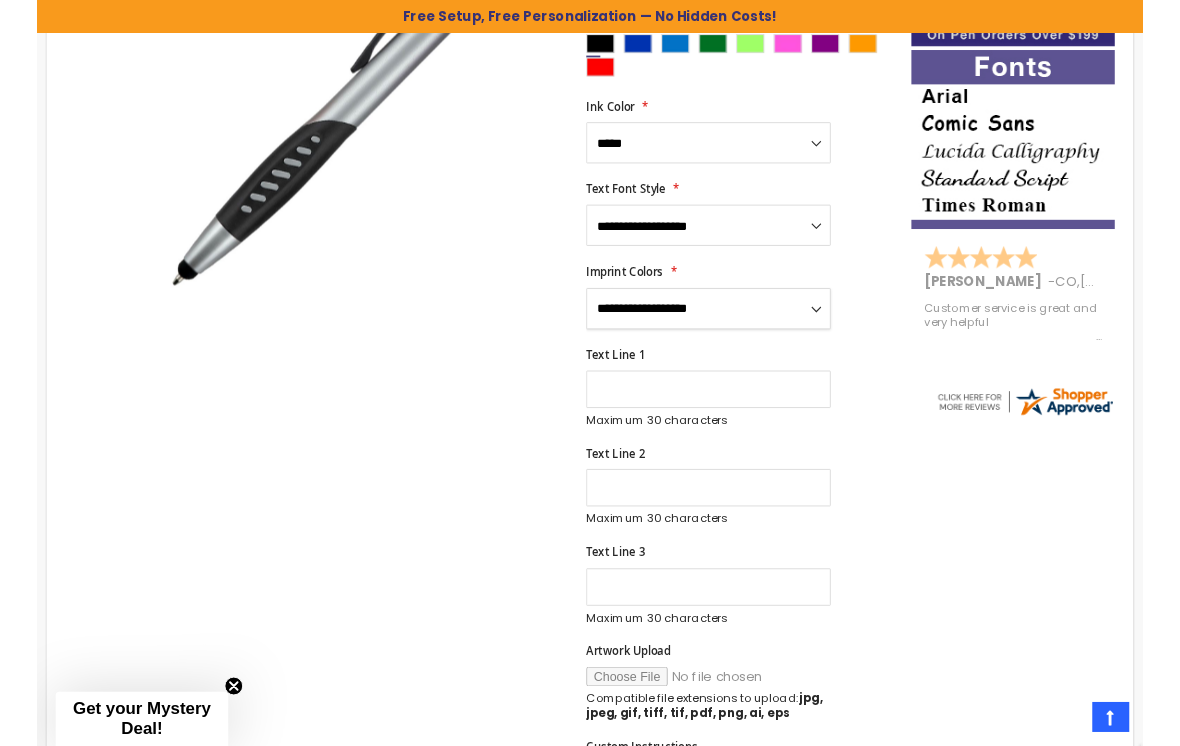 scroll, scrollTop: 470, scrollLeft: 0, axis: vertical 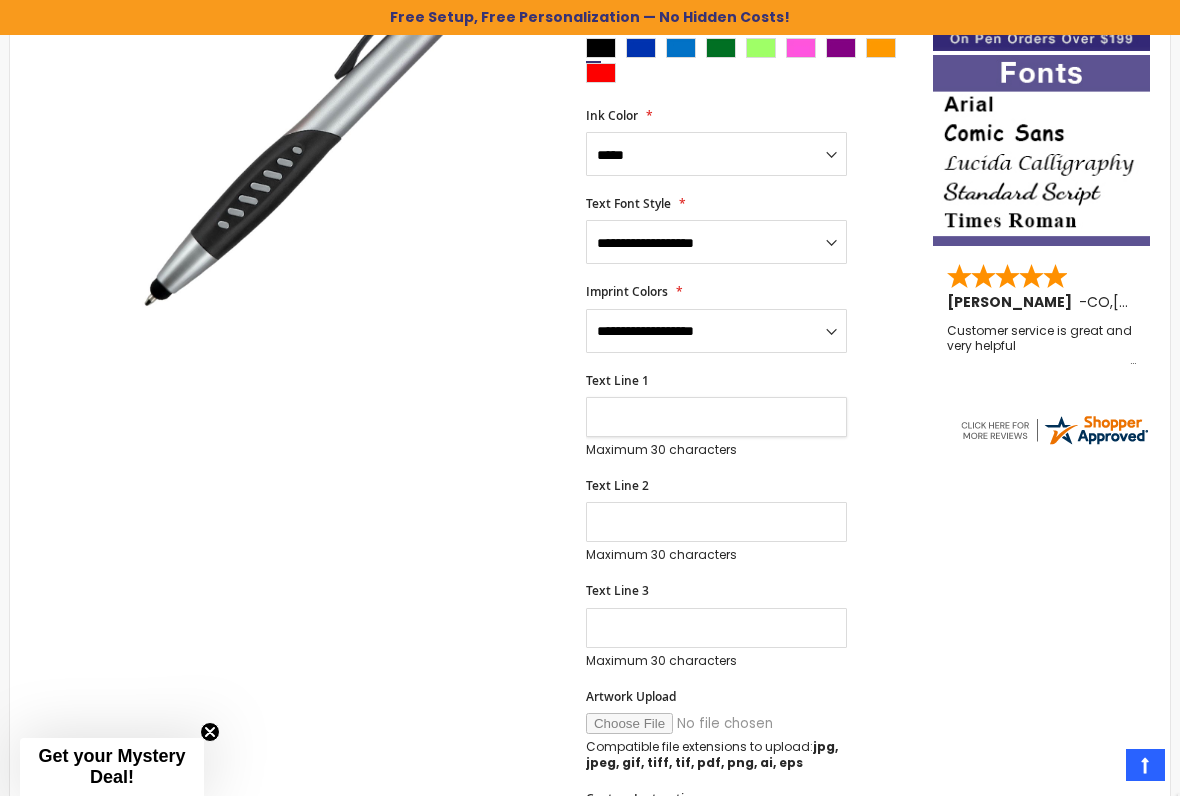 click on "Text Line 1" at bounding box center (716, 417) 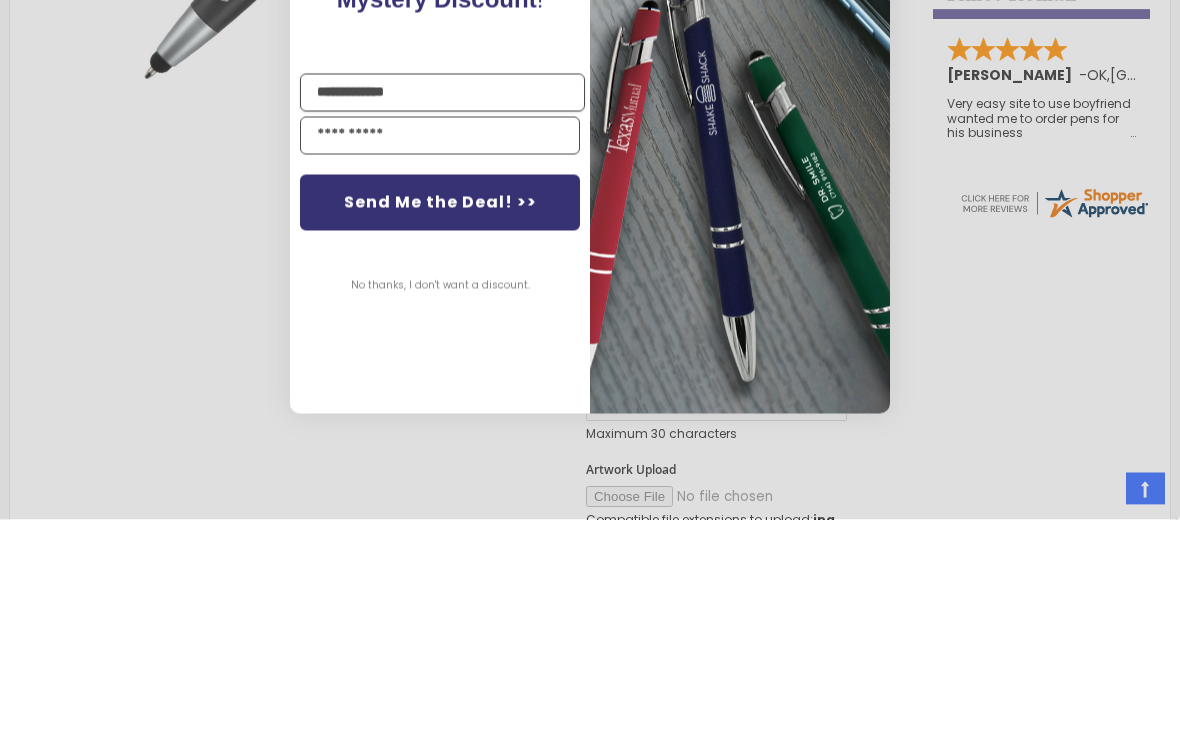 type on "**********" 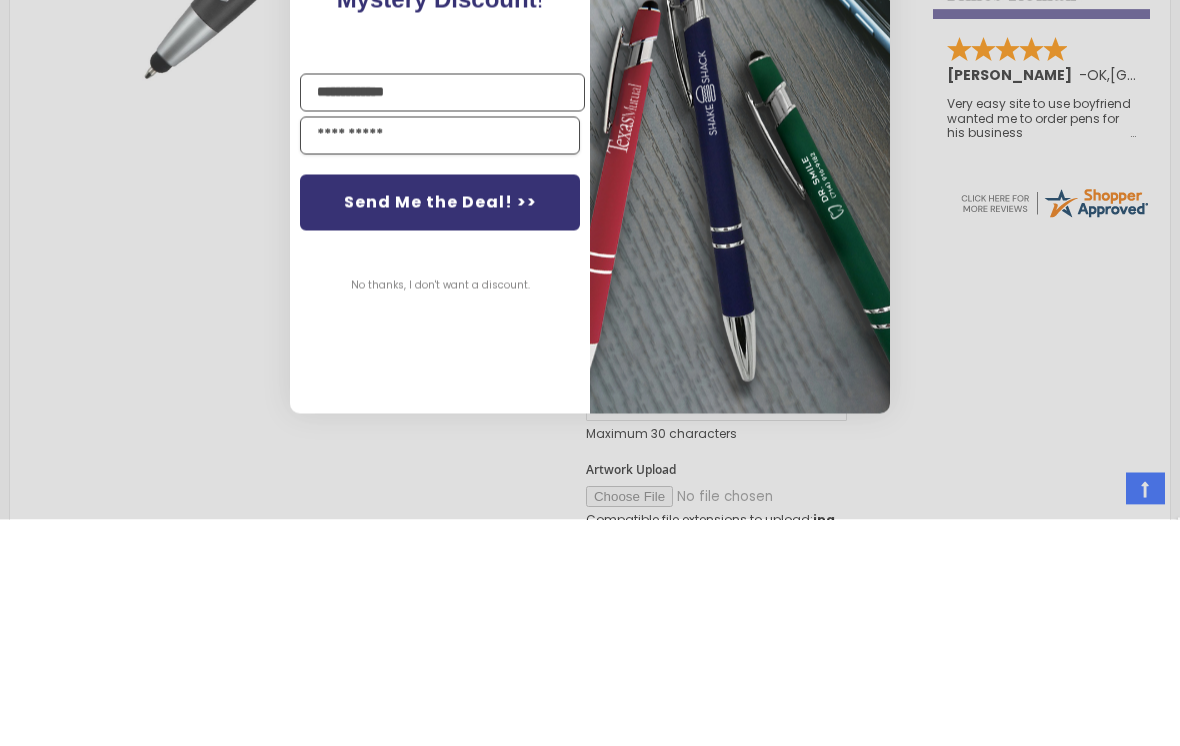 click at bounding box center [440, 362] 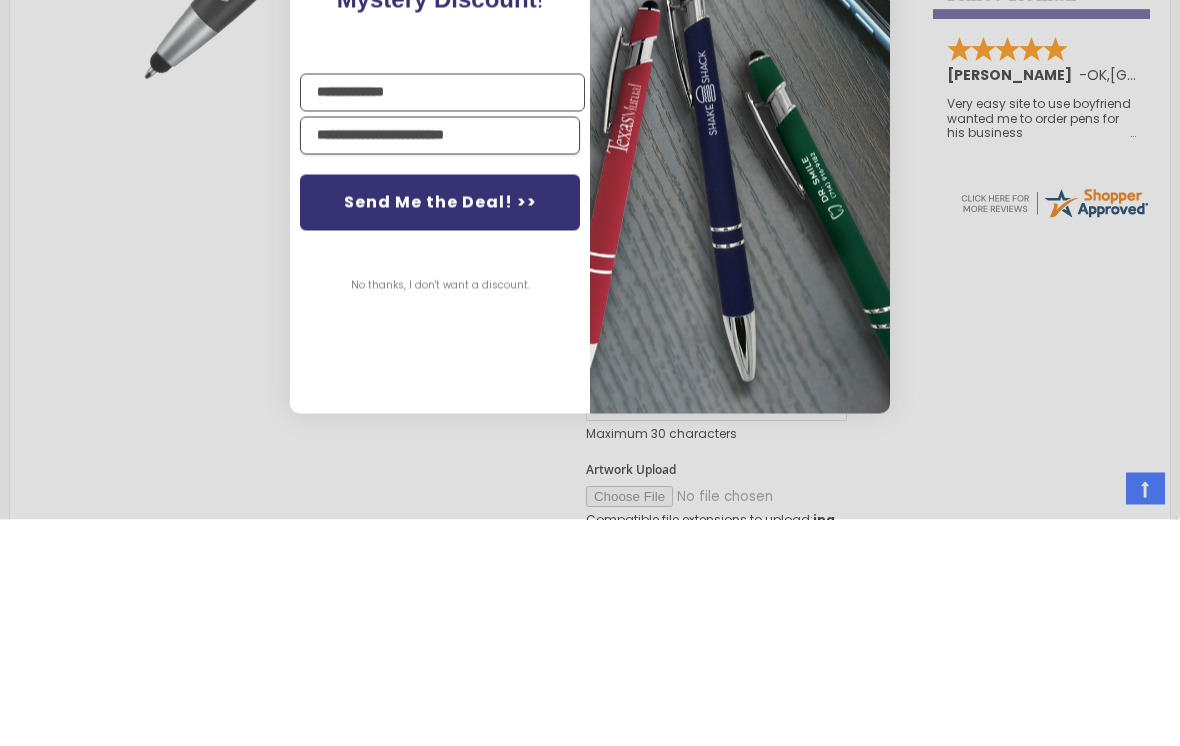 type on "**********" 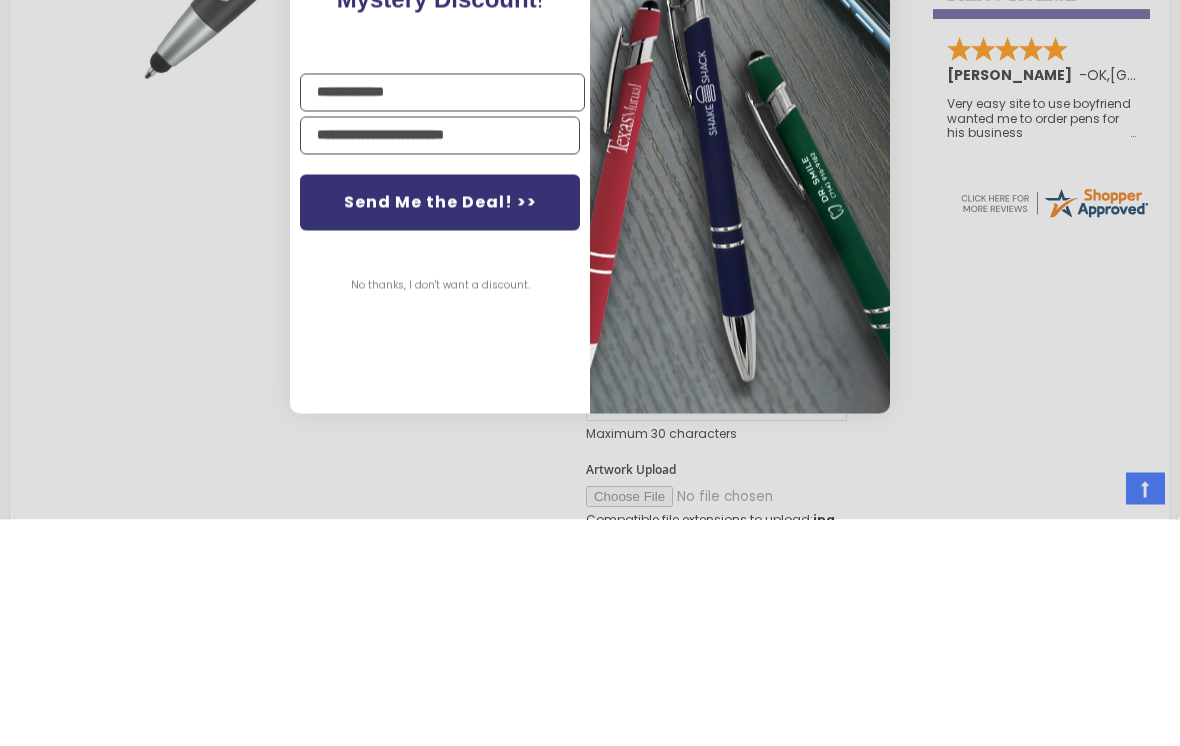 click on "No thanks, I don't want a discount." at bounding box center (440, 512) 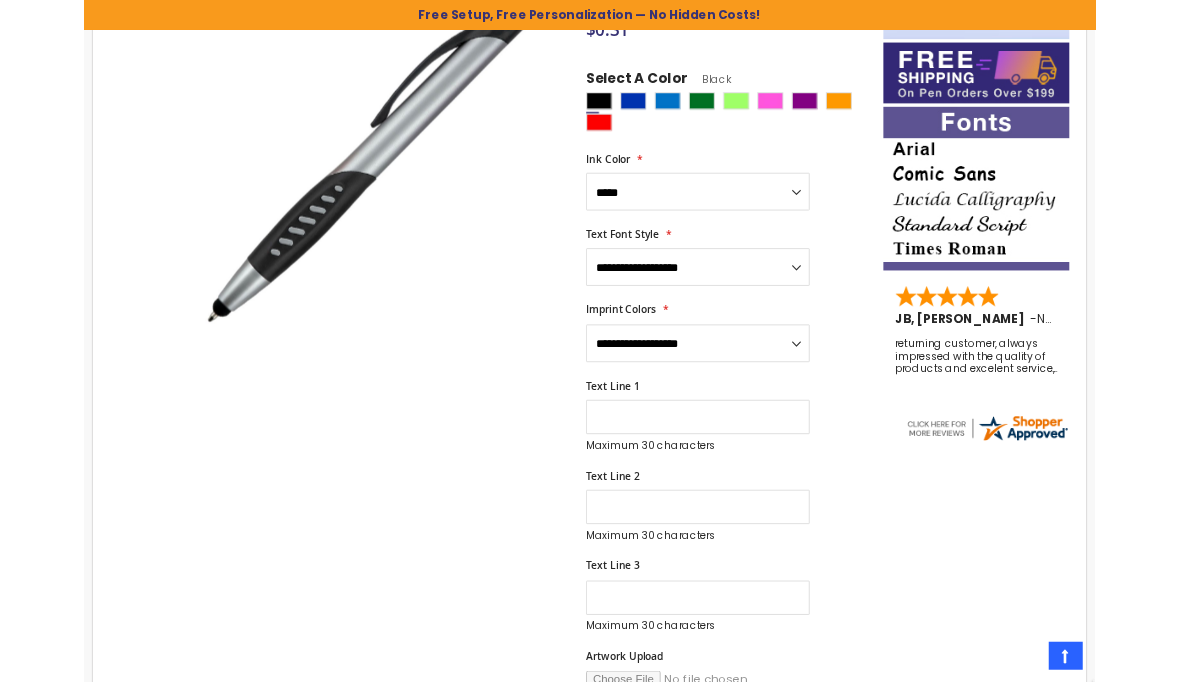 scroll, scrollTop: 387, scrollLeft: 0, axis: vertical 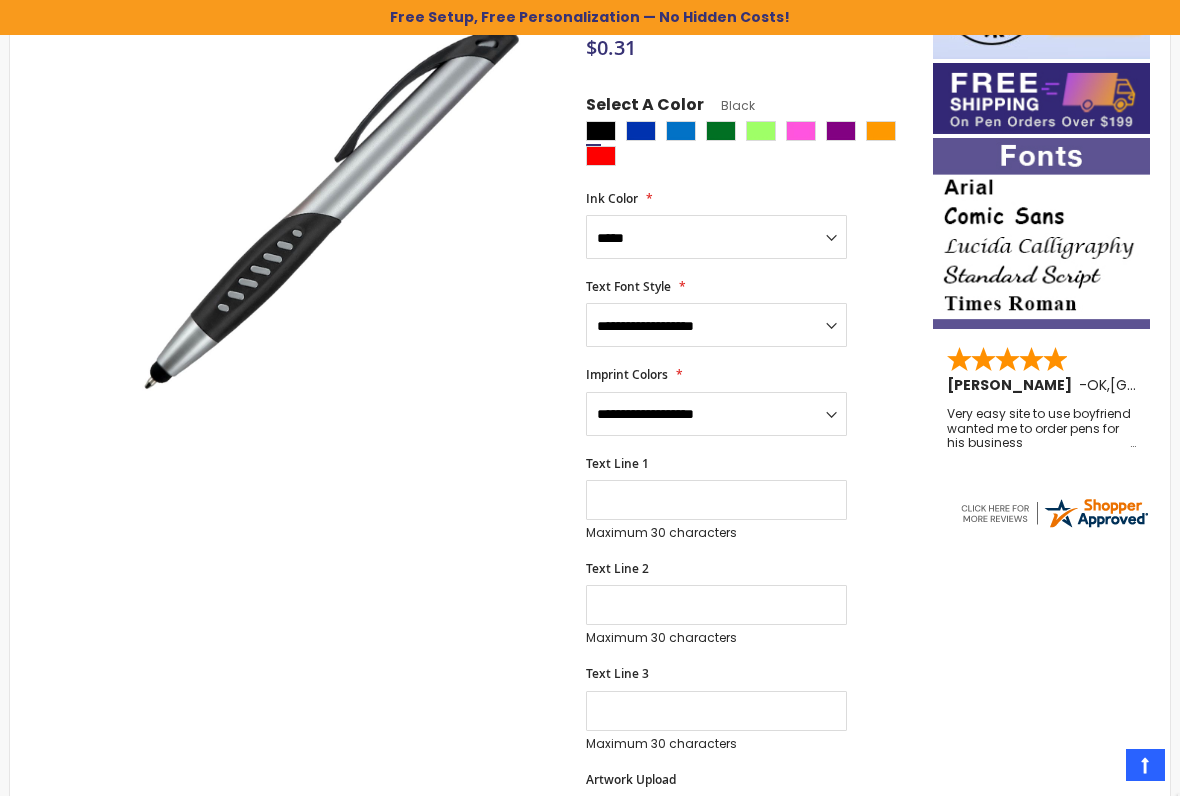 click at bounding box center [1041, 233] 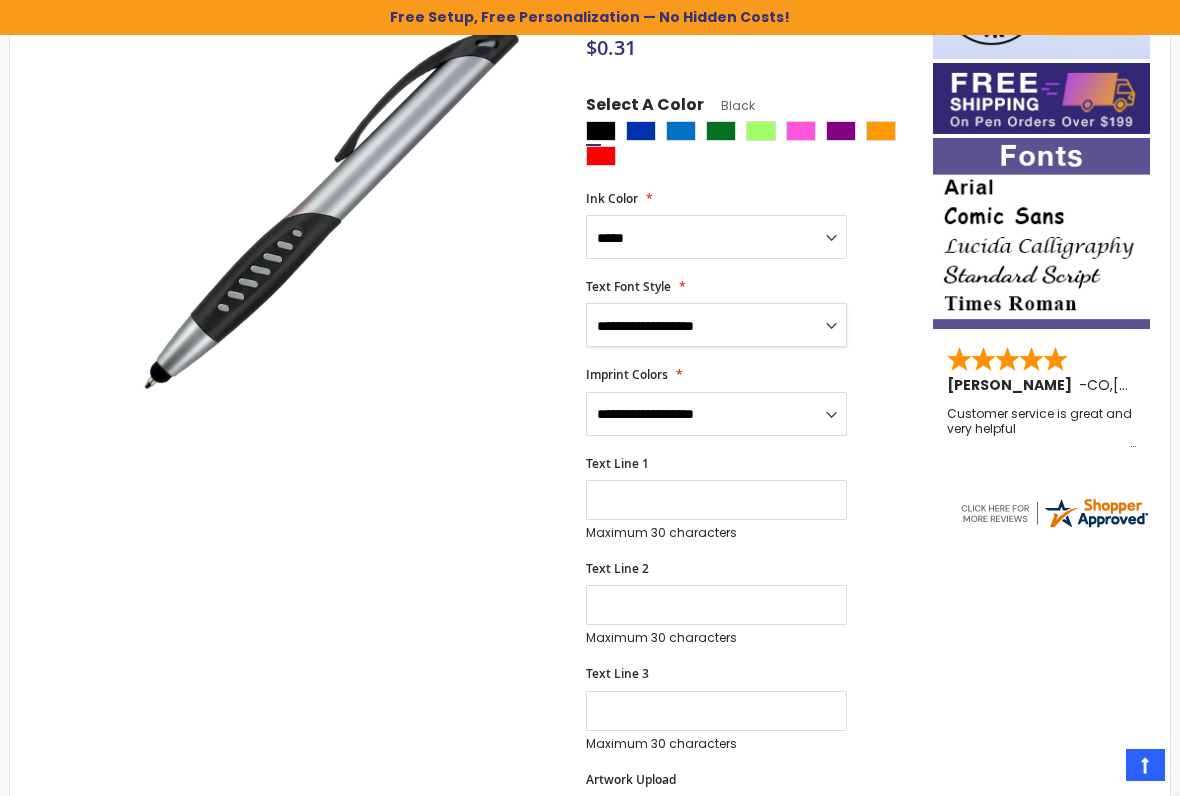click on "**********" at bounding box center [716, 325] 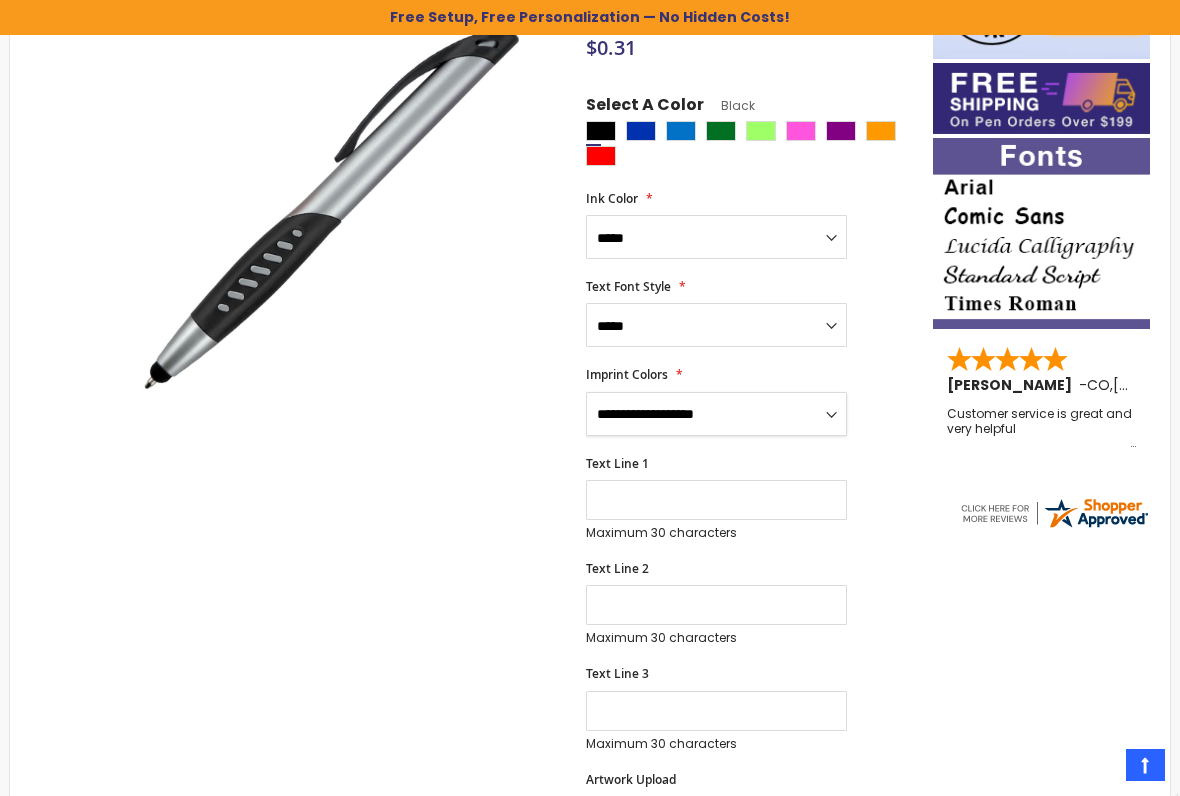 click on "**********" at bounding box center (716, 414) 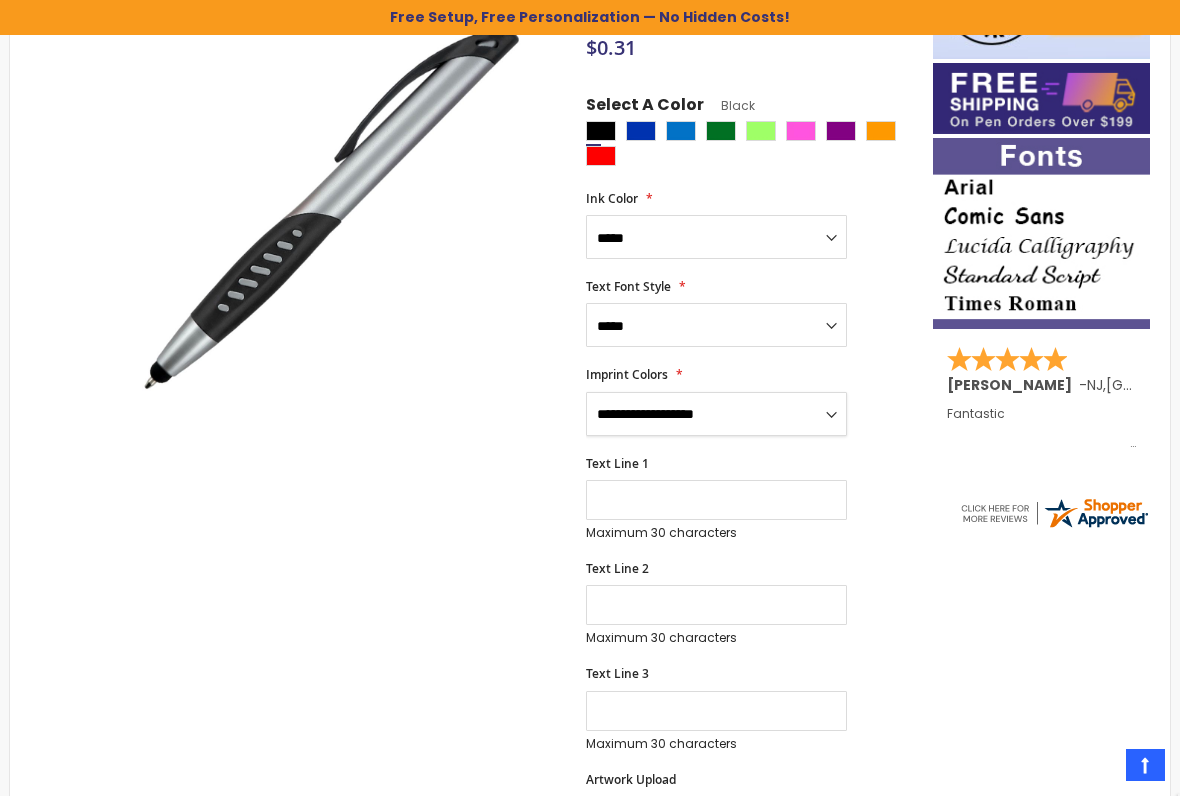 select on "****" 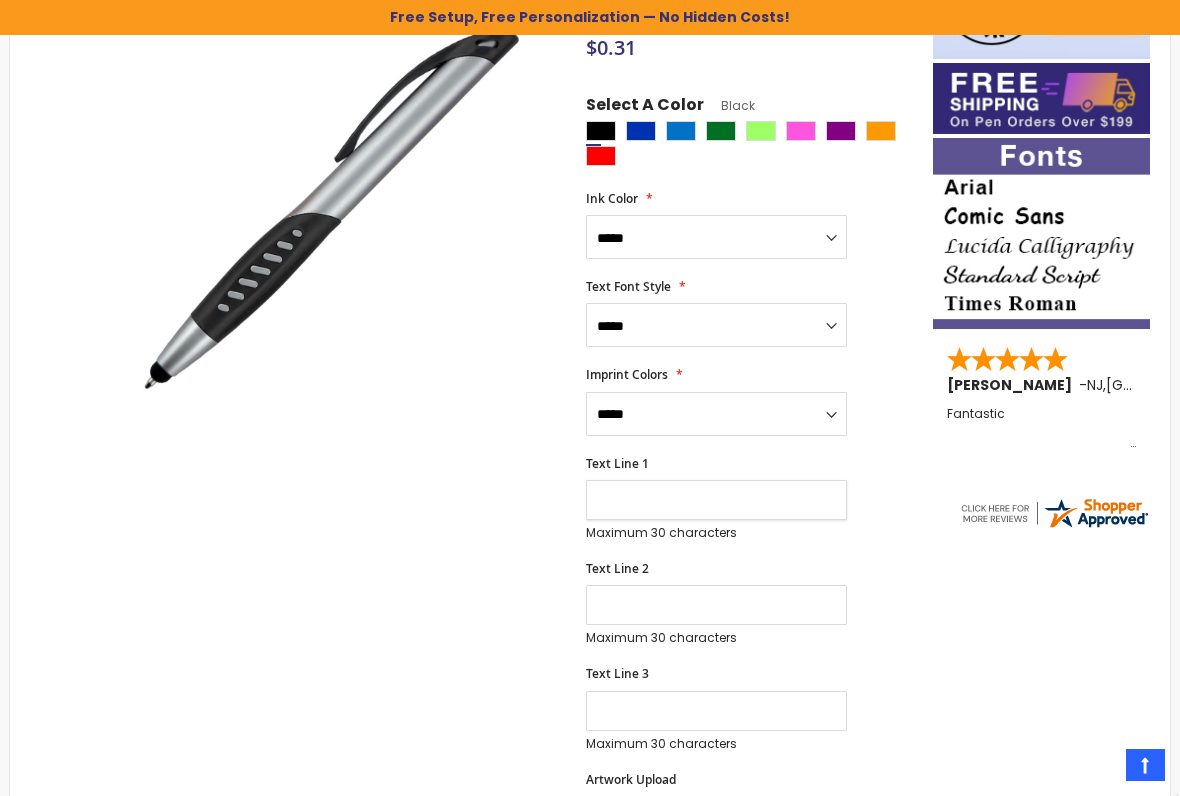 click on "Text Line 1" at bounding box center [716, 500] 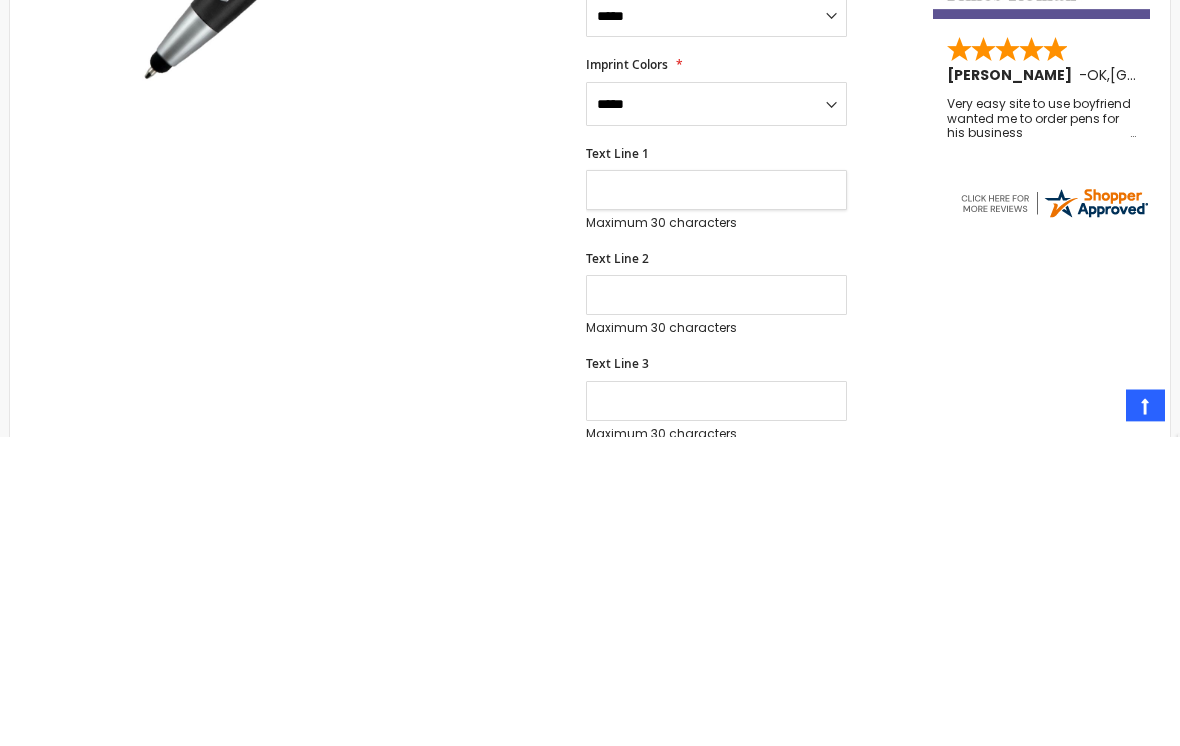 type on "*" 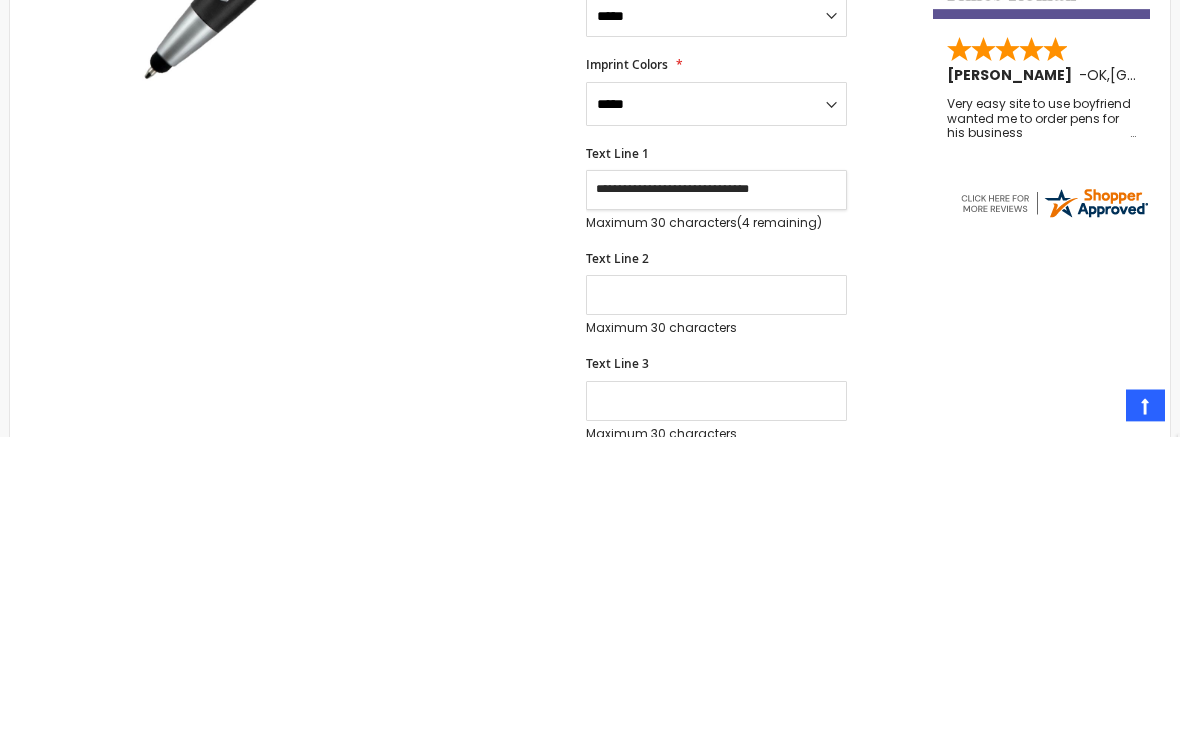 type on "**********" 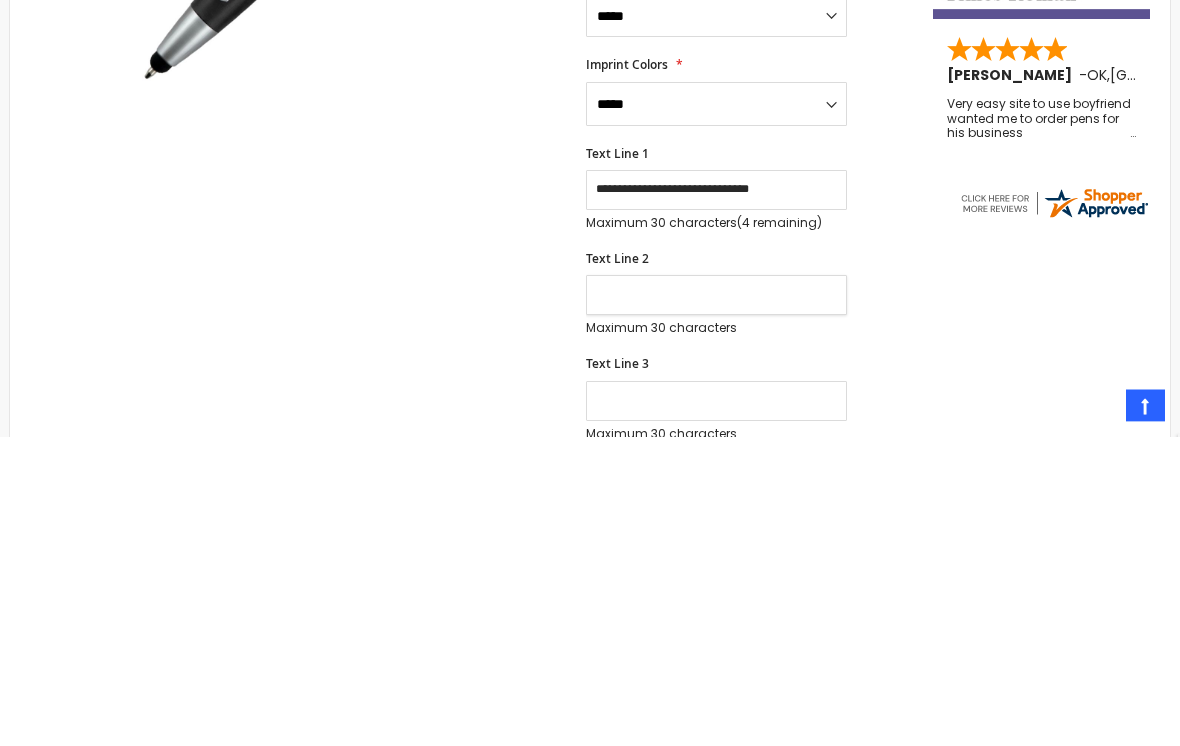 click on "Text Line 2" at bounding box center [716, 605] 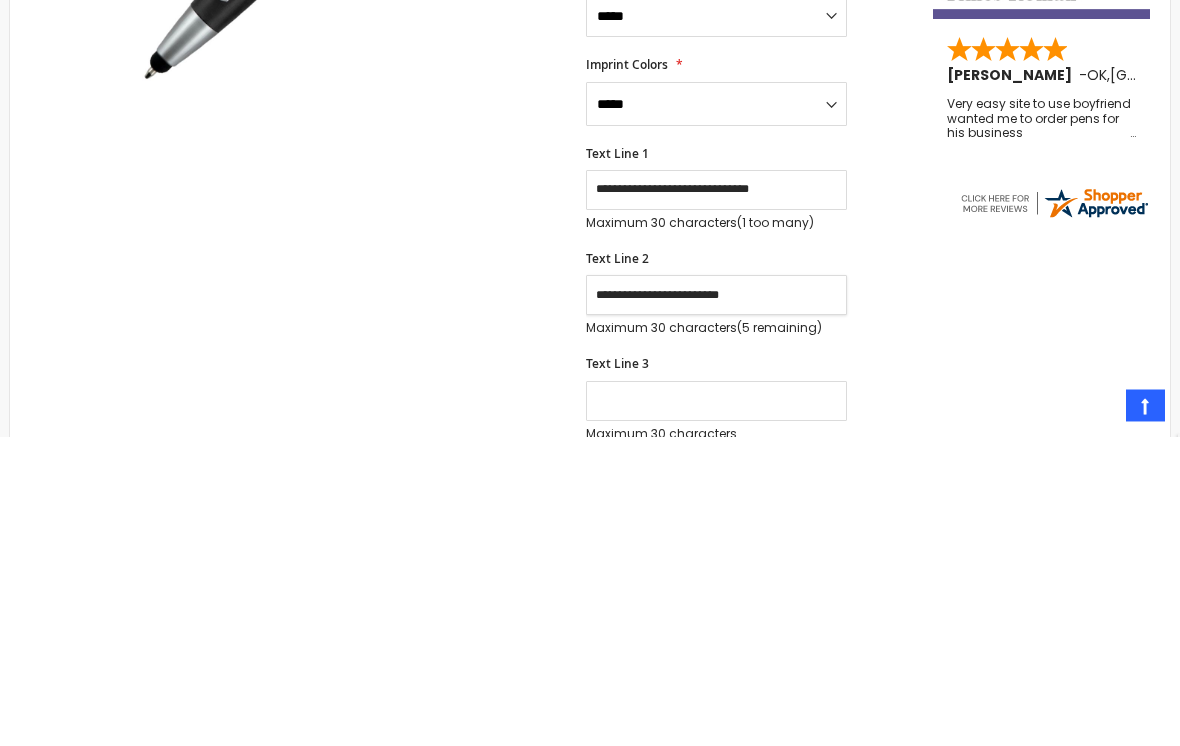 type on "**********" 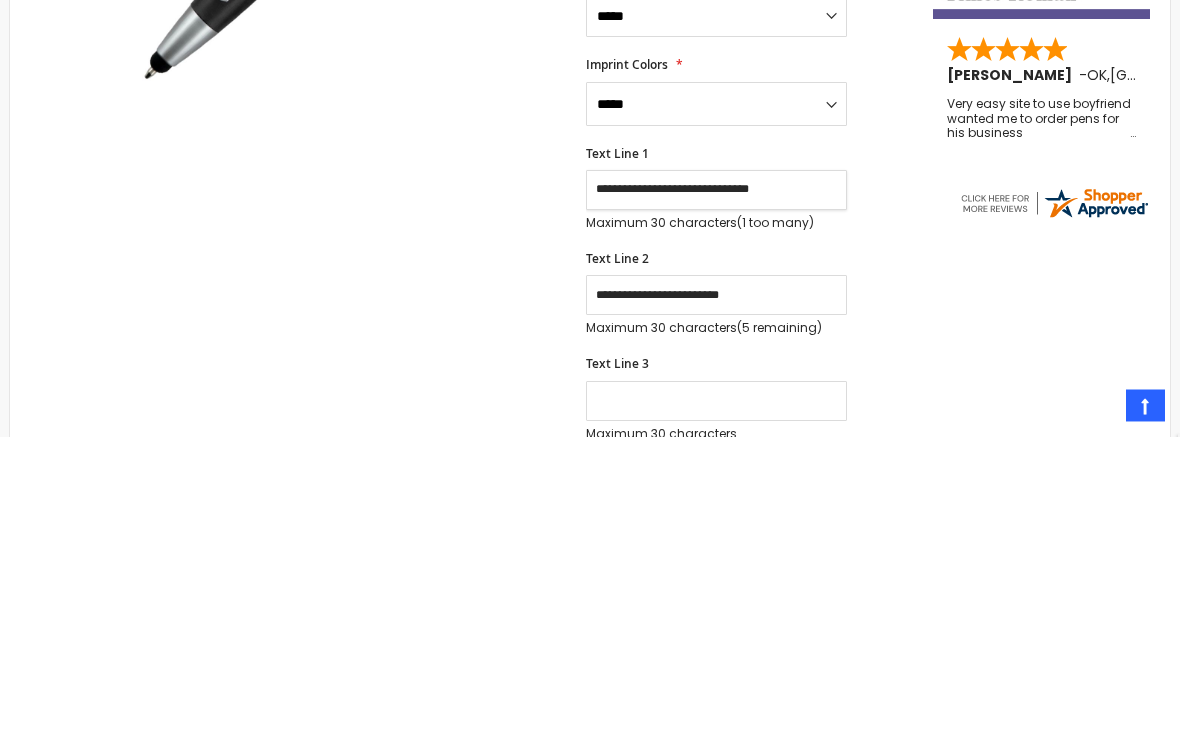 click on "**********" at bounding box center [716, 500] 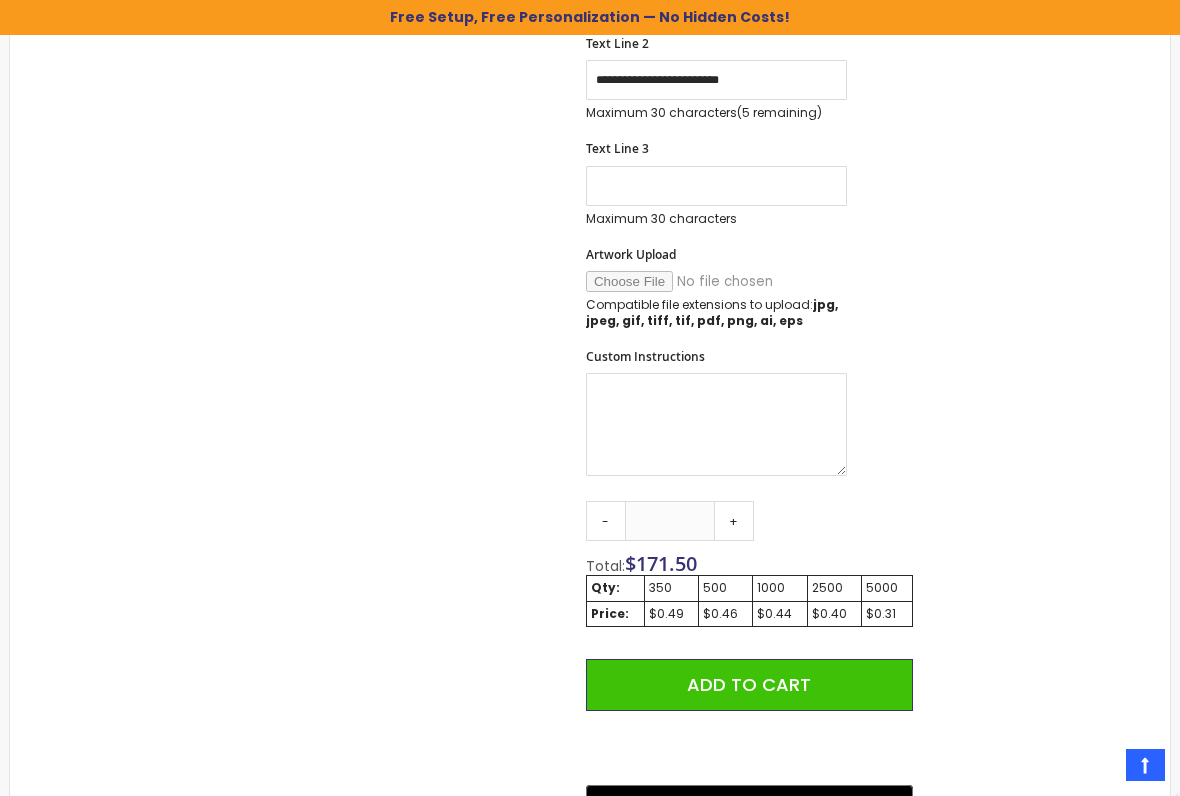 scroll, scrollTop: 916, scrollLeft: 0, axis: vertical 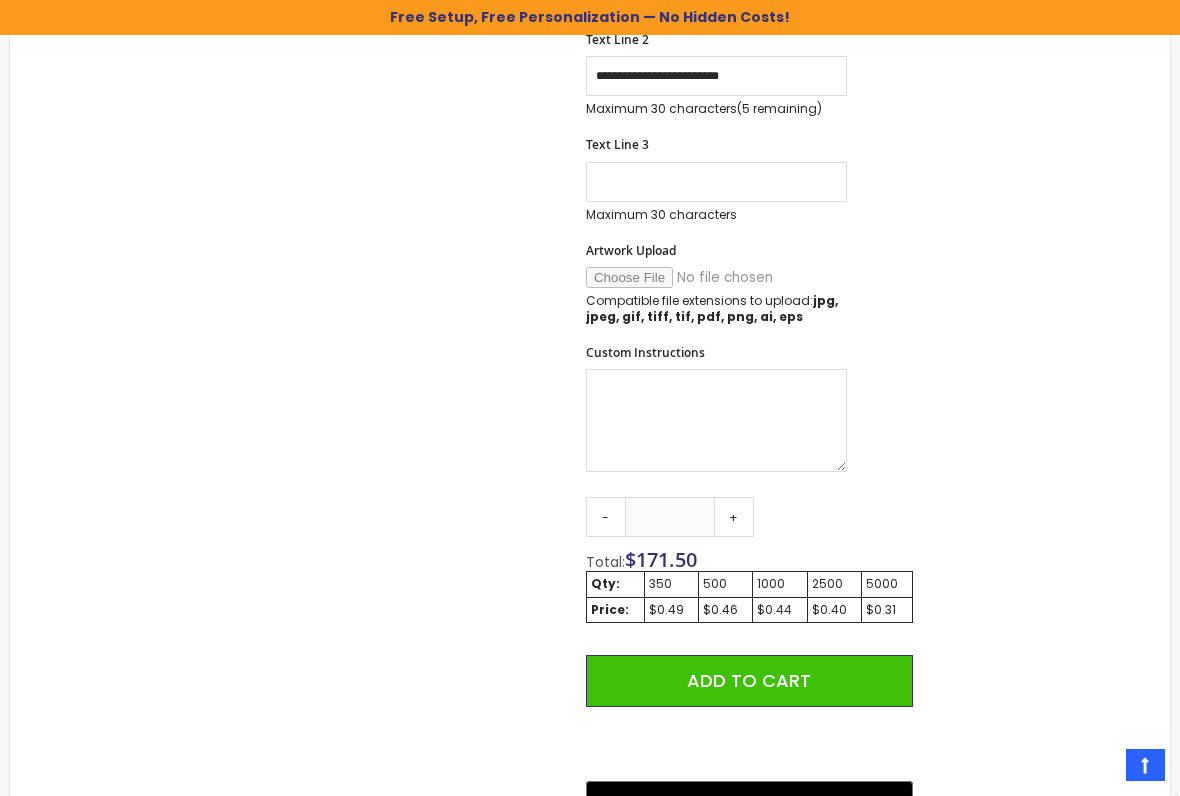 type on "**********" 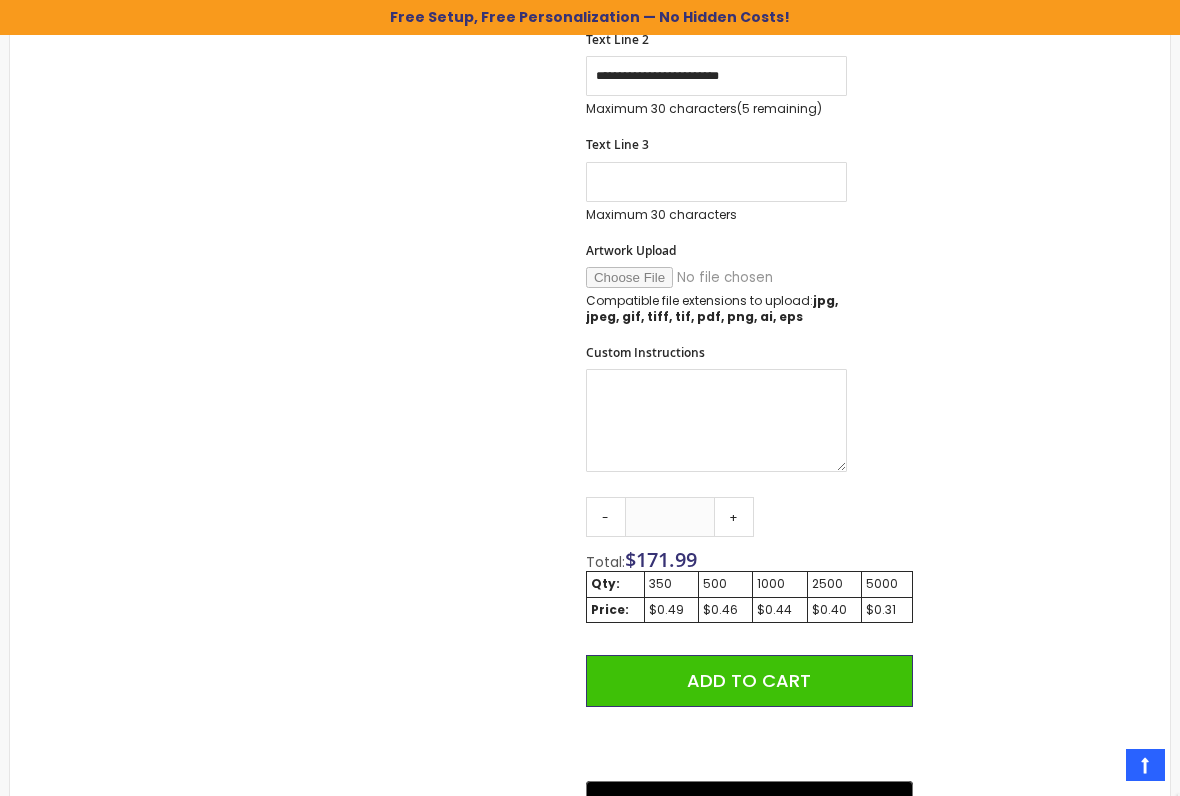click on "$0.44" at bounding box center [780, 609] 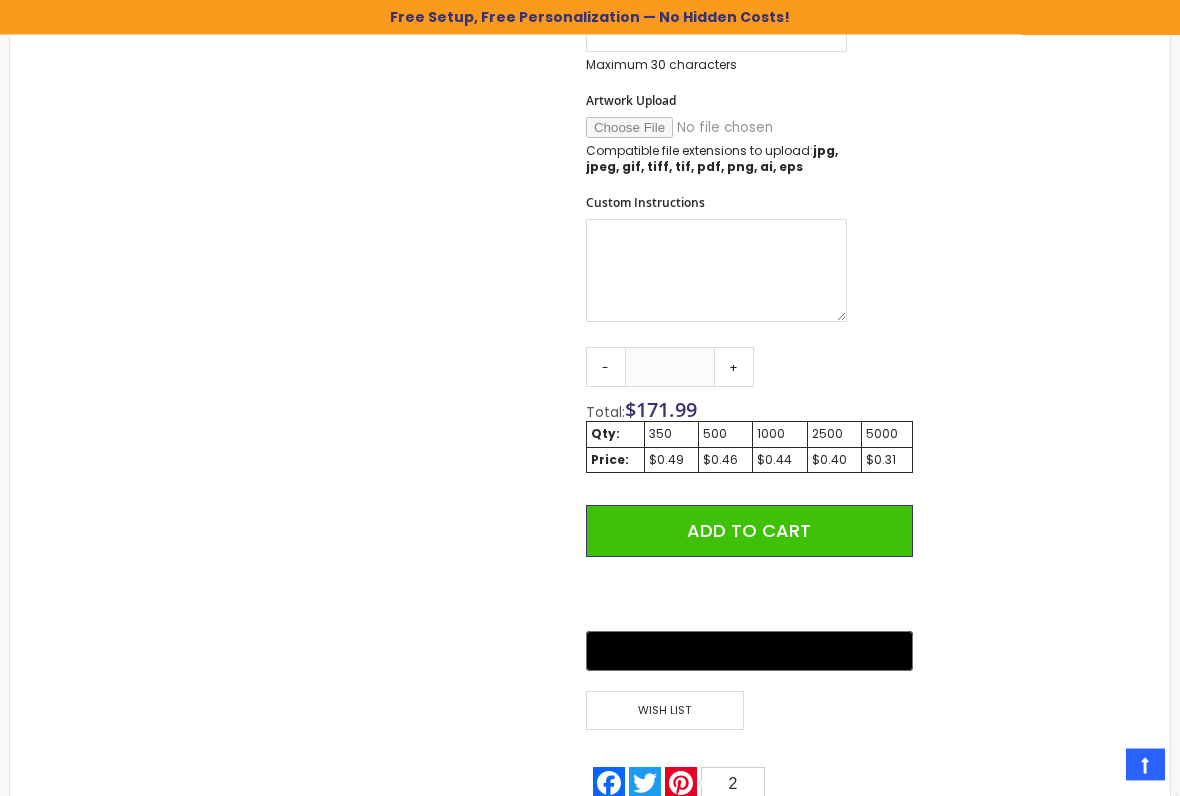 scroll, scrollTop: 1066, scrollLeft: 0, axis: vertical 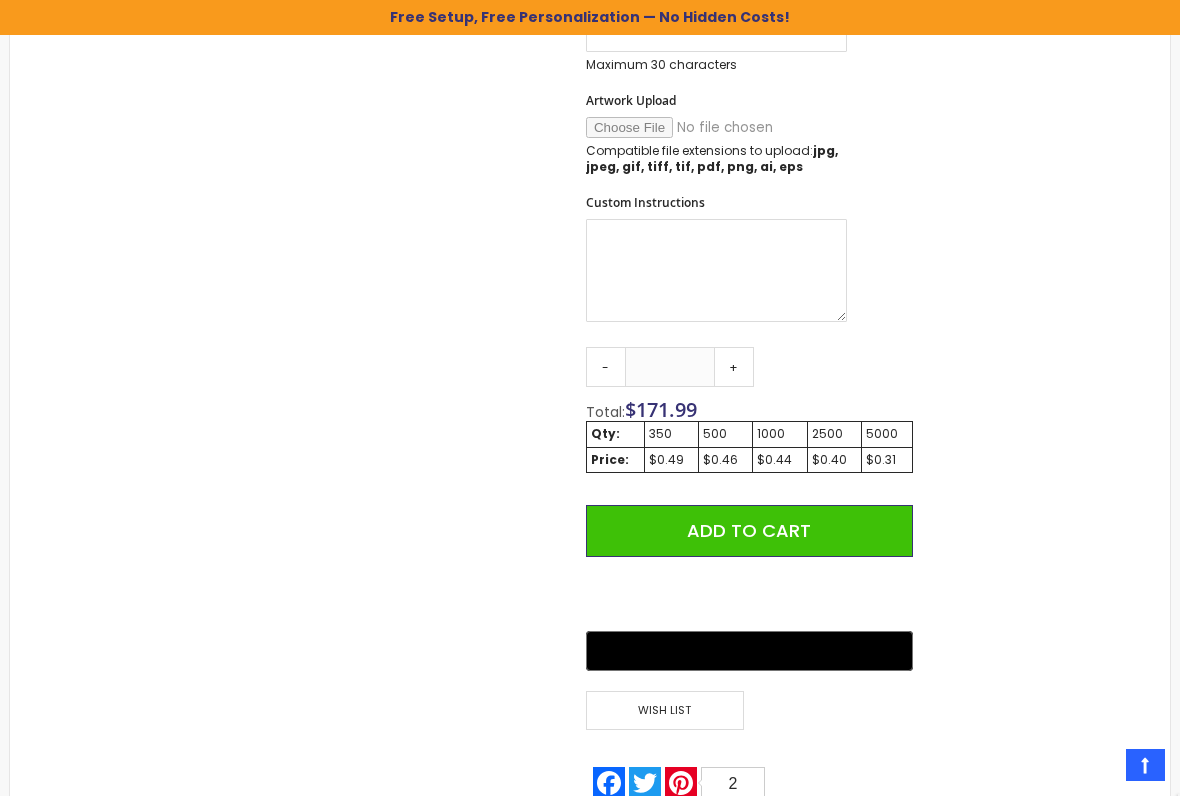 click on "1000" at bounding box center [779, 434] 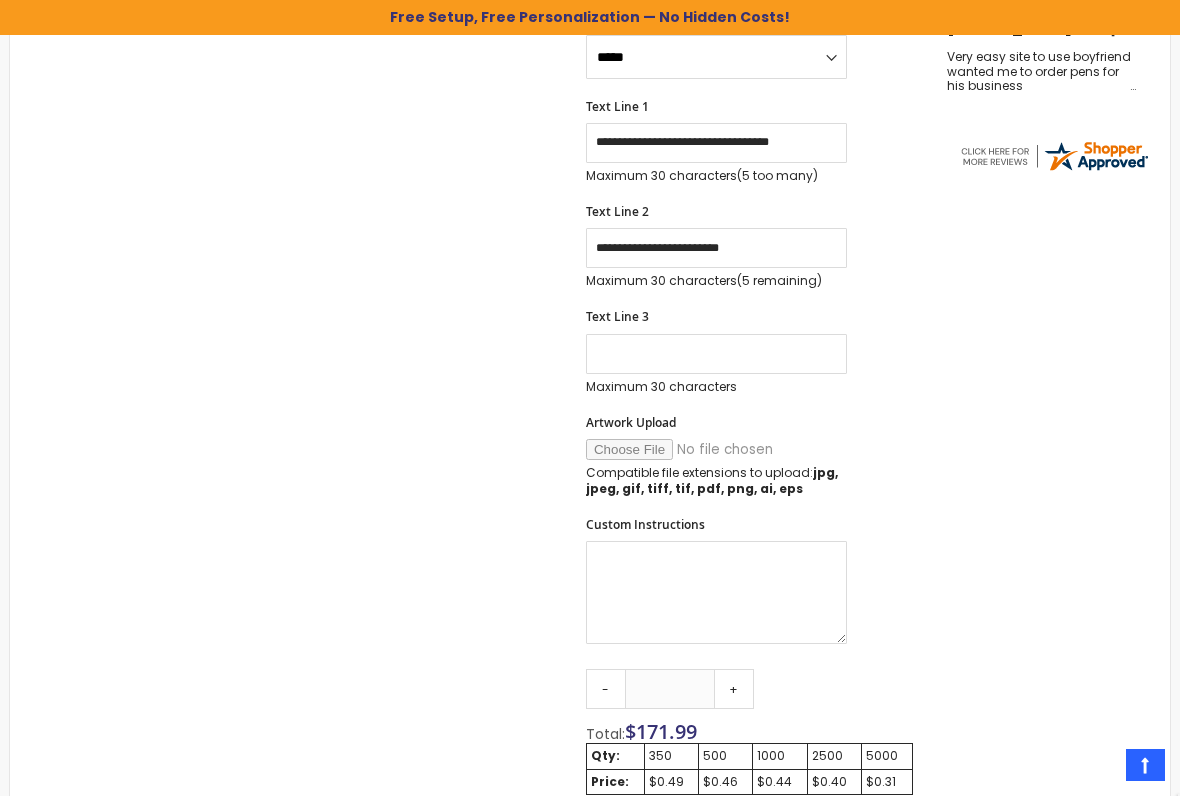 scroll, scrollTop: 742, scrollLeft: 0, axis: vertical 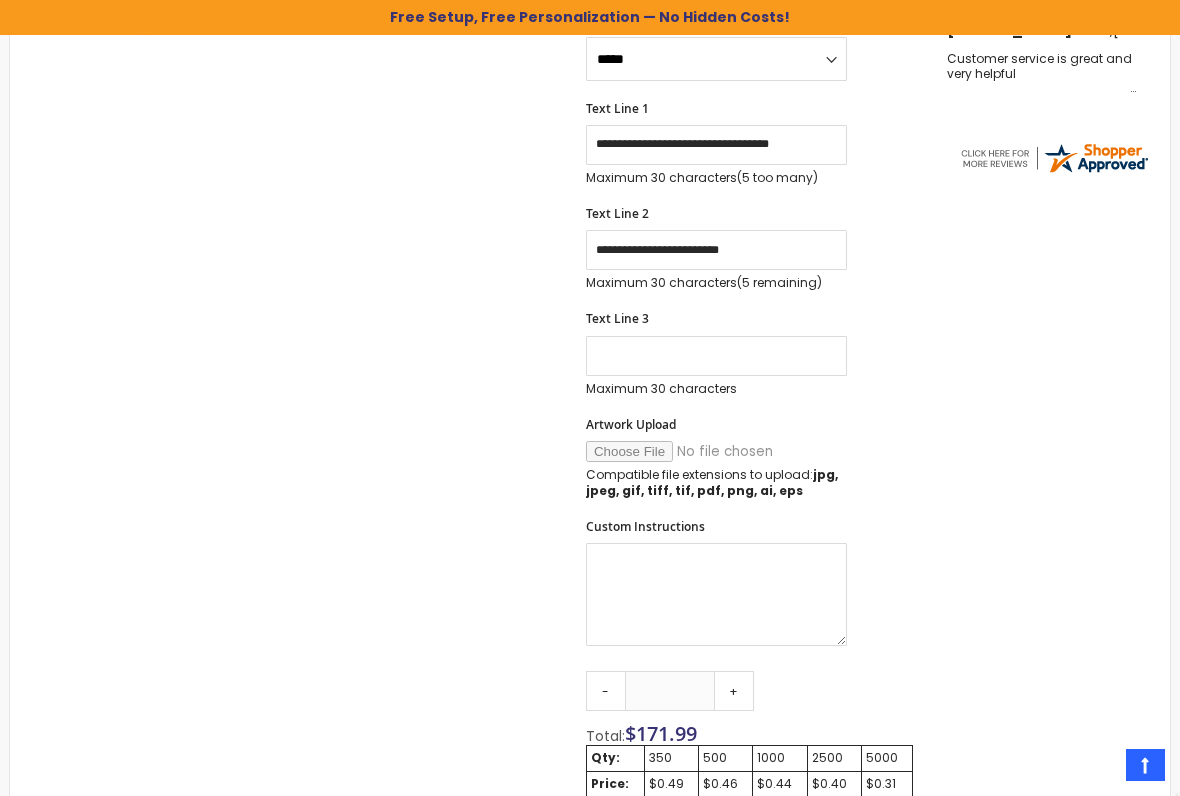 click on "+" at bounding box center [734, 691] 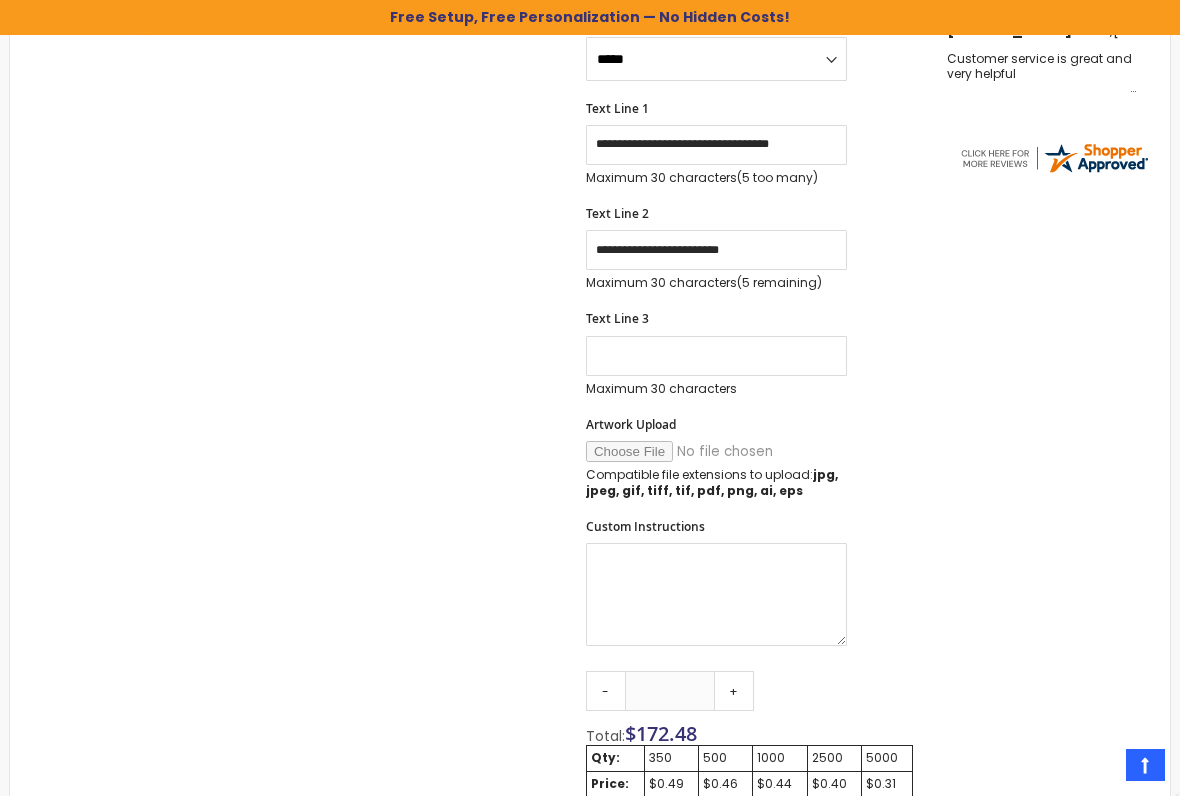 click on "+" at bounding box center (734, 691) 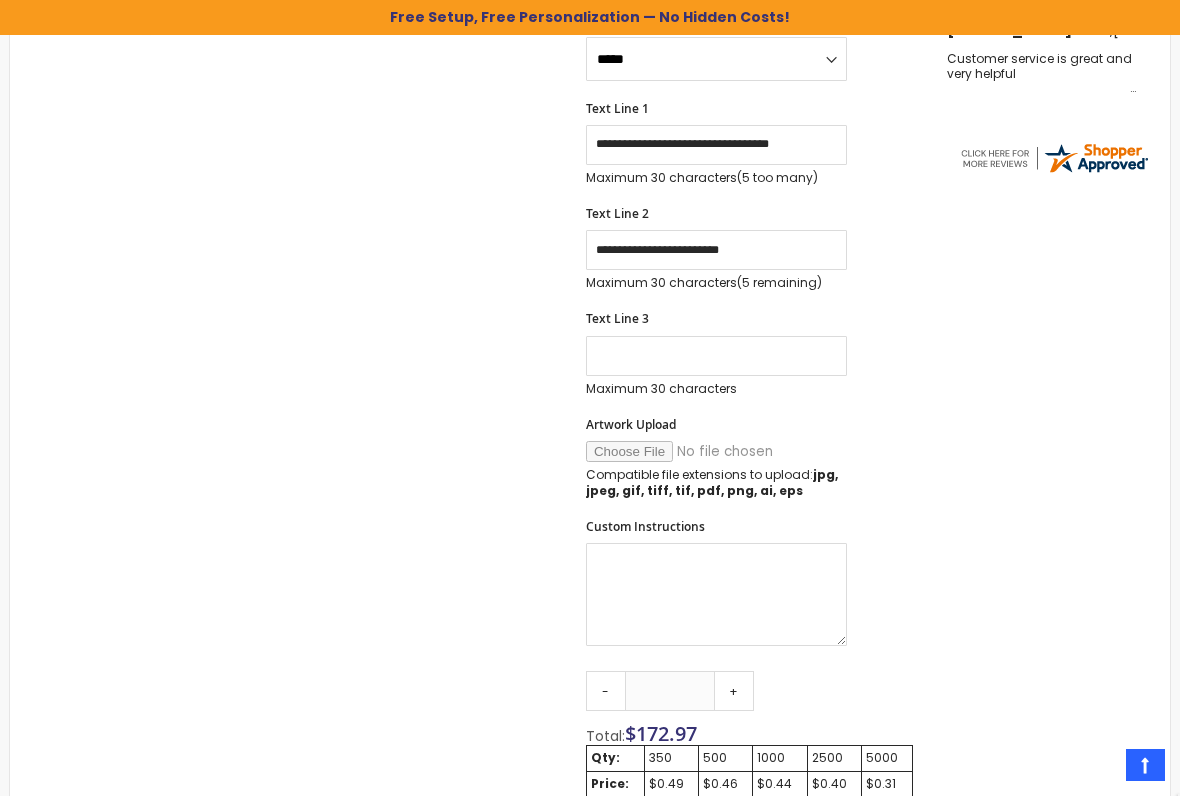 click on "+" at bounding box center [734, 691] 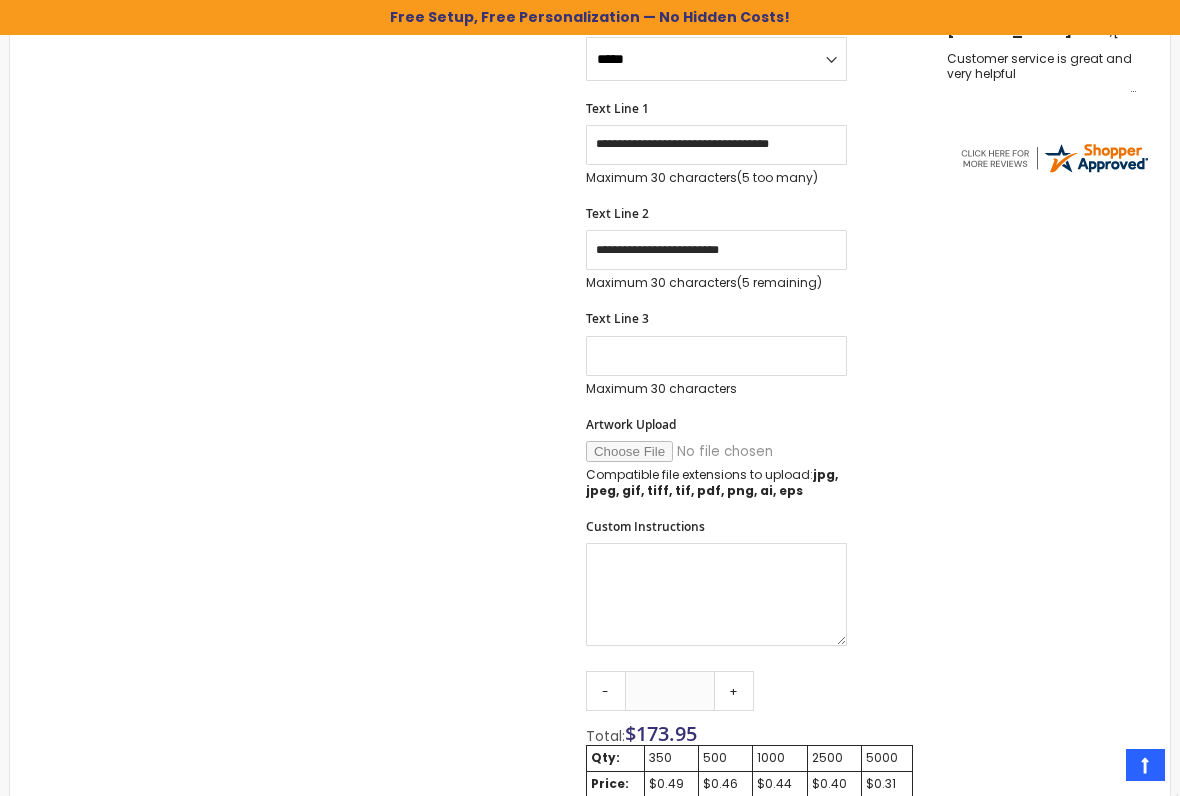 click on "+" at bounding box center [734, 691] 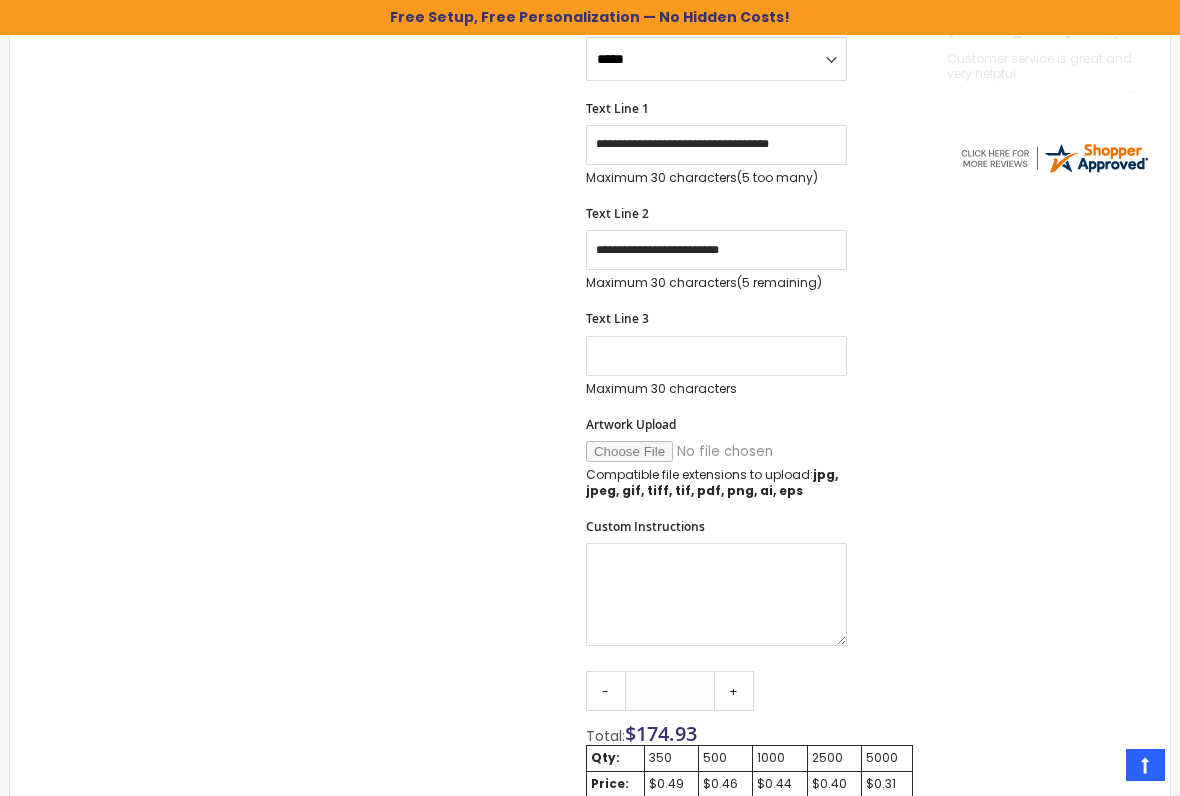 click on "+" at bounding box center (734, 691) 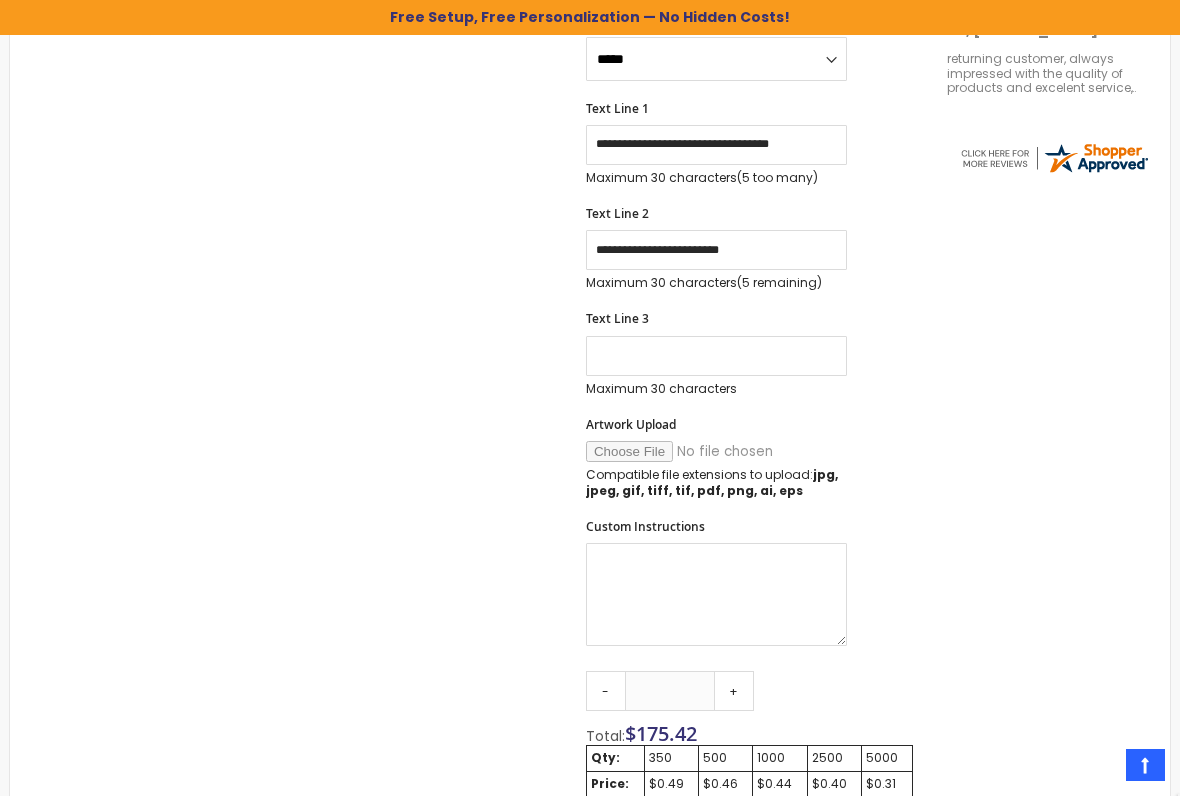 click on "+" at bounding box center (734, 691) 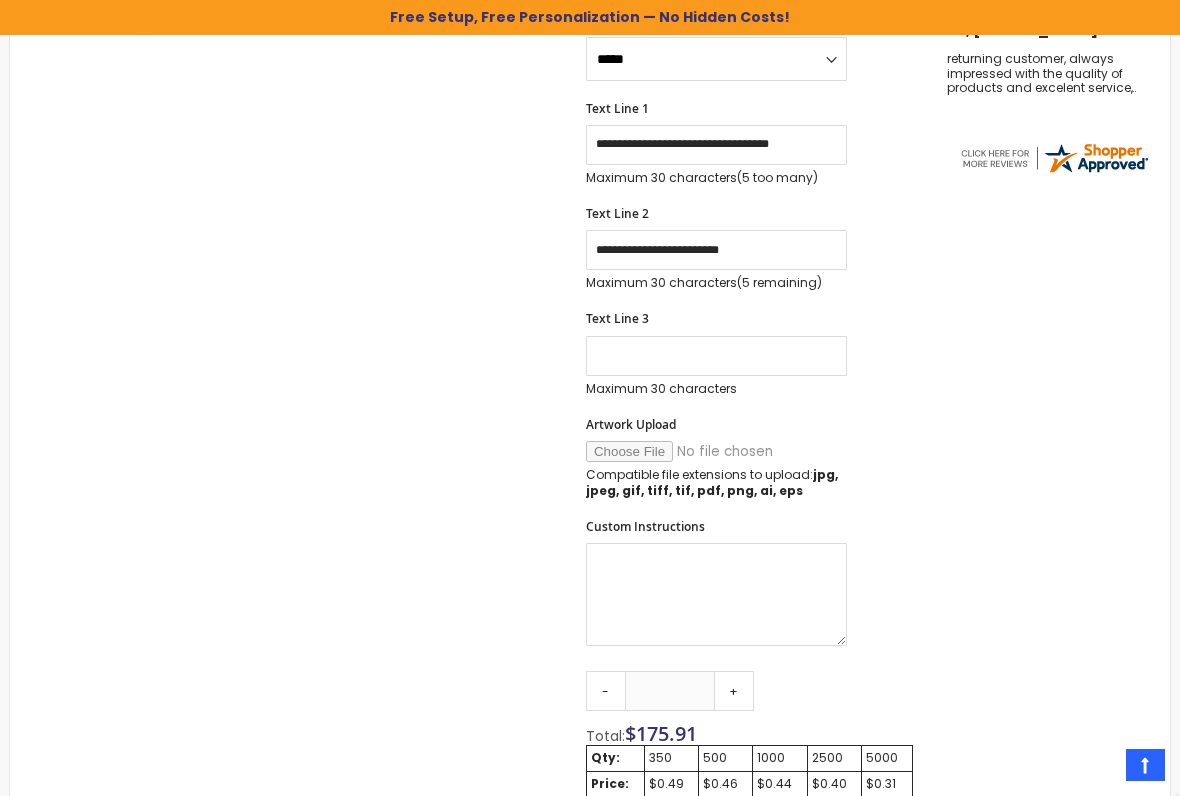 click on "+" at bounding box center [734, 691] 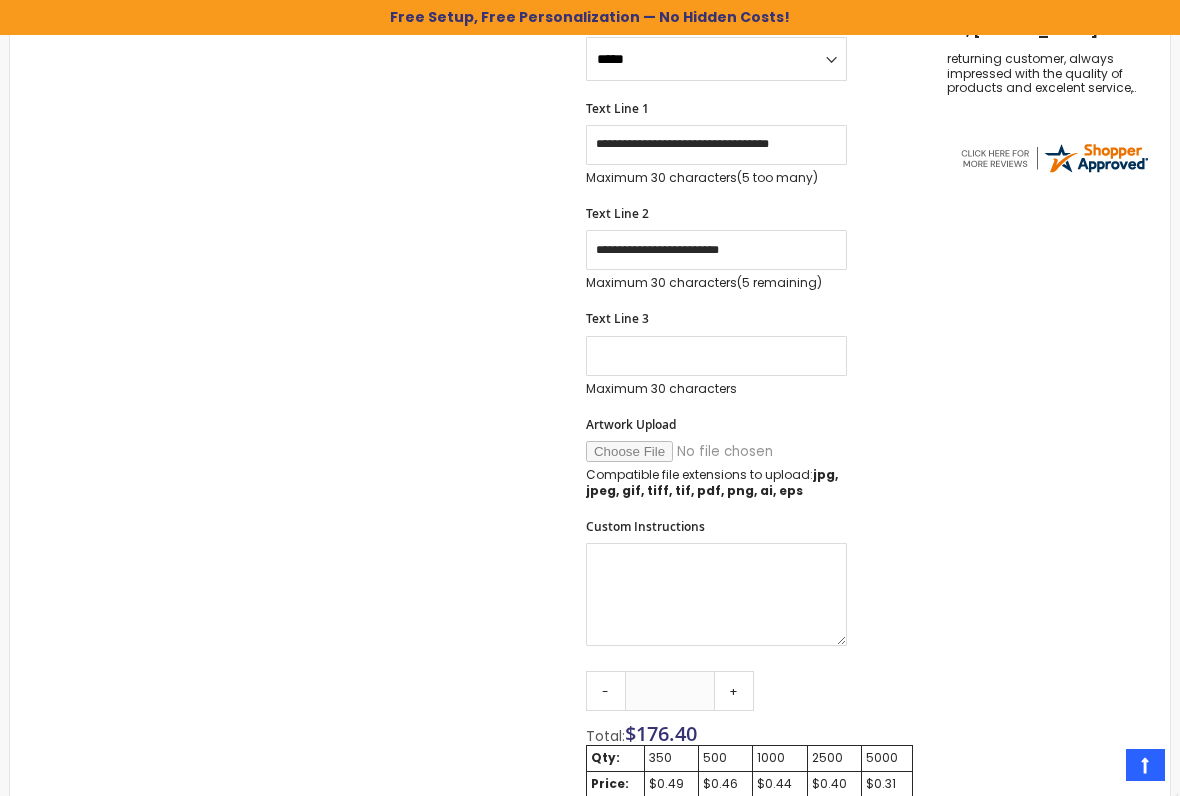 click on "+" at bounding box center (734, 691) 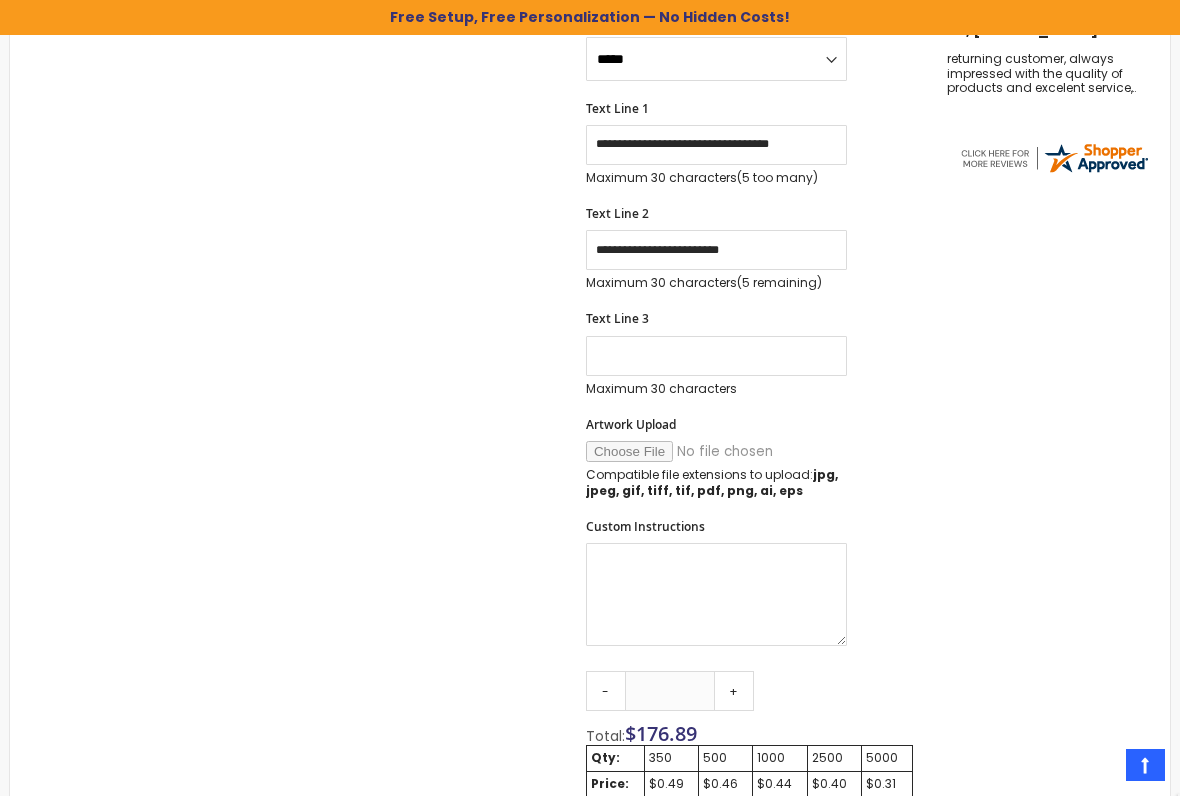 click on "+" at bounding box center [734, 691] 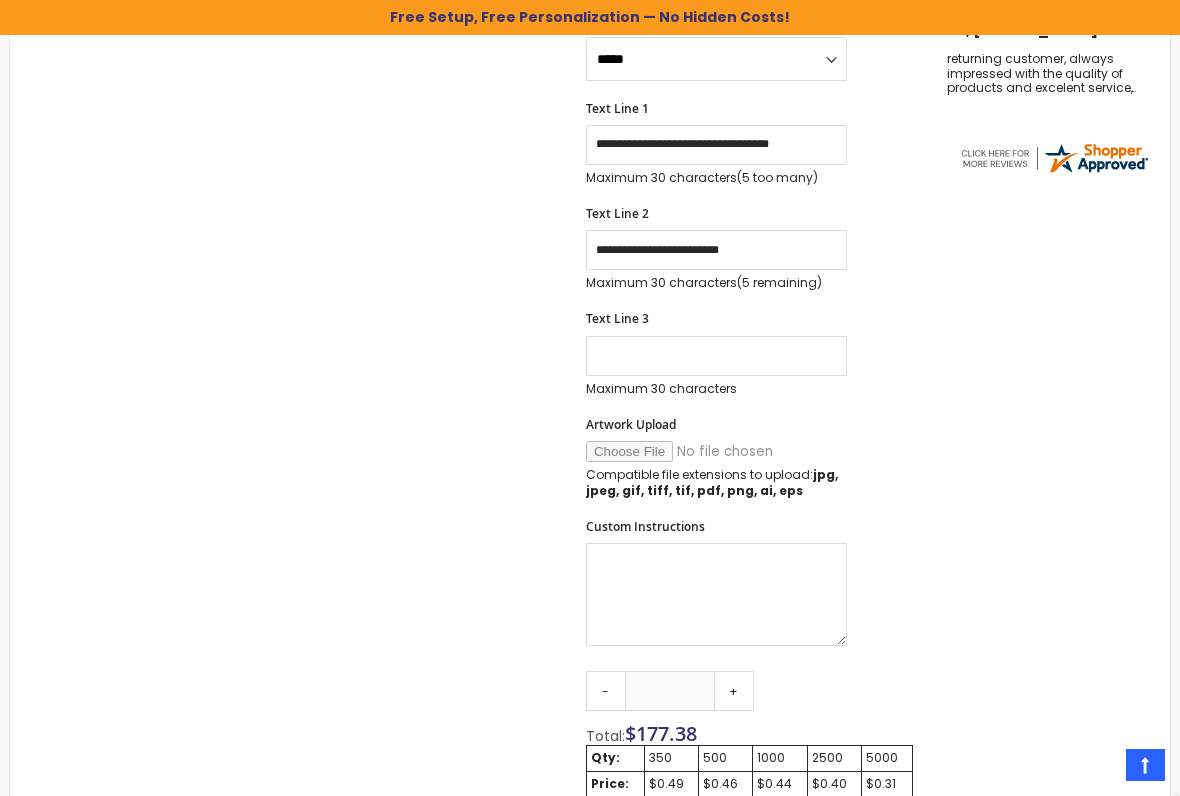 click on "+" at bounding box center [734, 691] 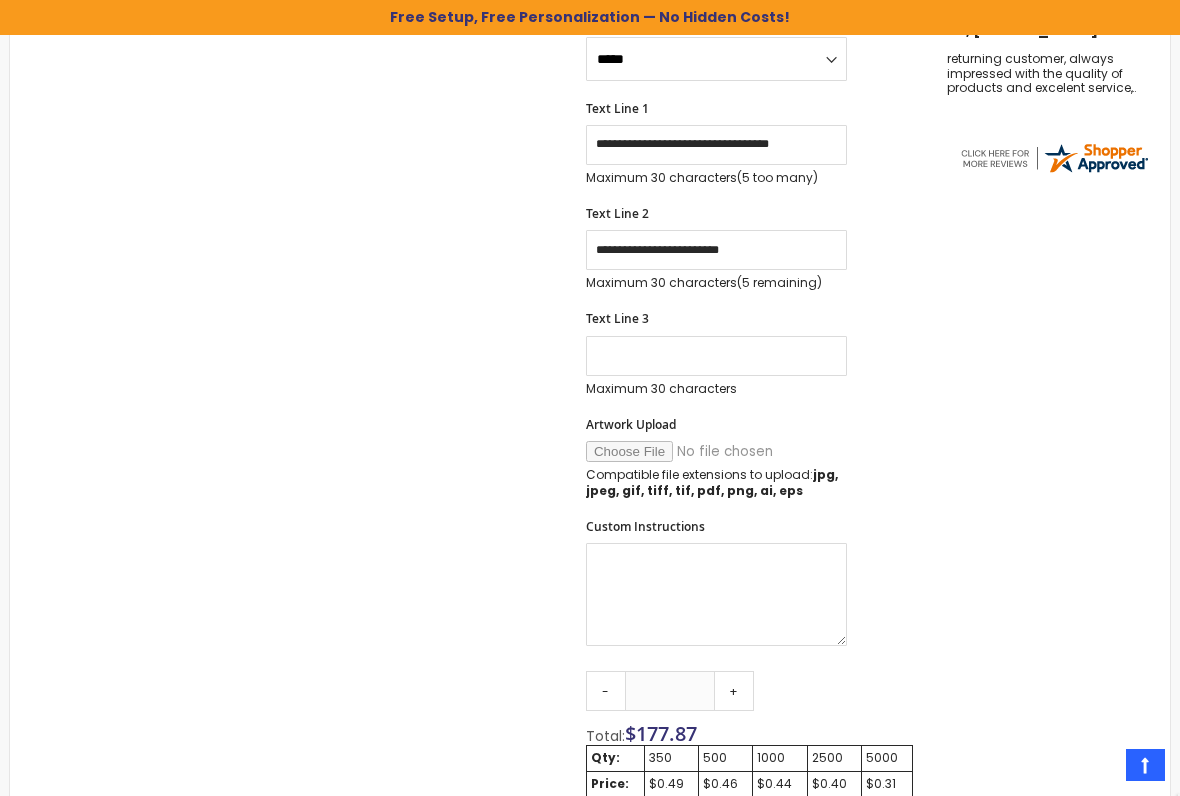 click on "+" at bounding box center [734, 691] 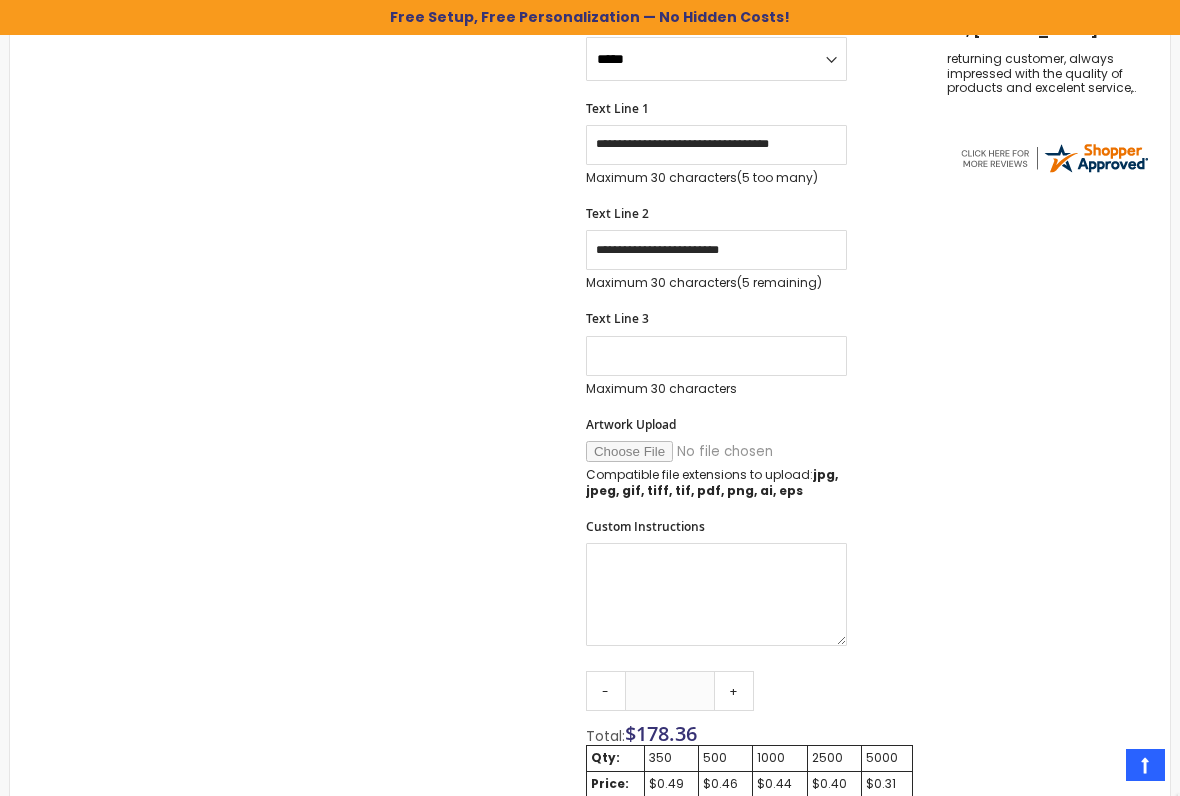click on "+" at bounding box center [734, 691] 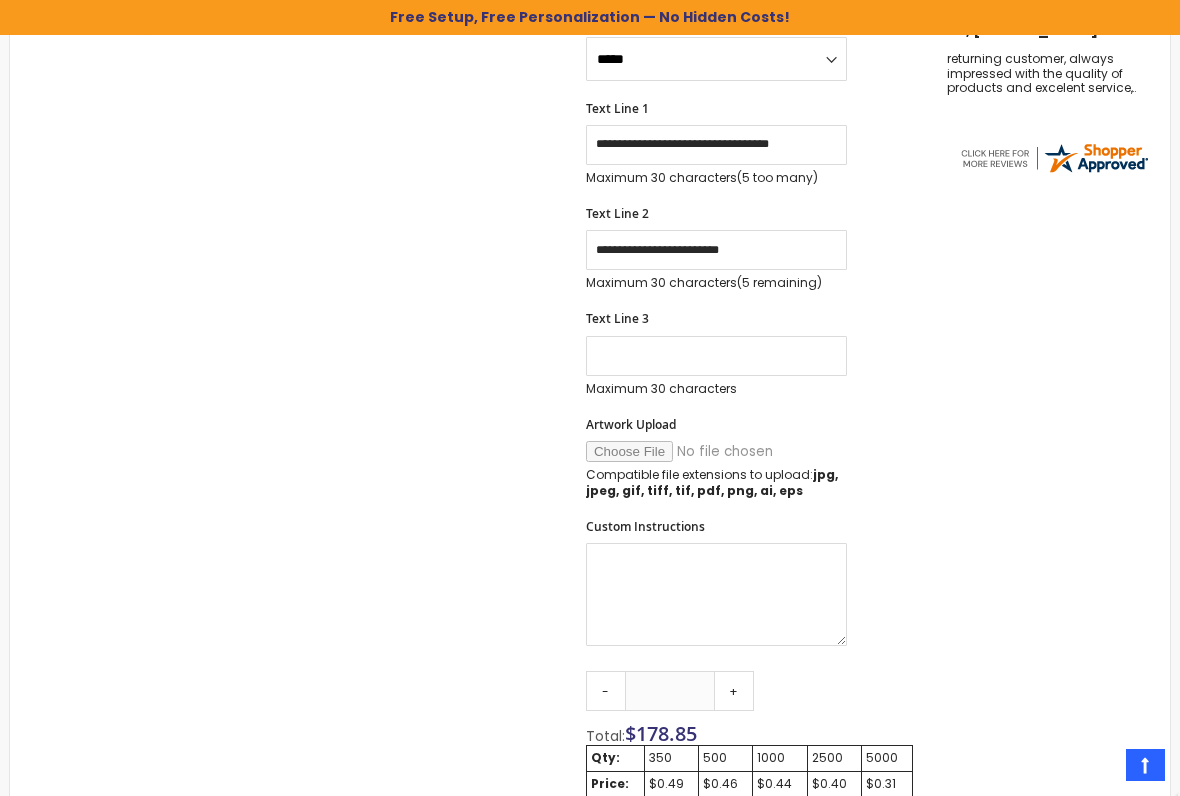 click on "+" at bounding box center [734, 691] 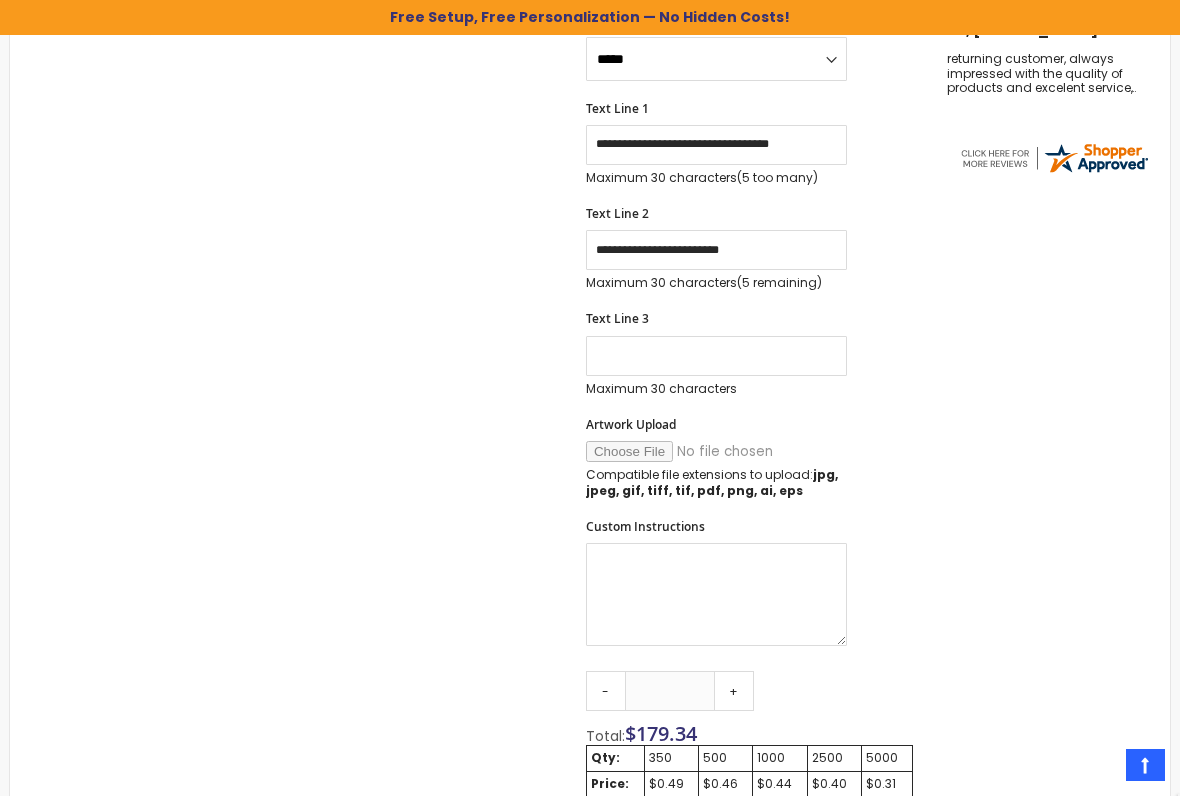 click on "+" at bounding box center [734, 691] 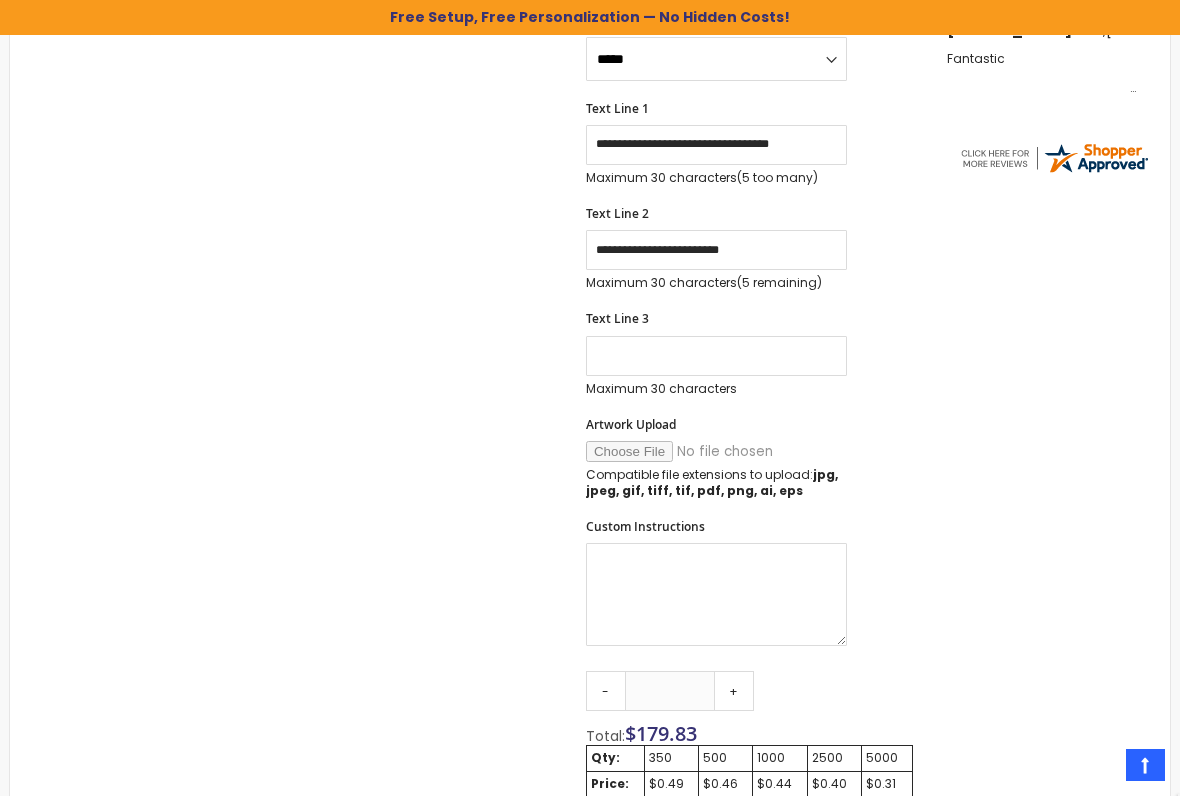 click on "+" at bounding box center (734, 691) 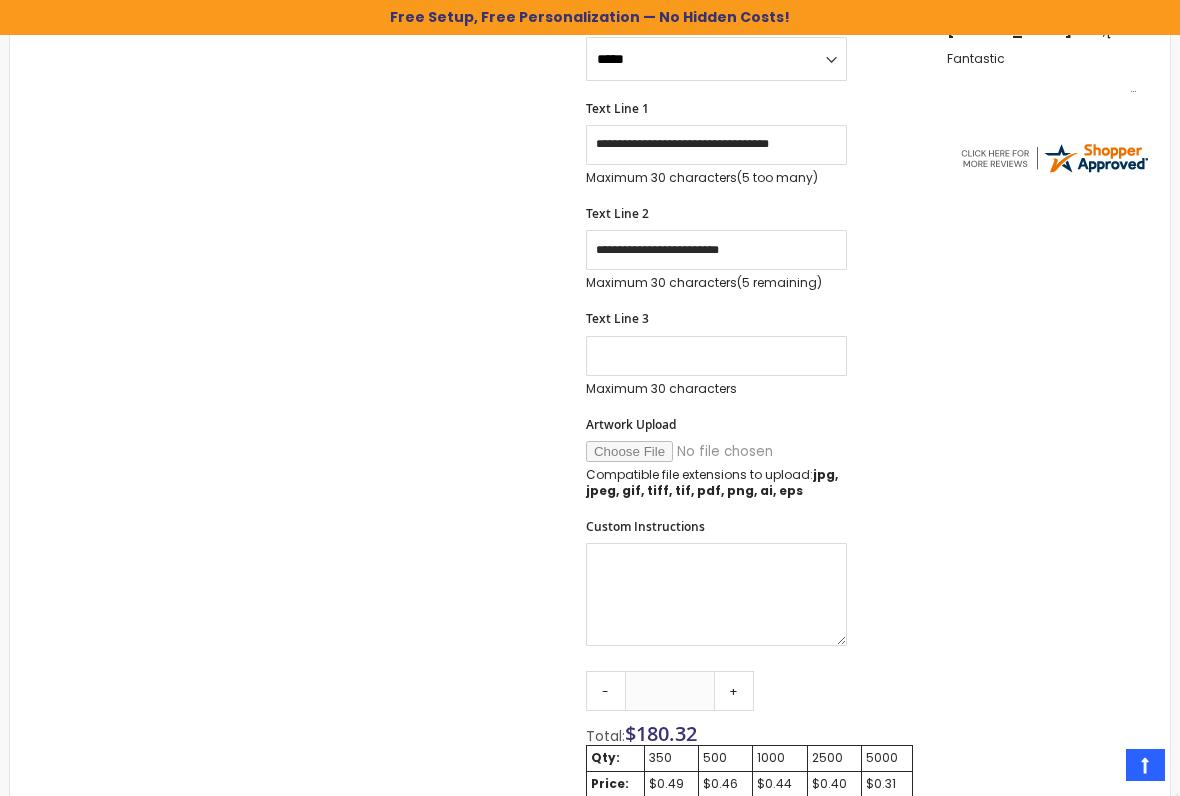 click on "+" at bounding box center (734, 691) 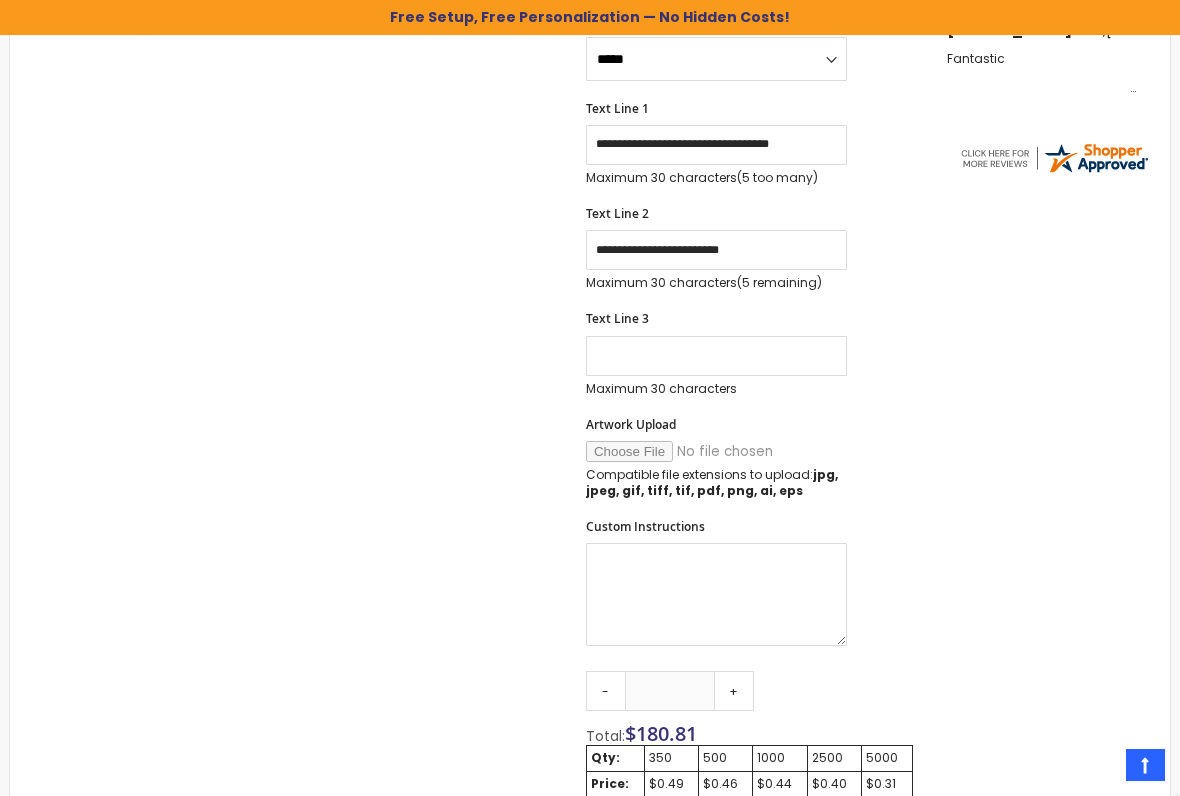 click on "+" at bounding box center [734, 691] 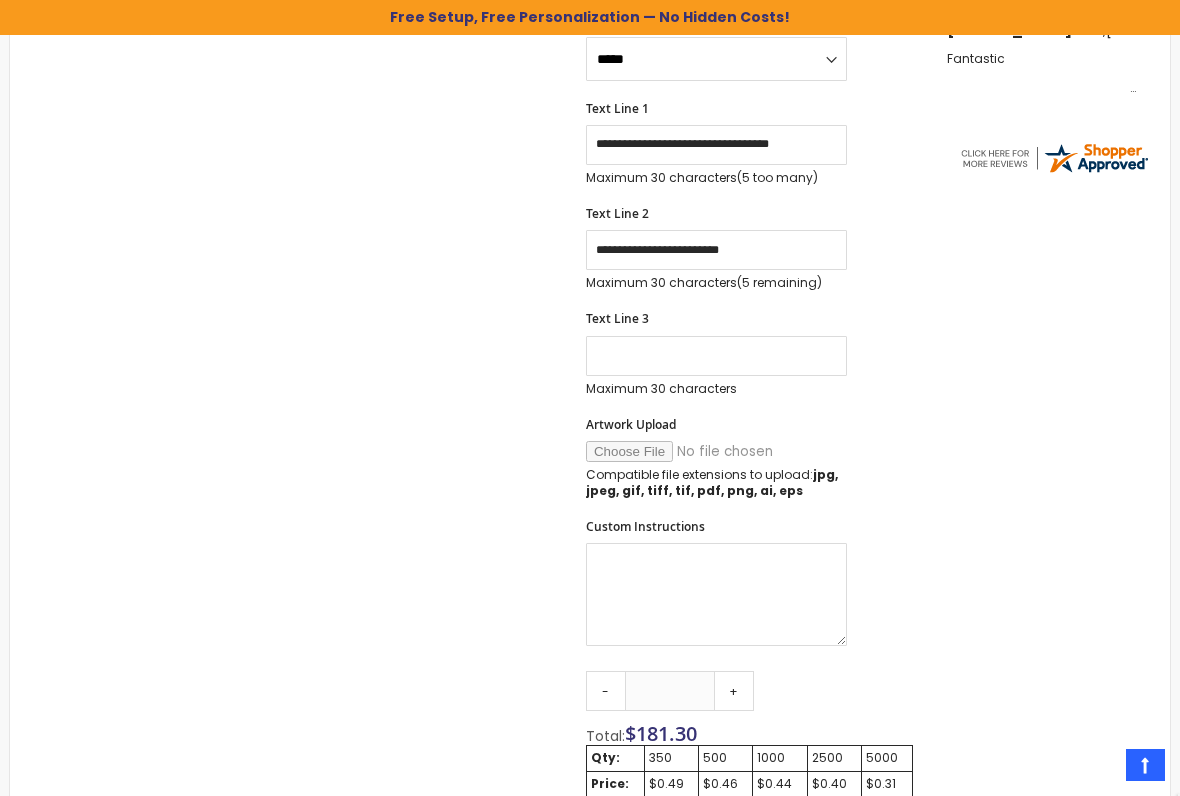 click on "+" at bounding box center [734, 691] 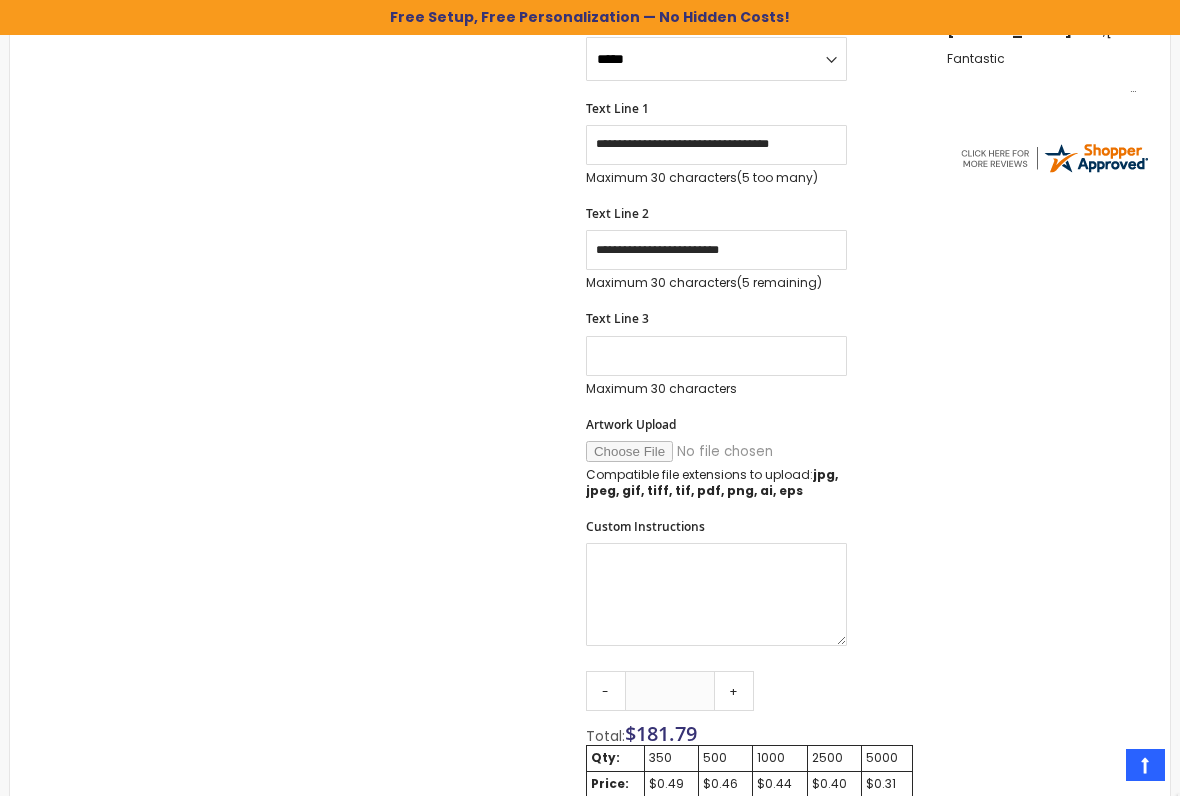 click on "+" at bounding box center [734, 691] 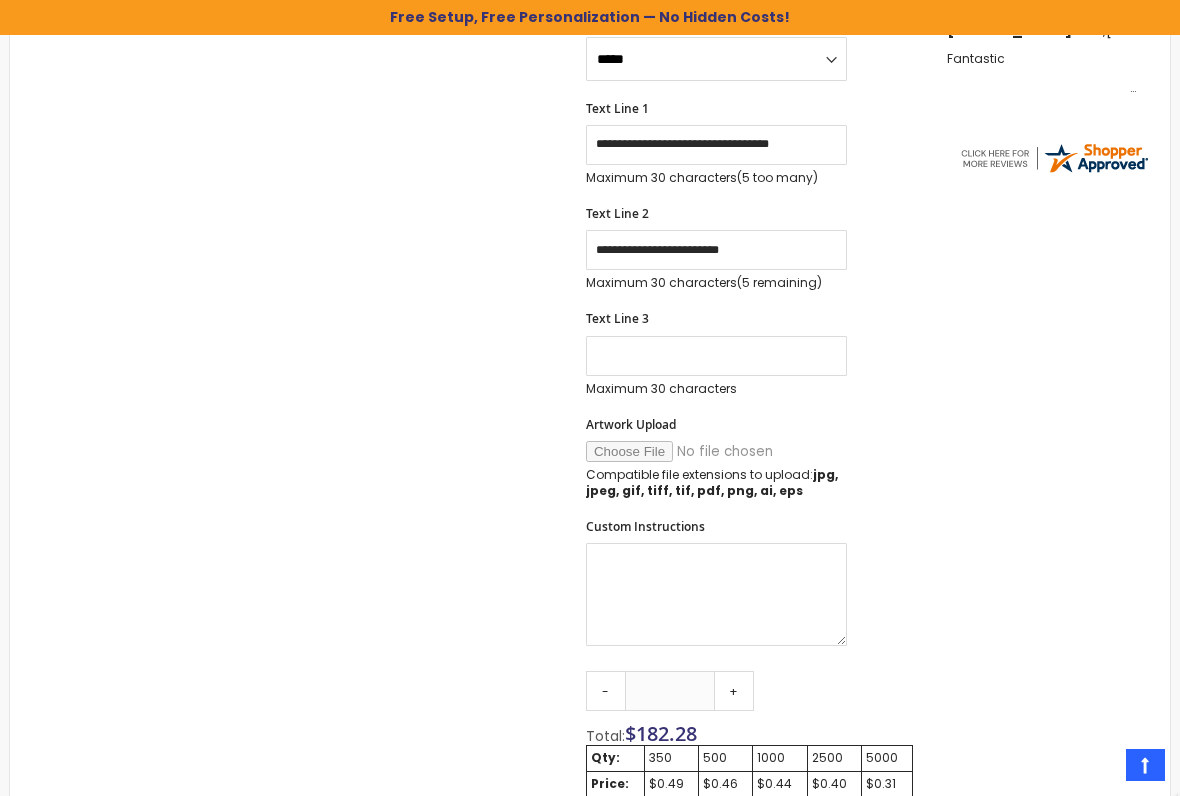 click on "+" at bounding box center (734, 691) 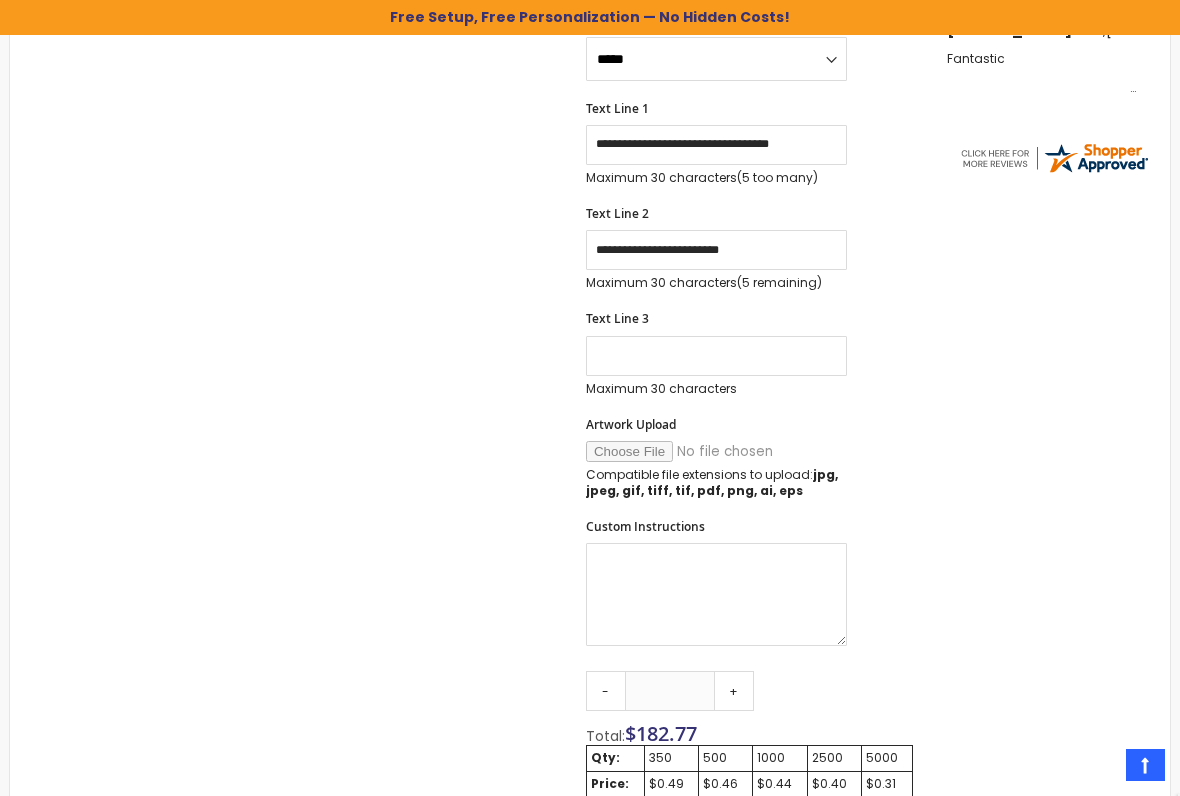 click on "+" at bounding box center [734, 691] 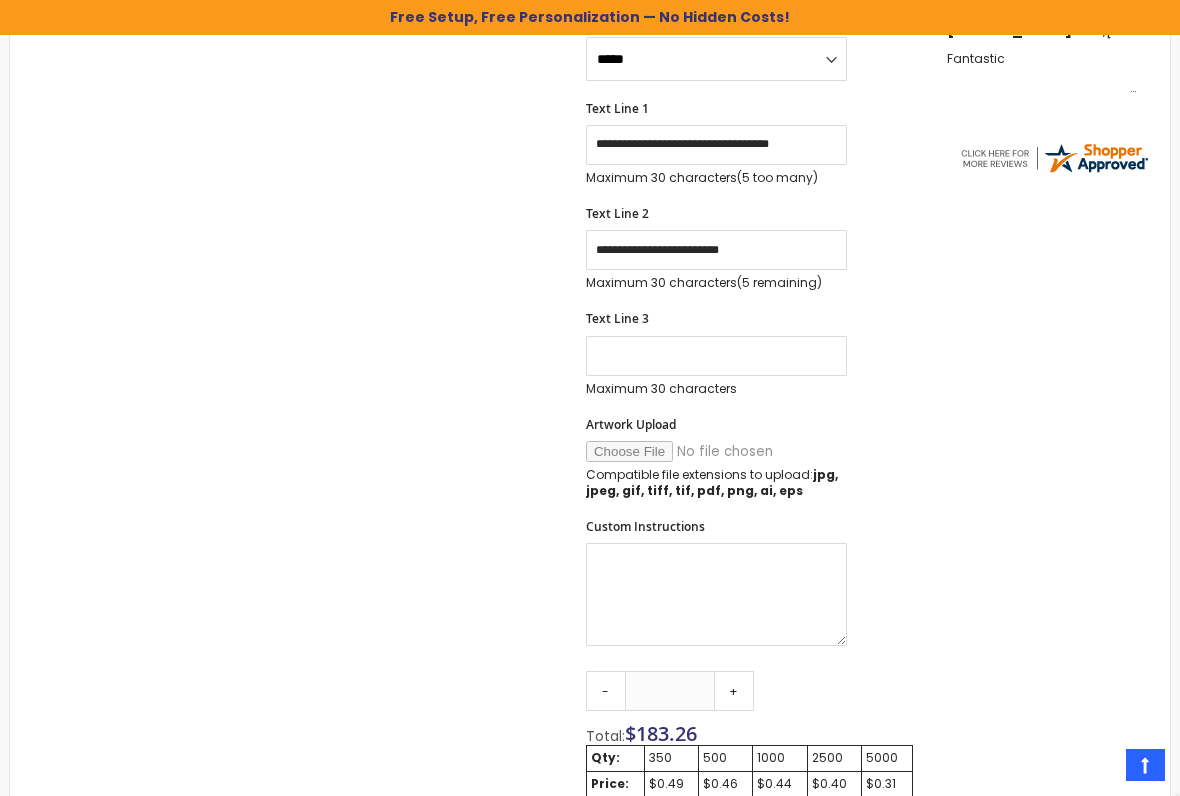 click on "+" at bounding box center (734, 691) 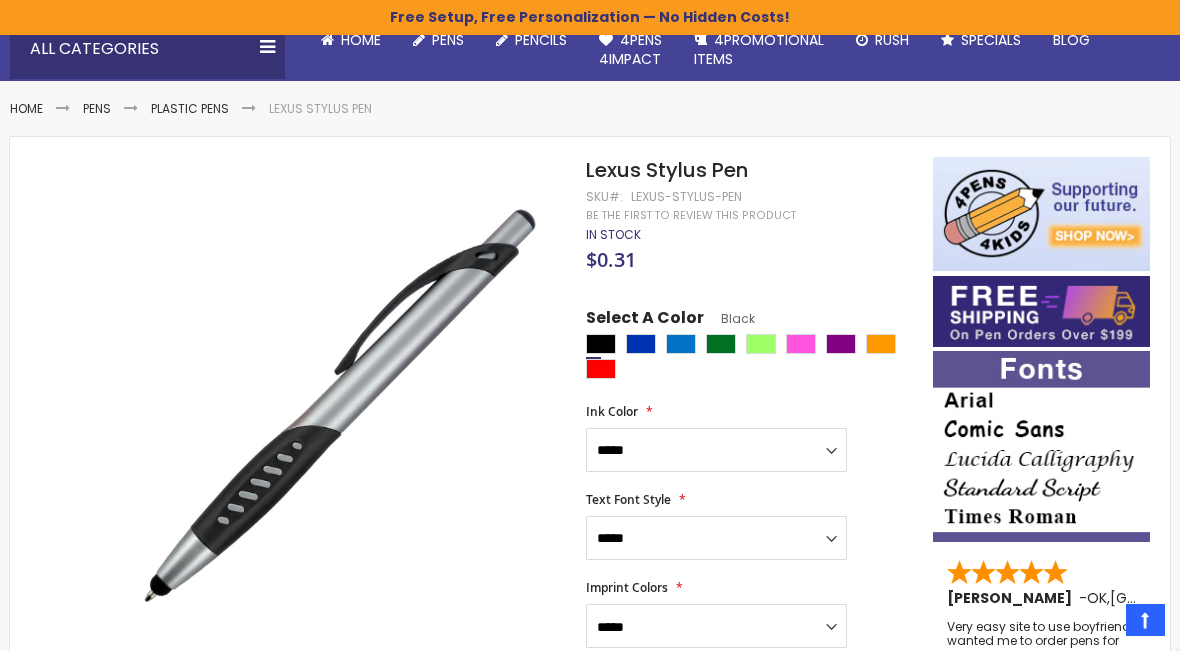 scroll, scrollTop: 0, scrollLeft: 0, axis: both 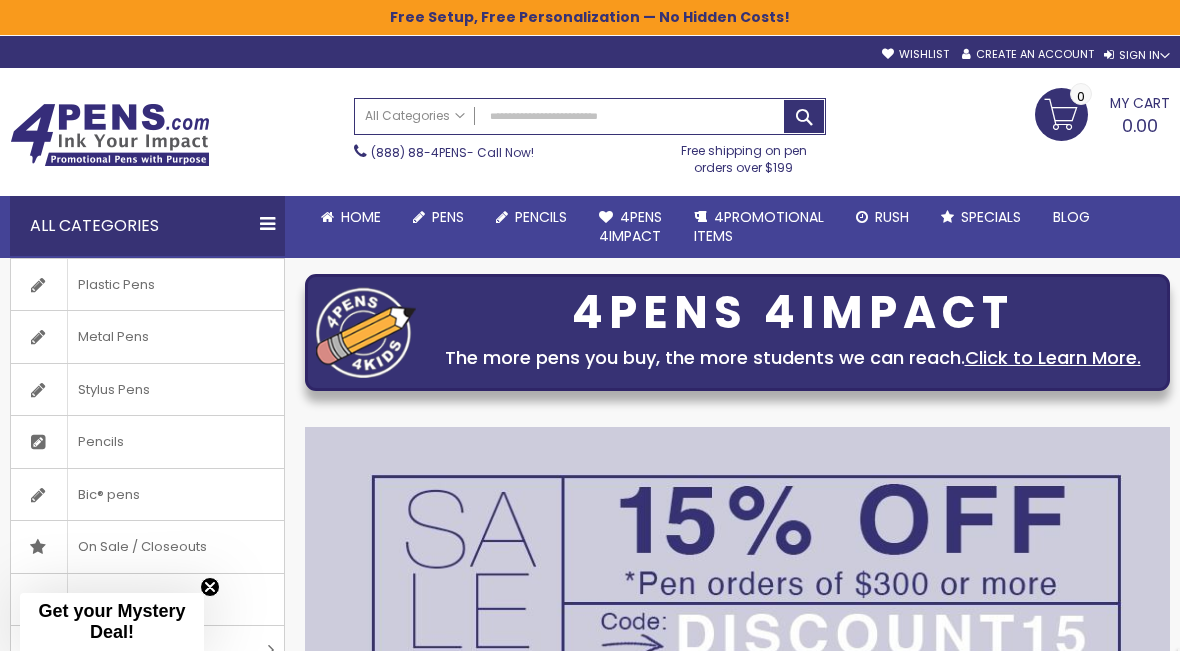 click on "Stylus Pens" at bounding box center (113, 390) 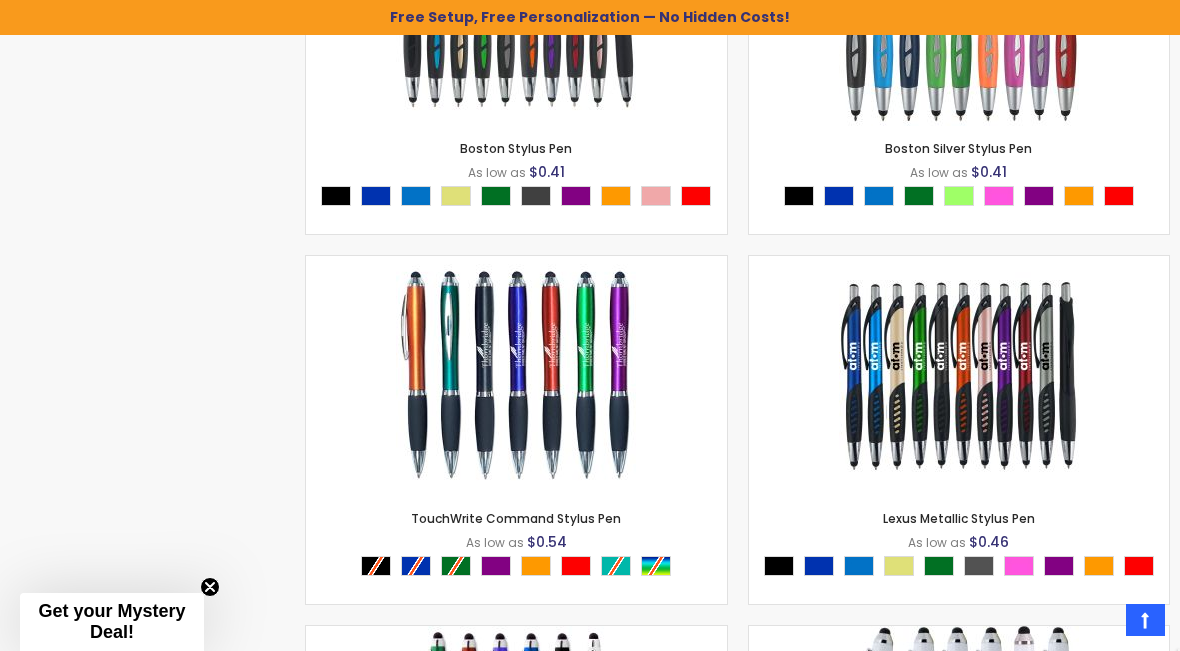 scroll, scrollTop: 1915, scrollLeft: 0, axis: vertical 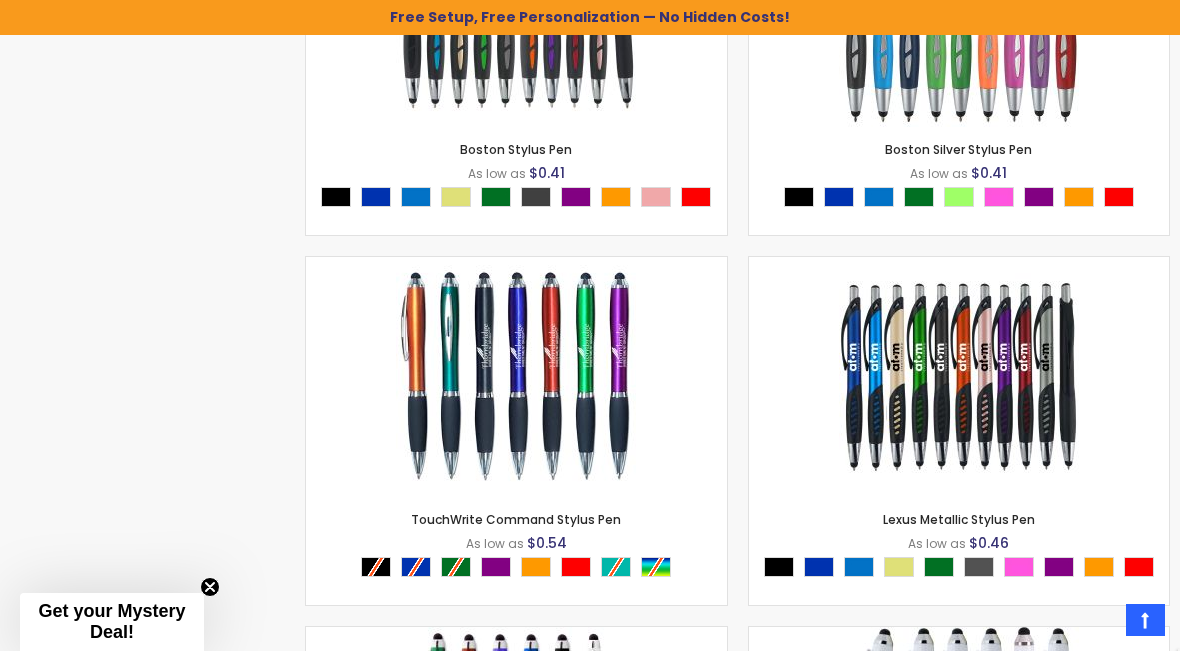 click at bounding box center [959, 377] 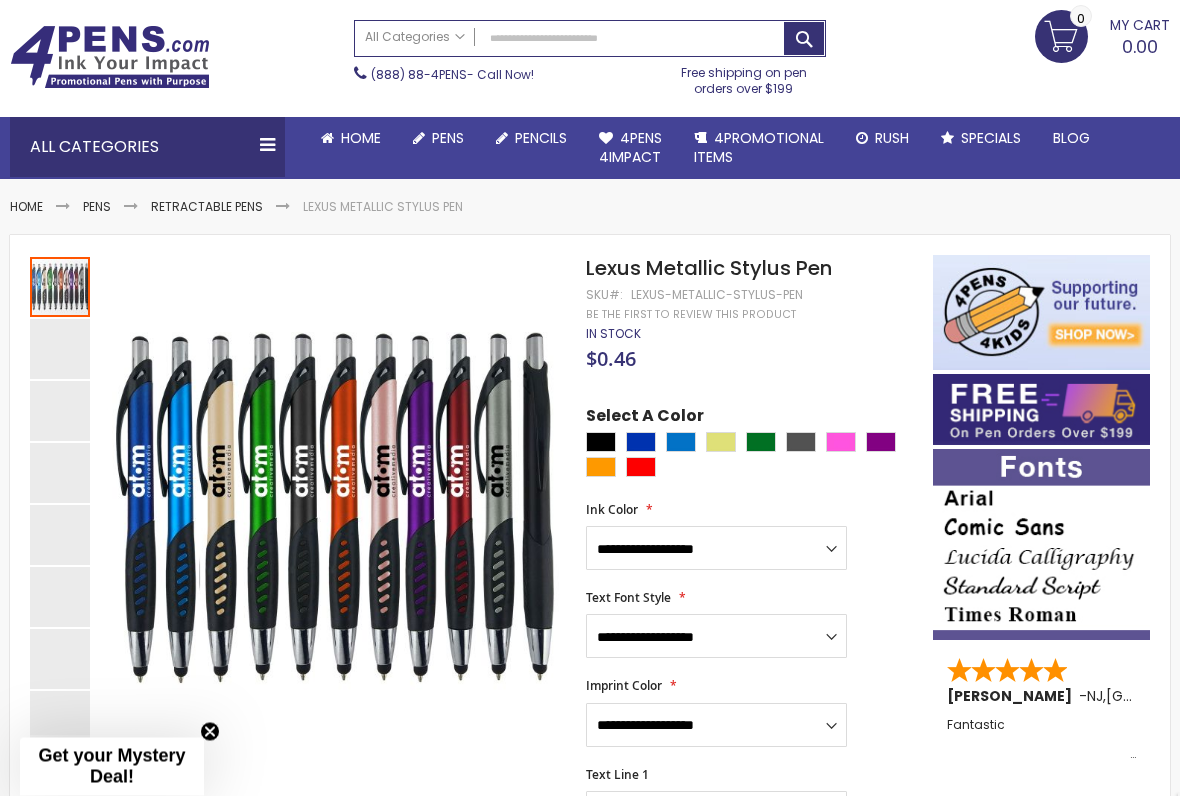 scroll, scrollTop: 77, scrollLeft: 0, axis: vertical 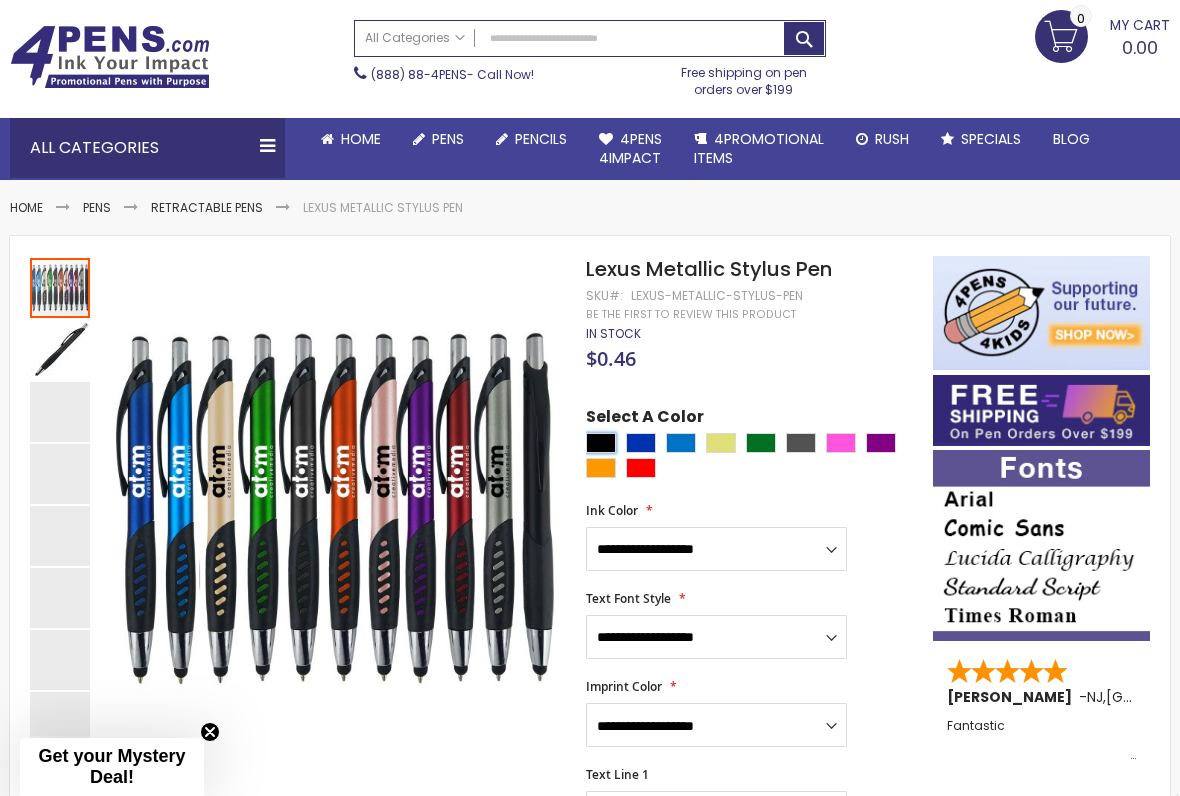 click at bounding box center [601, 443] 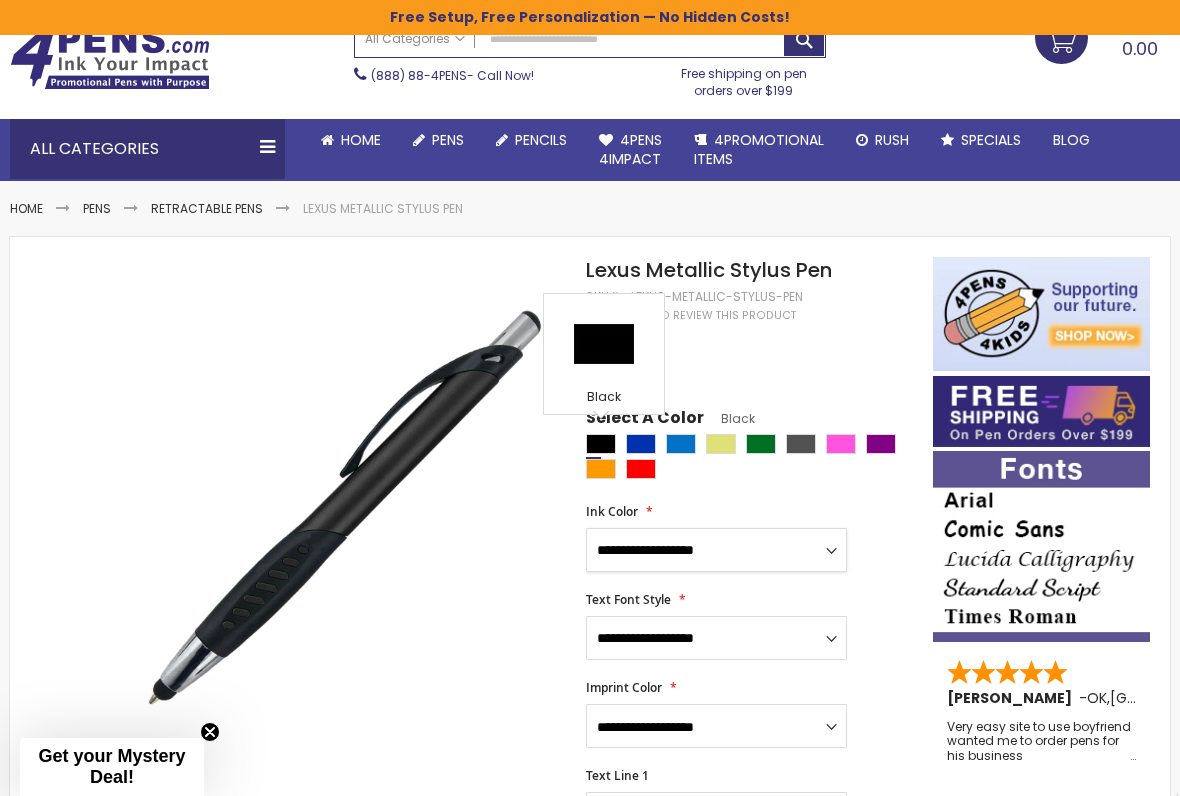 click on "**********" at bounding box center [716, 550] 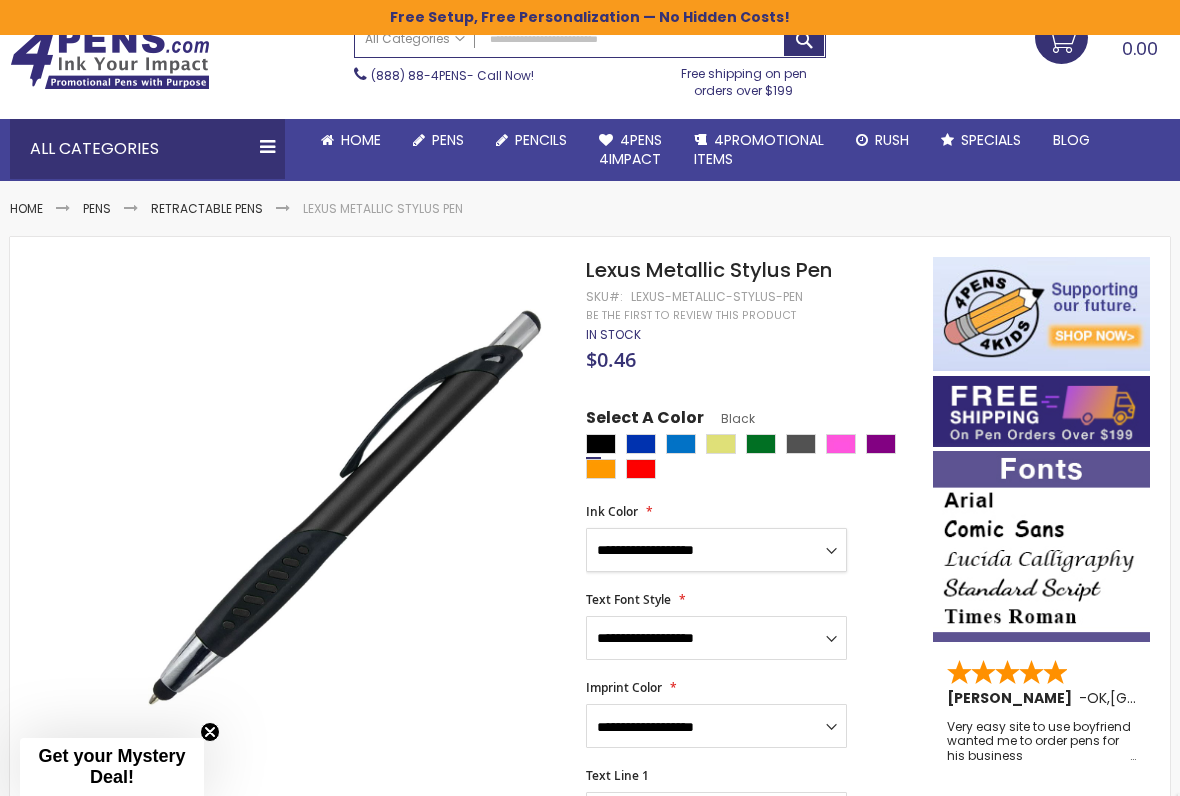 select on "****" 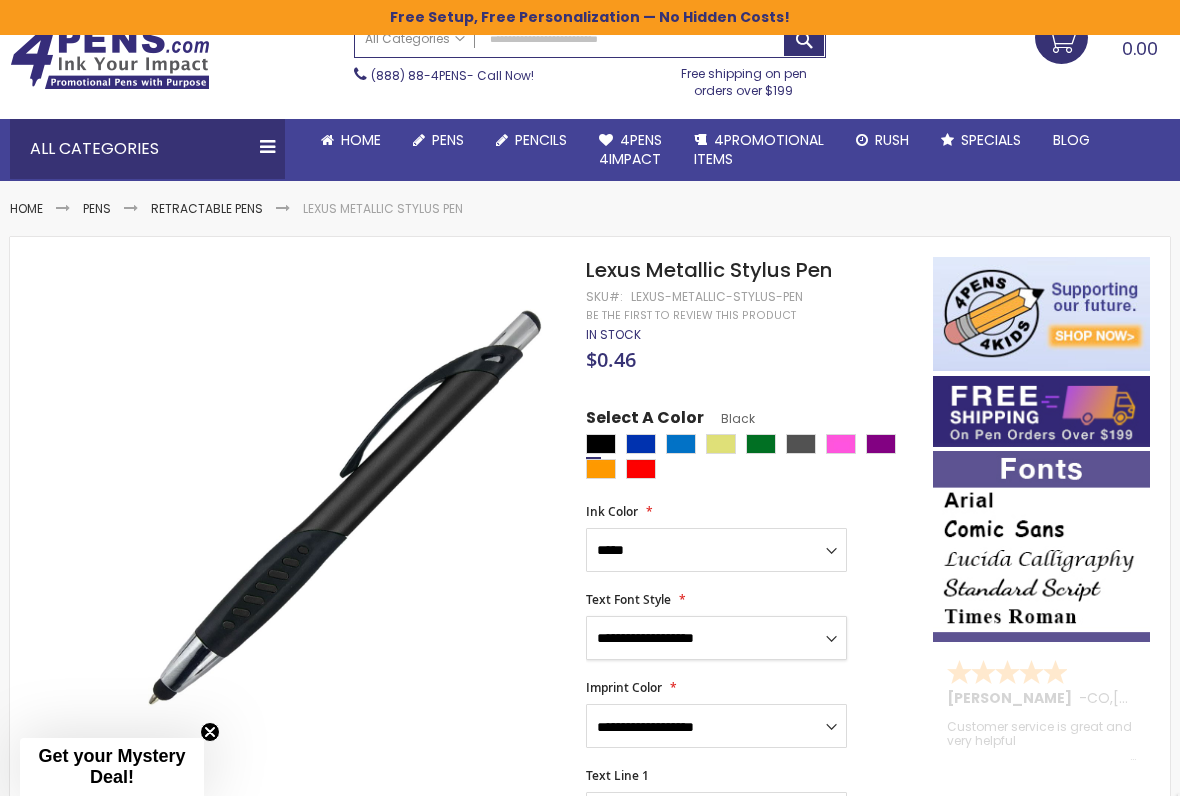 click on "**********" at bounding box center (716, 638) 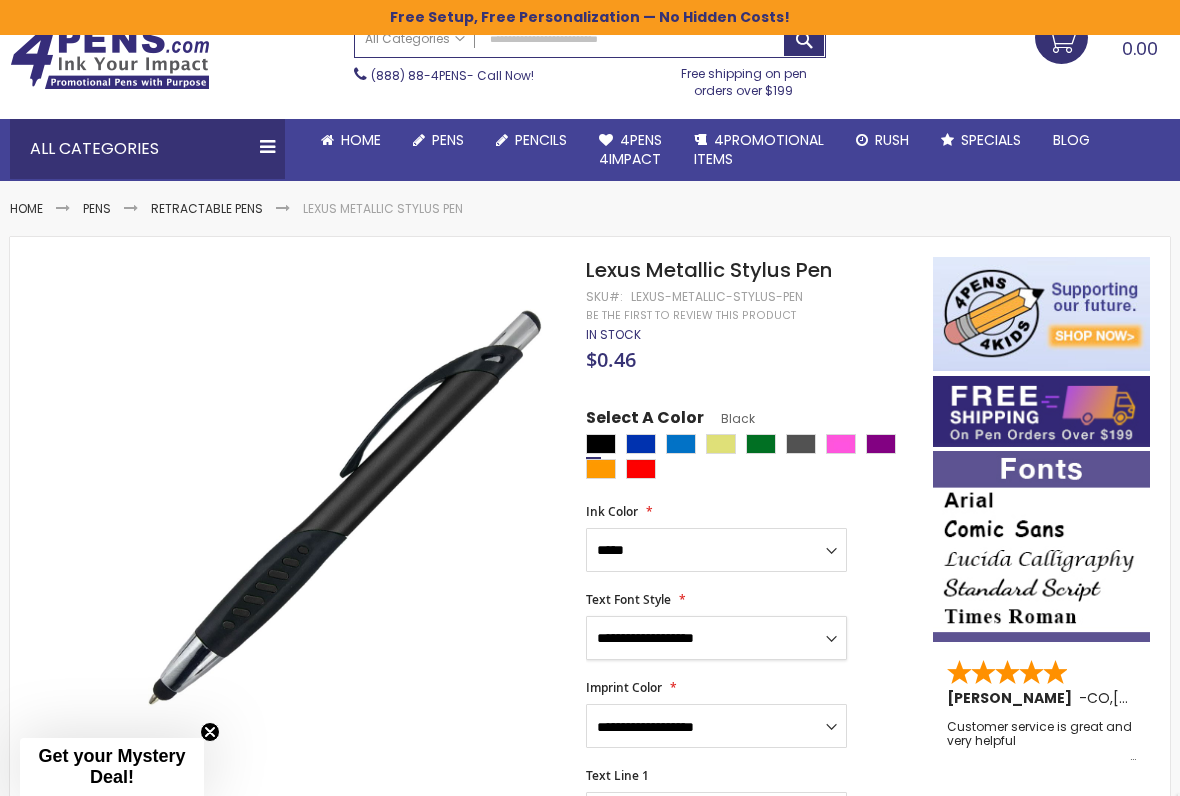 select on "****" 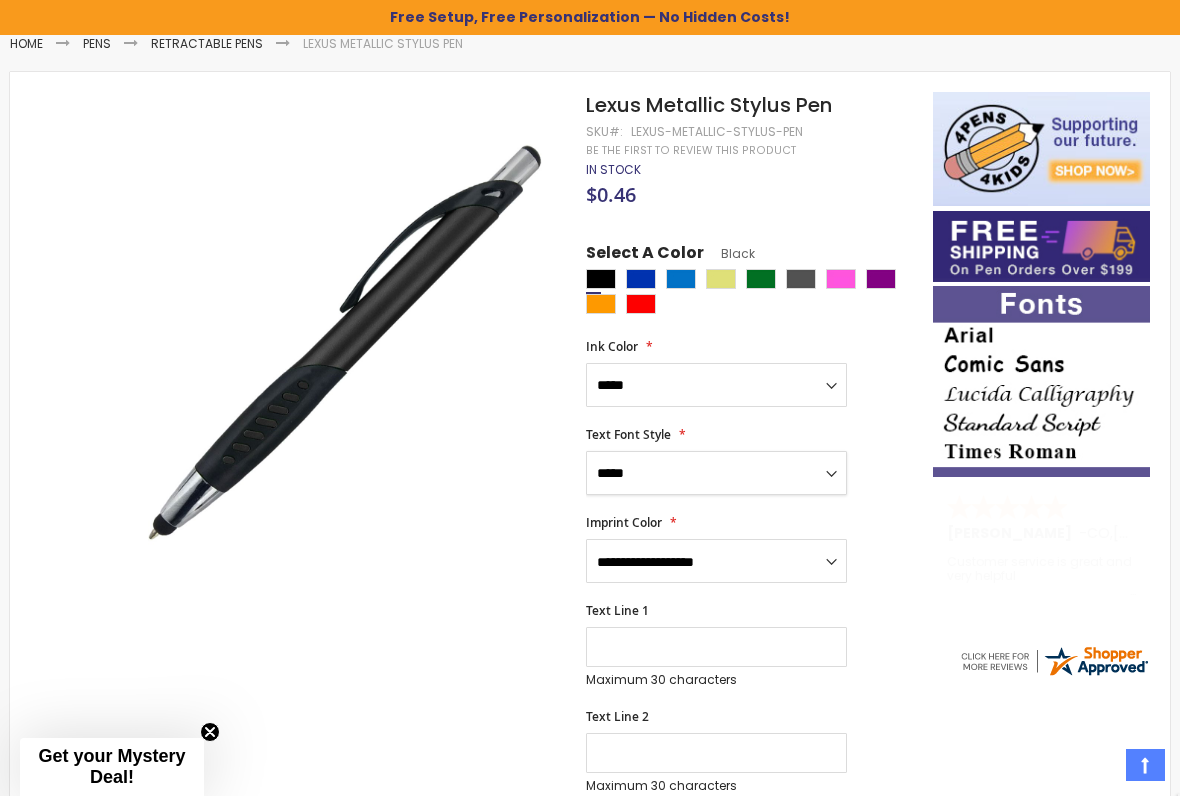 scroll, scrollTop: 250, scrollLeft: 0, axis: vertical 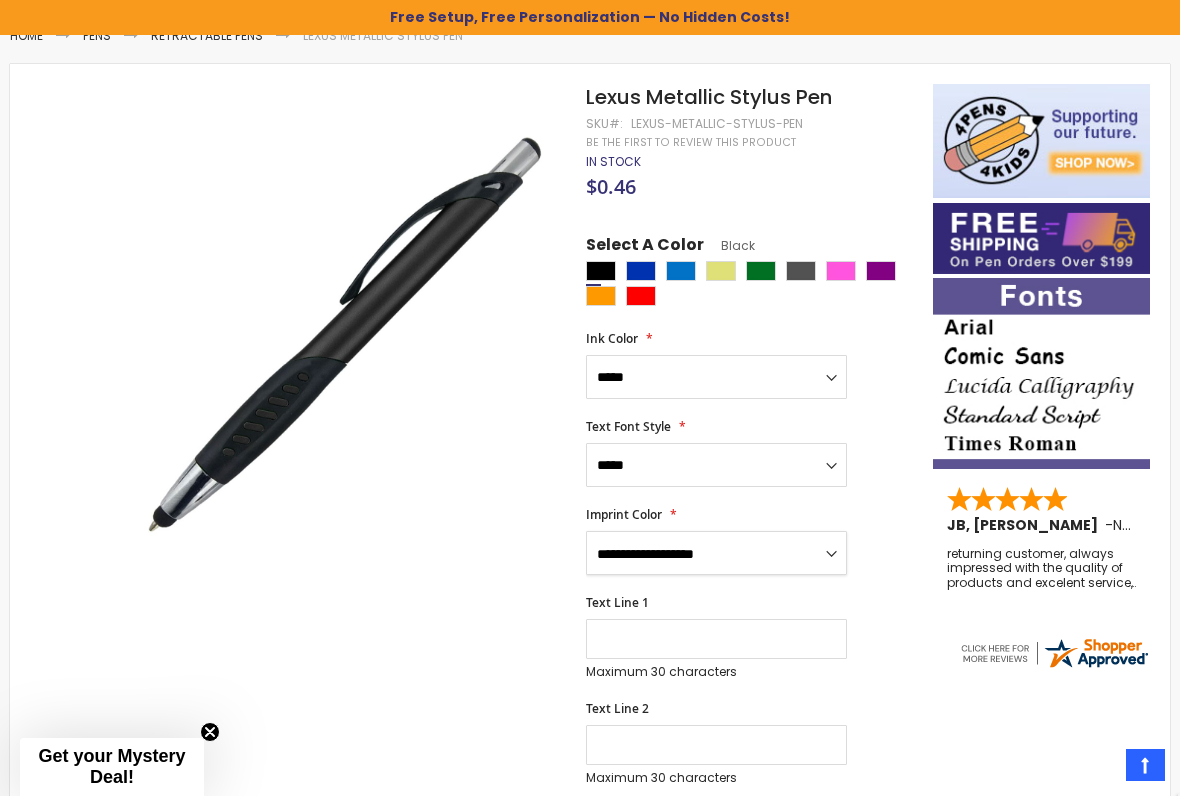 click on "**********" at bounding box center [716, 553] 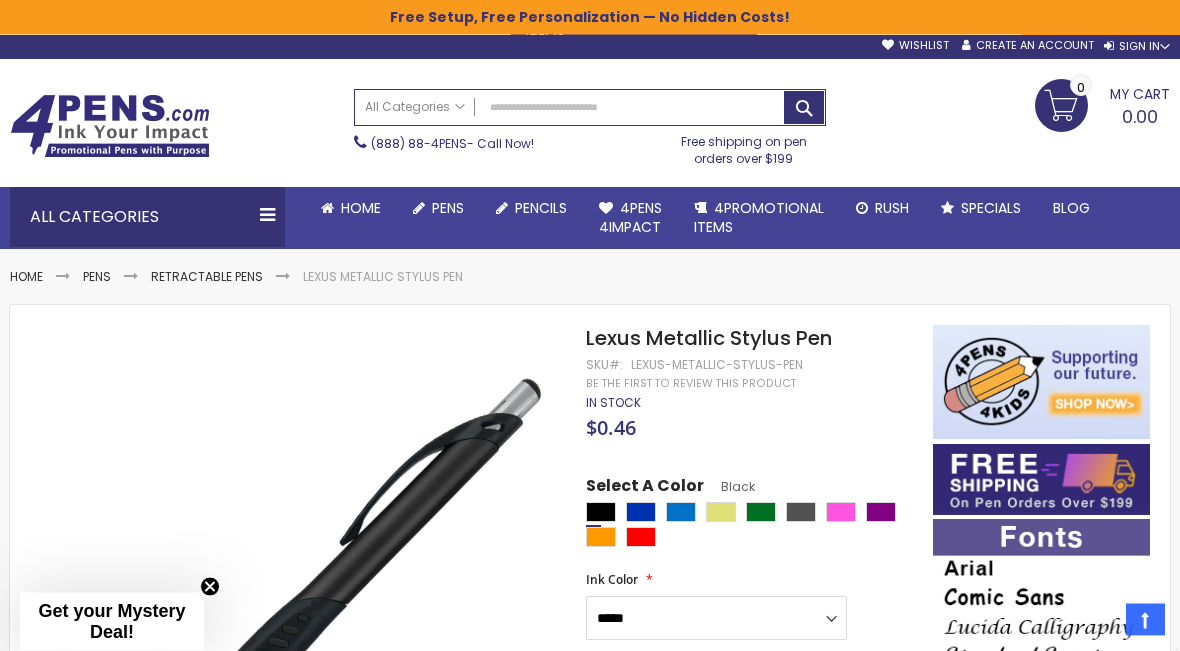 scroll, scrollTop: 0, scrollLeft: 0, axis: both 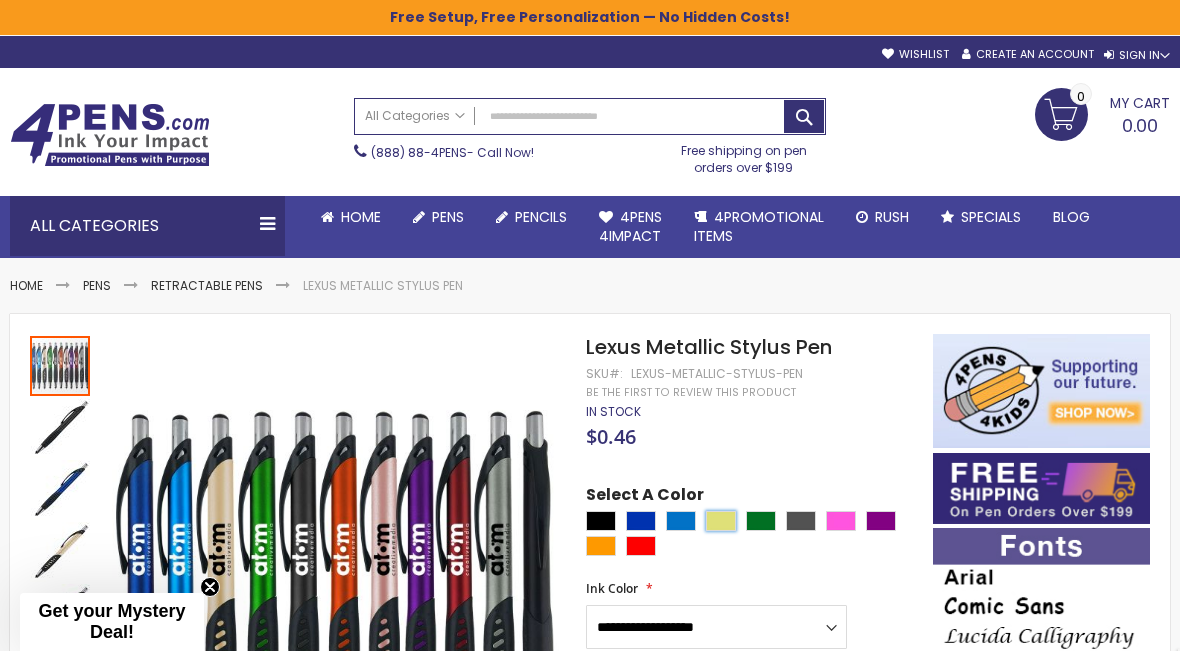 click at bounding box center [721, 521] 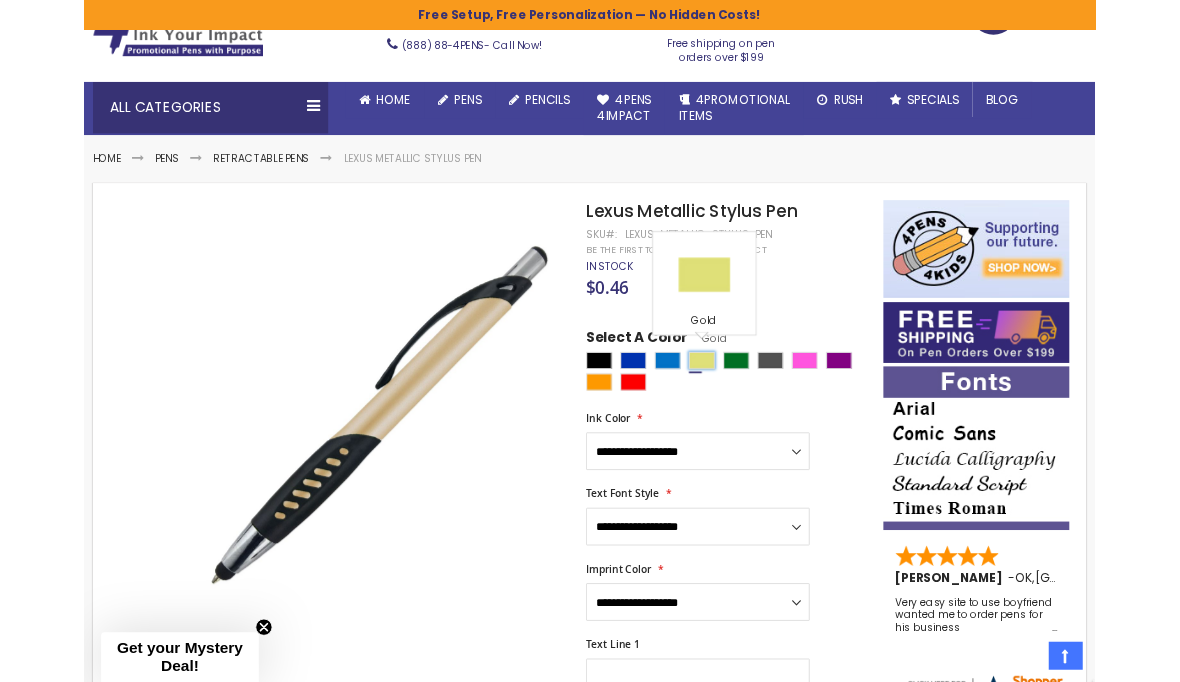 scroll, scrollTop: 0, scrollLeft: 0, axis: both 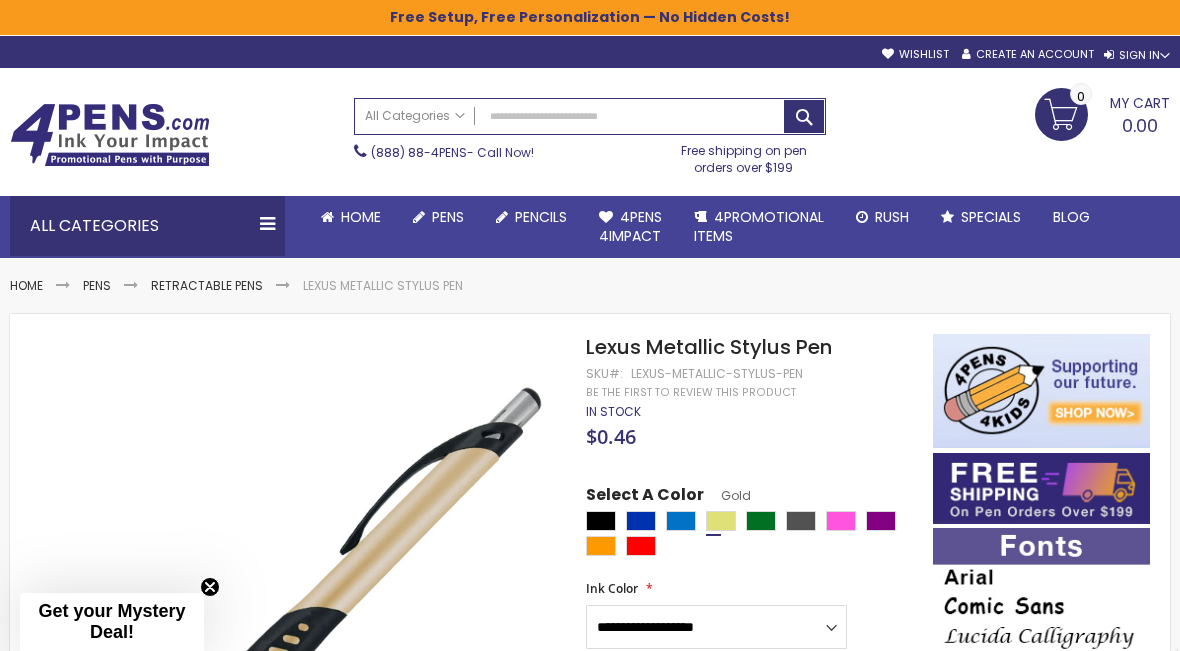 click on "Get your Mystery Deal!" at bounding box center (111, 621) 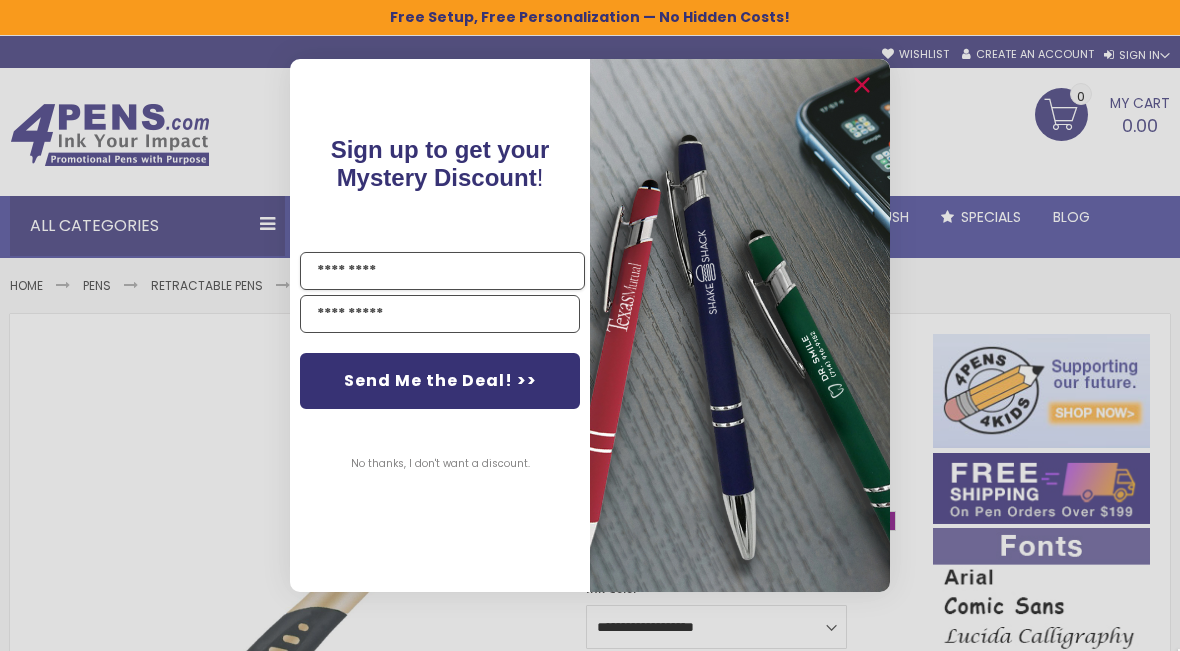 click on "Name" at bounding box center (442, 271) 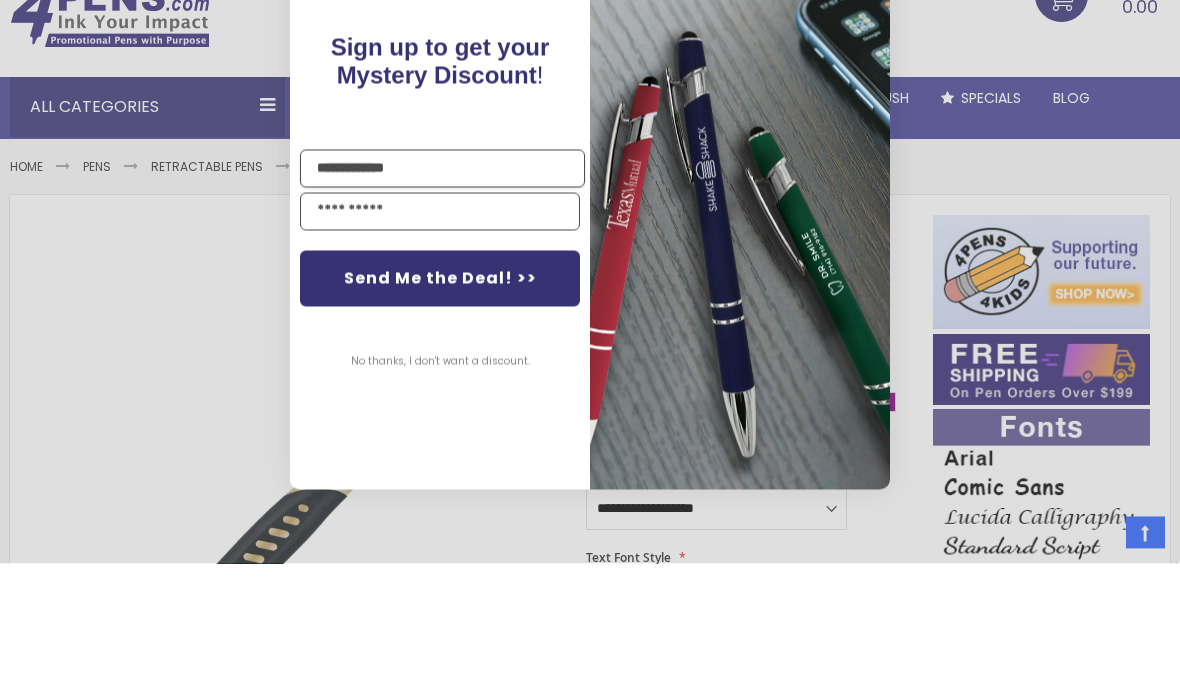 type on "**********" 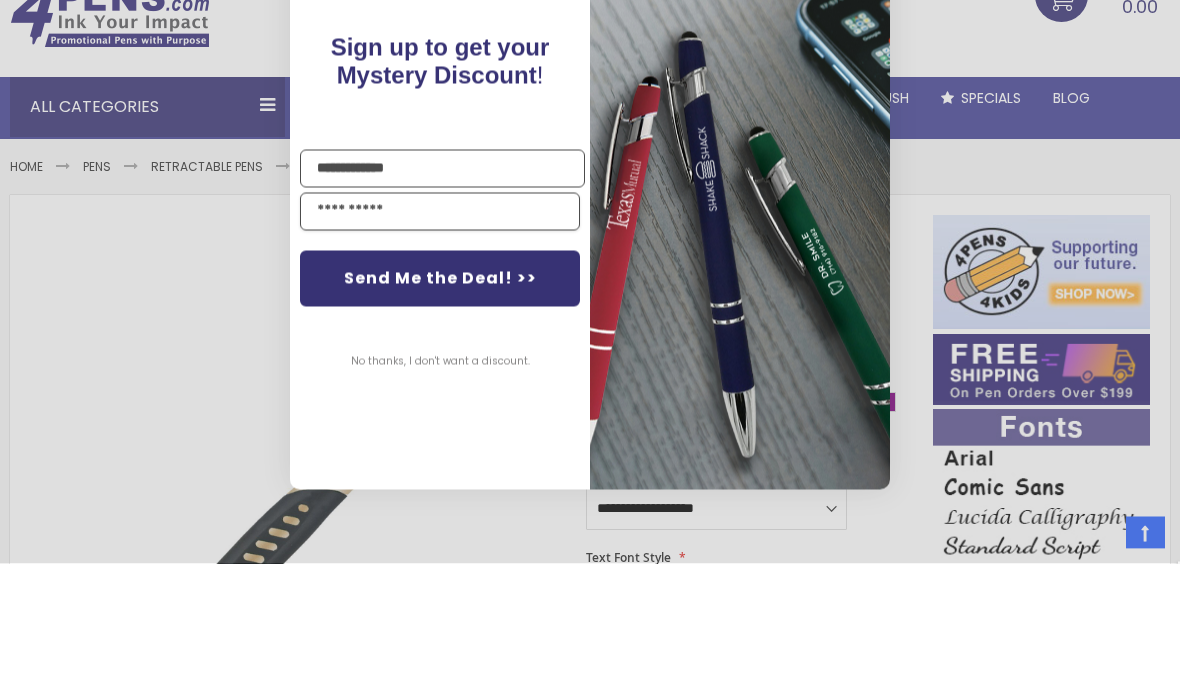 click at bounding box center [440, 330] 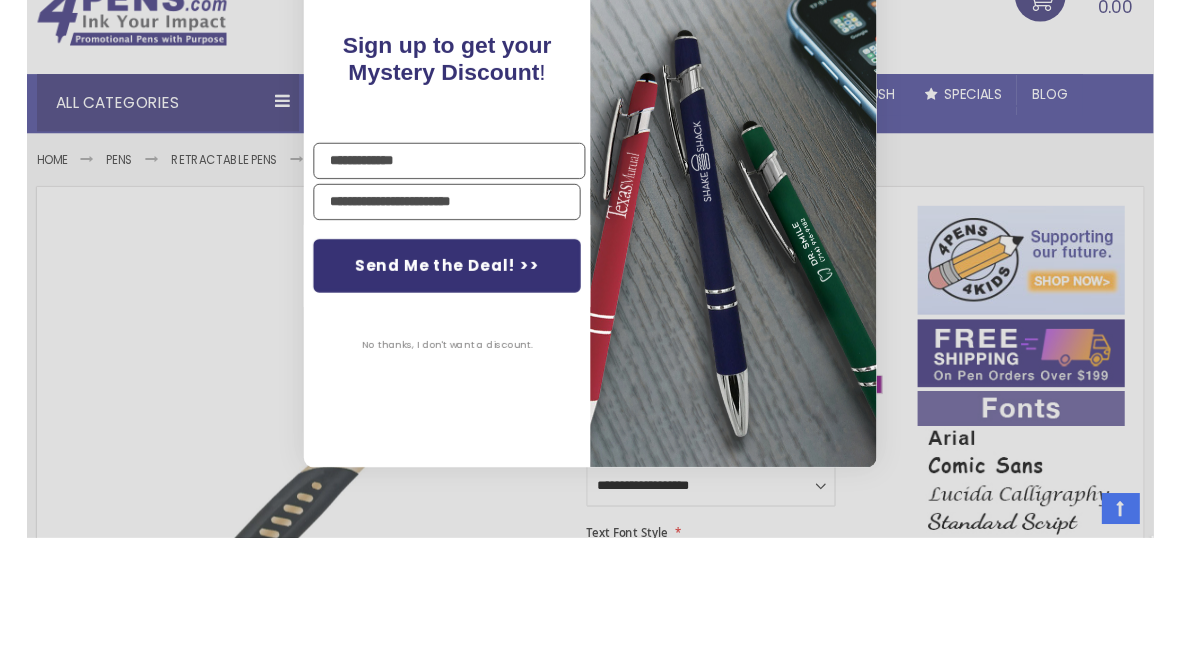 scroll, scrollTop: 119, scrollLeft: 0, axis: vertical 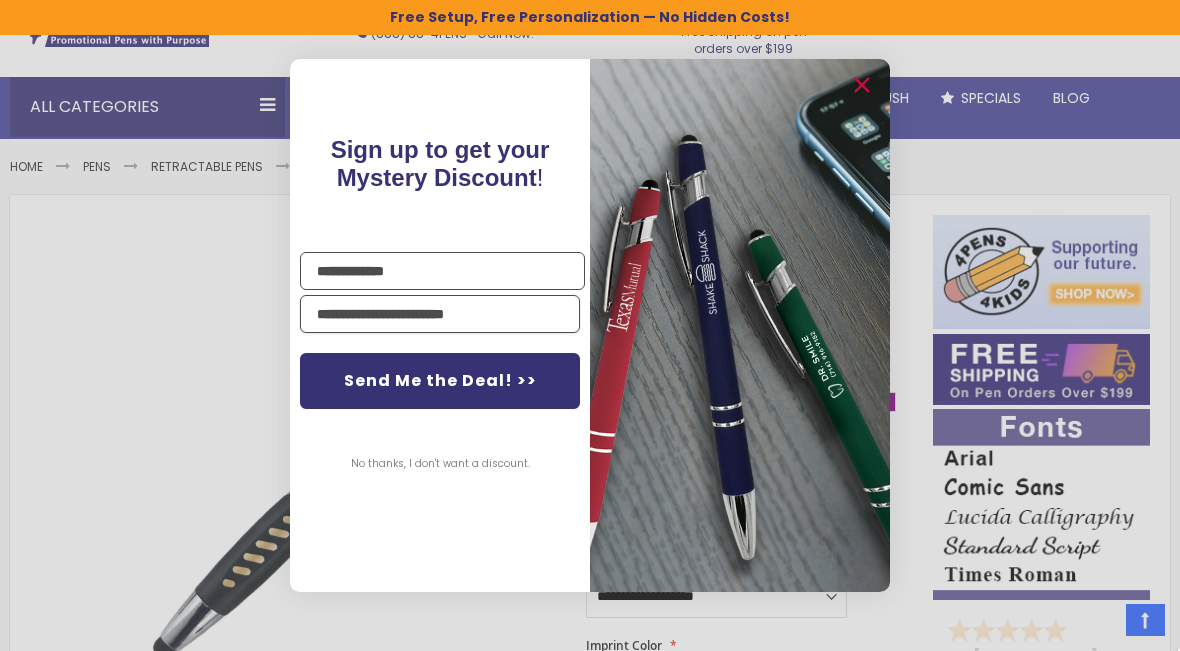 type on "**********" 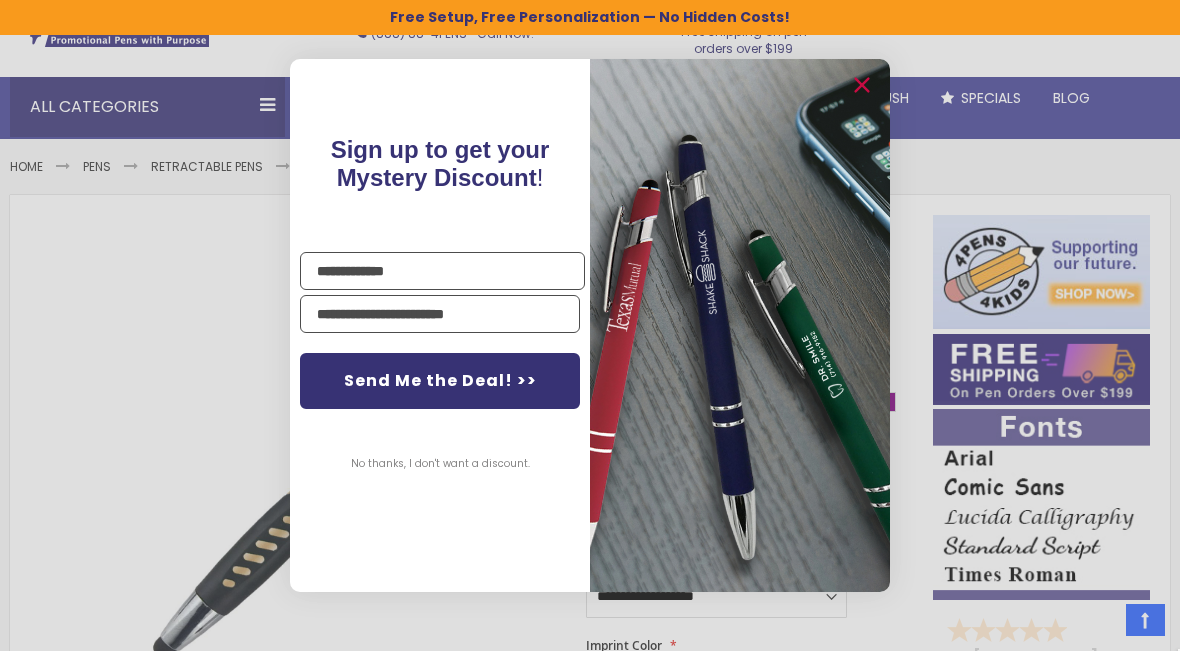 click on "Send Me the Deal! >>" at bounding box center [440, 381] 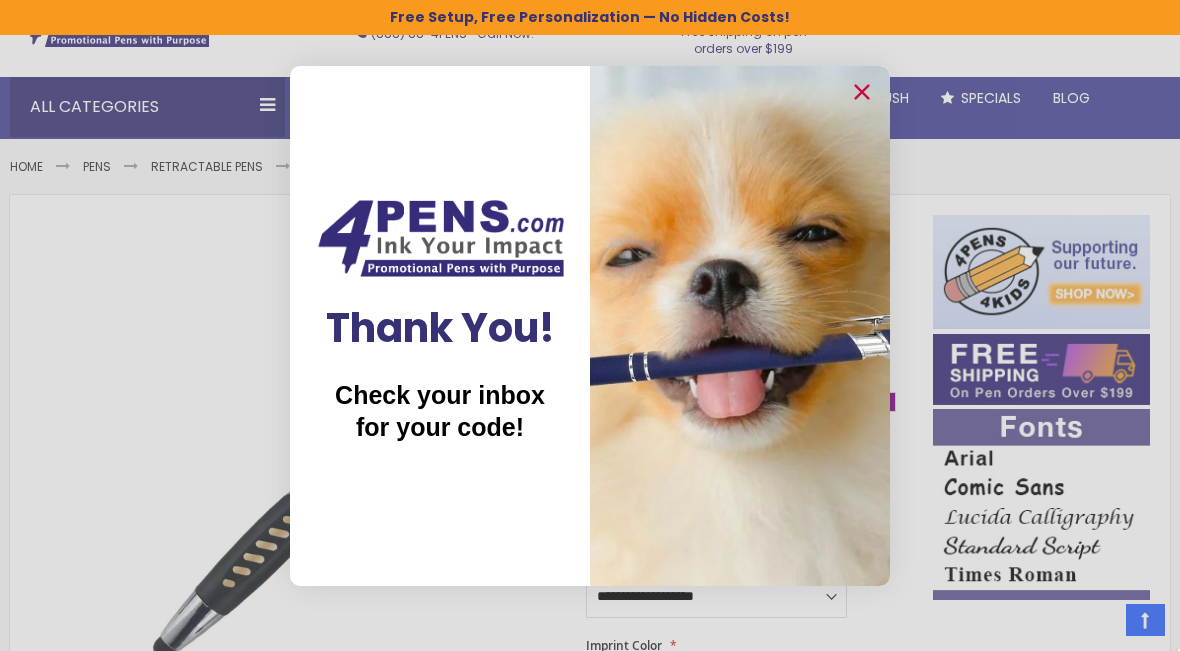 click at bounding box center [740, 326] 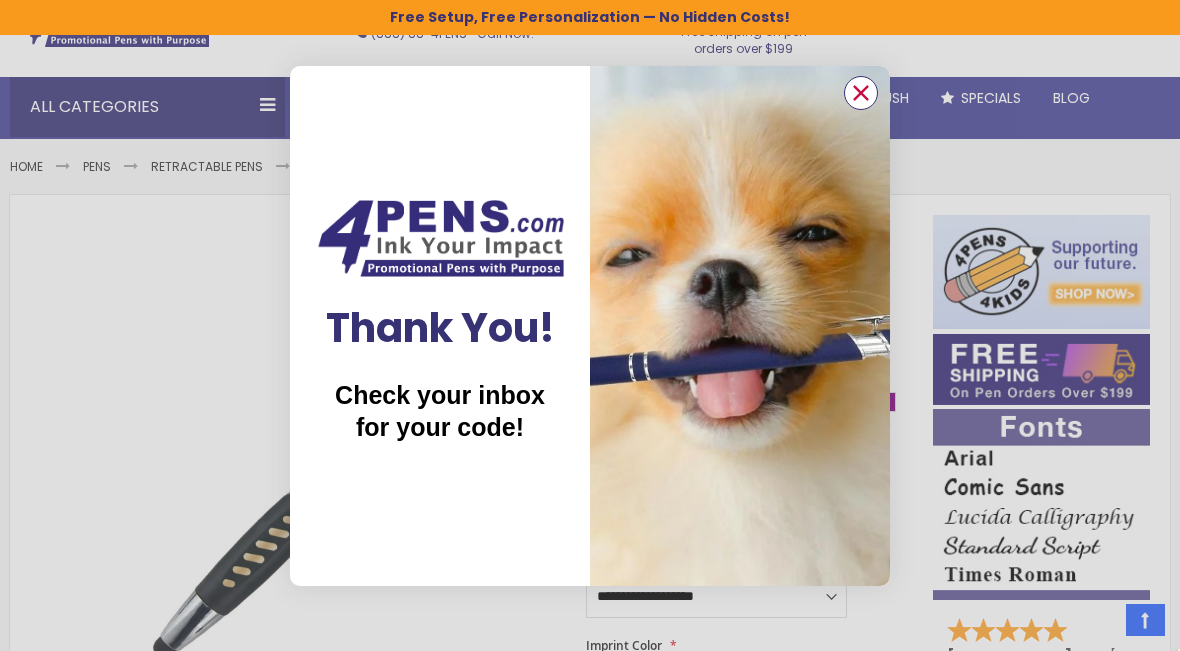 click 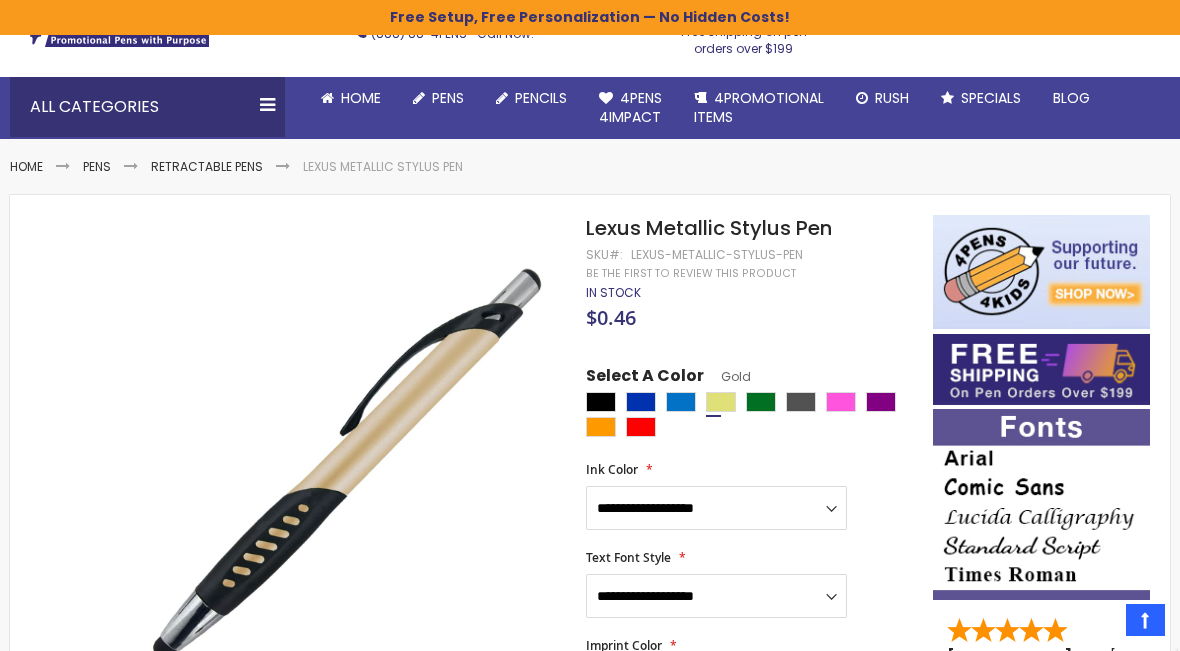 click on "Specials" at bounding box center [991, 98] 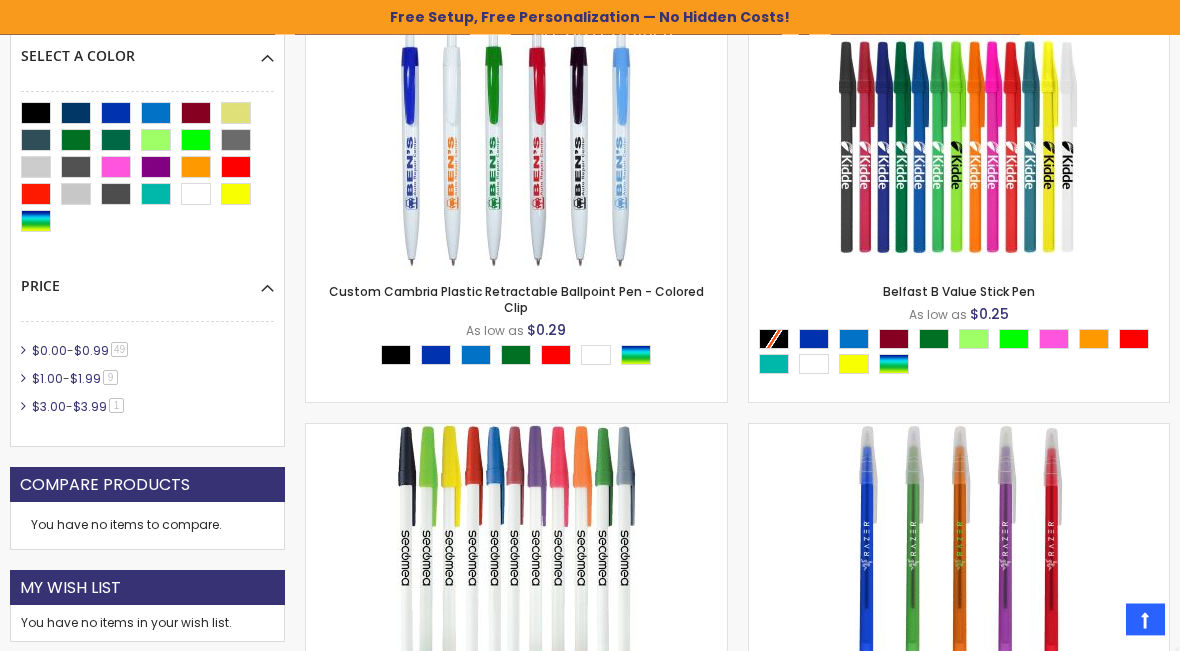 scroll, scrollTop: 0, scrollLeft: 0, axis: both 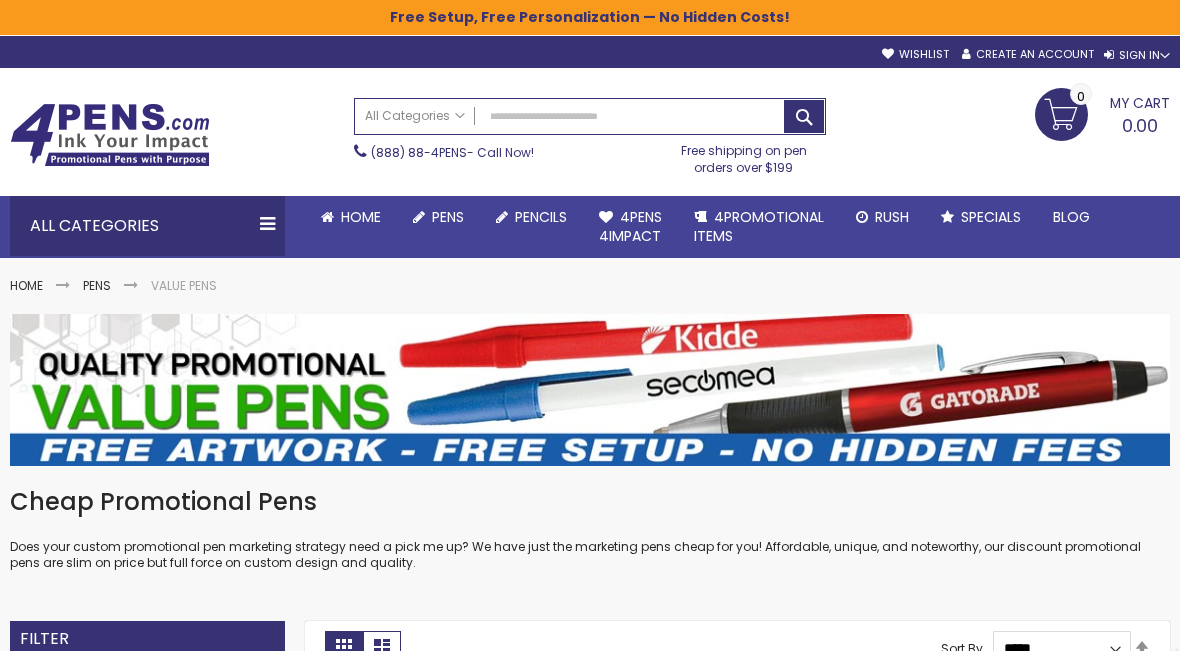 click on "Stylus Pens" at bounding box center (0, 0) 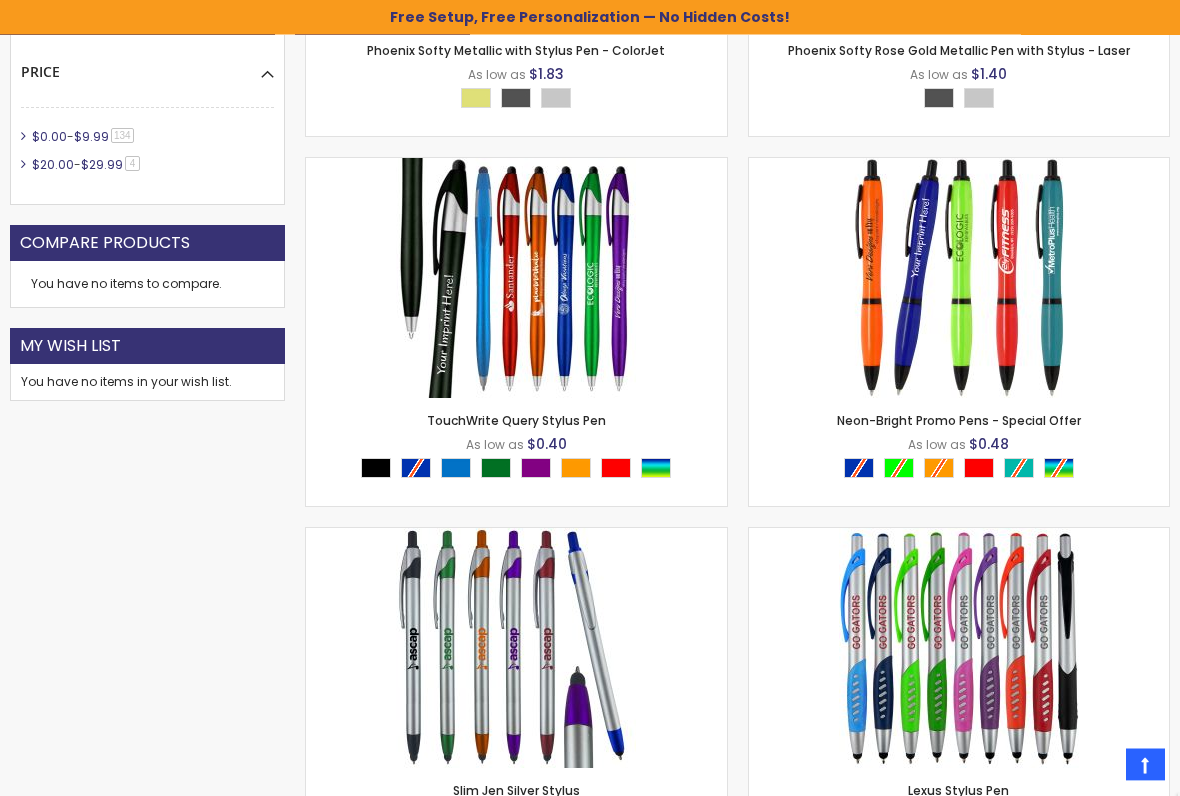 scroll, scrollTop: 904, scrollLeft: 0, axis: vertical 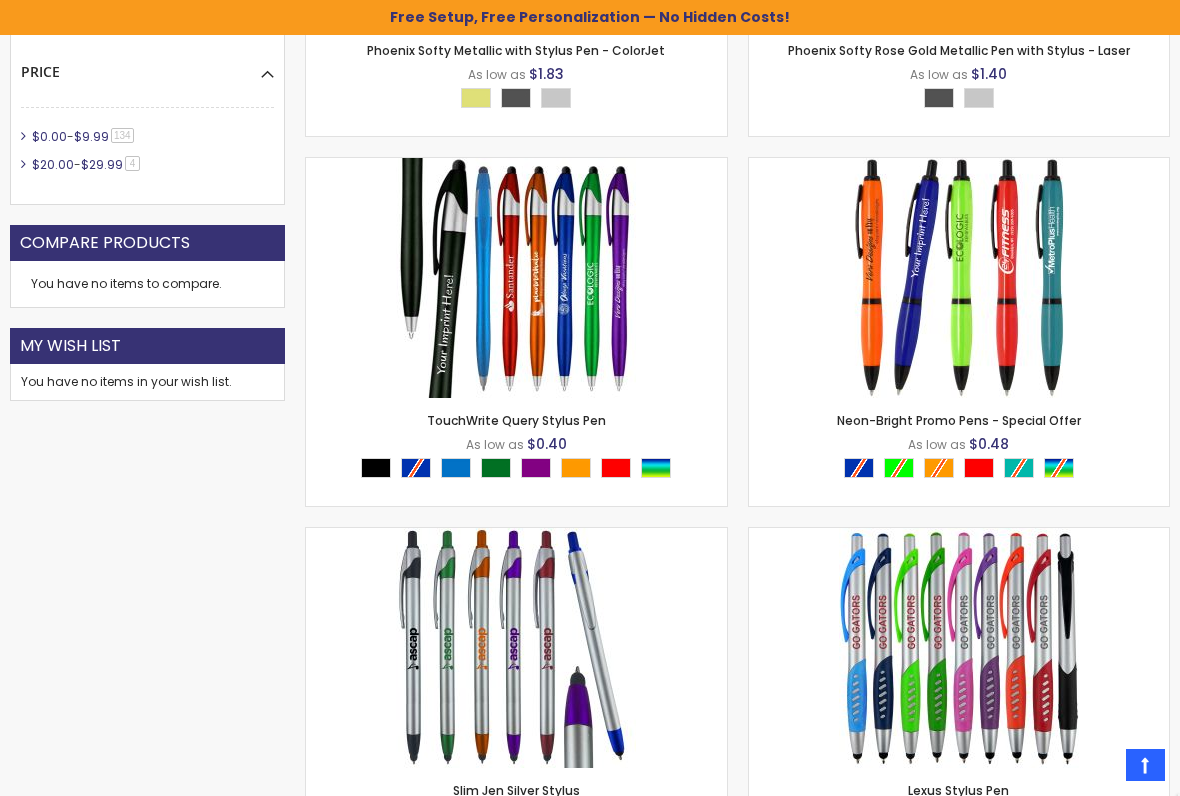 click at bounding box center (516, 278) 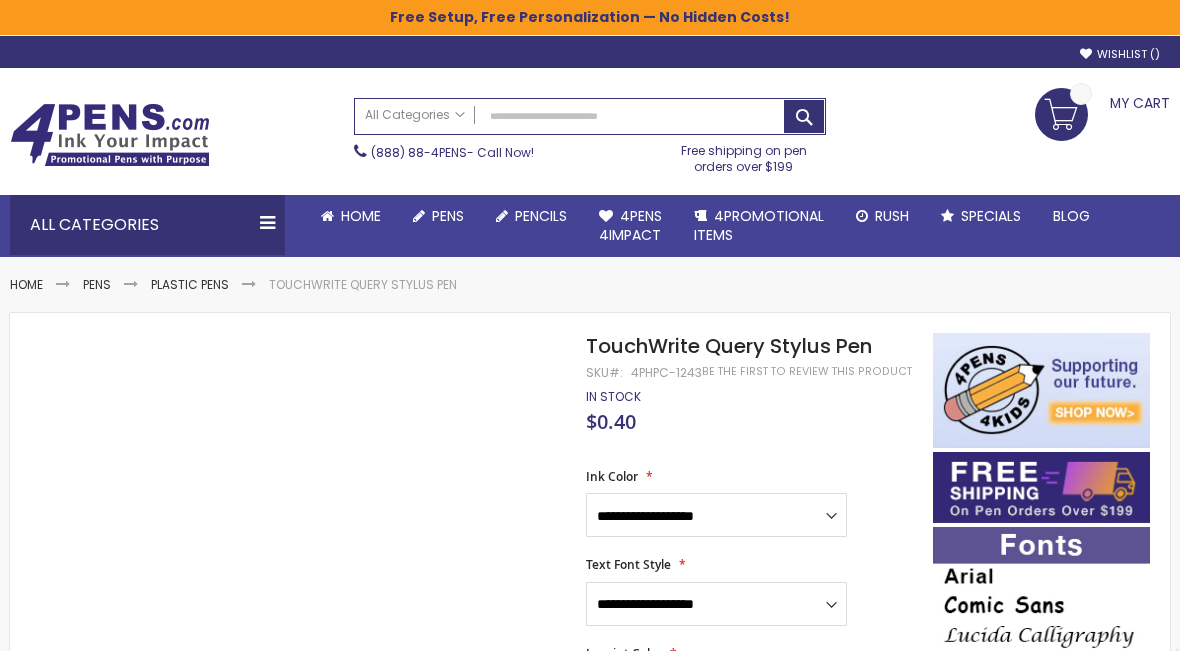 scroll, scrollTop: 0, scrollLeft: 0, axis: both 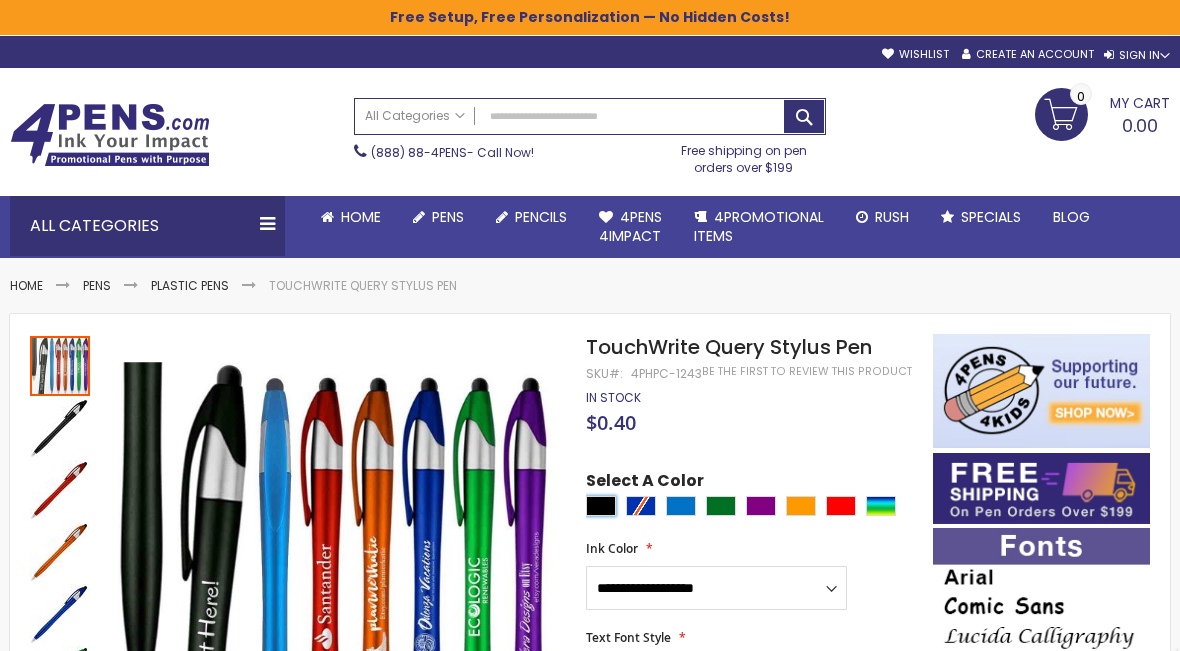 click at bounding box center [601, 506] 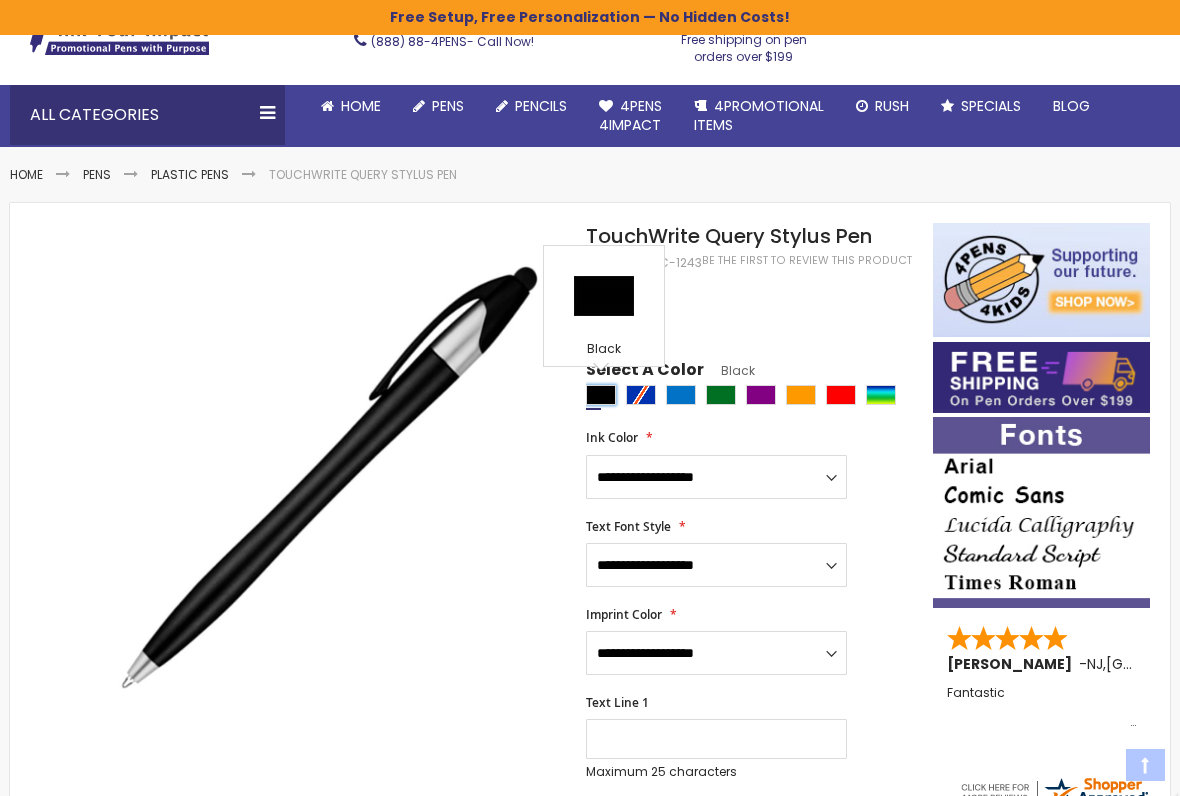 scroll, scrollTop: 114, scrollLeft: 0, axis: vertical 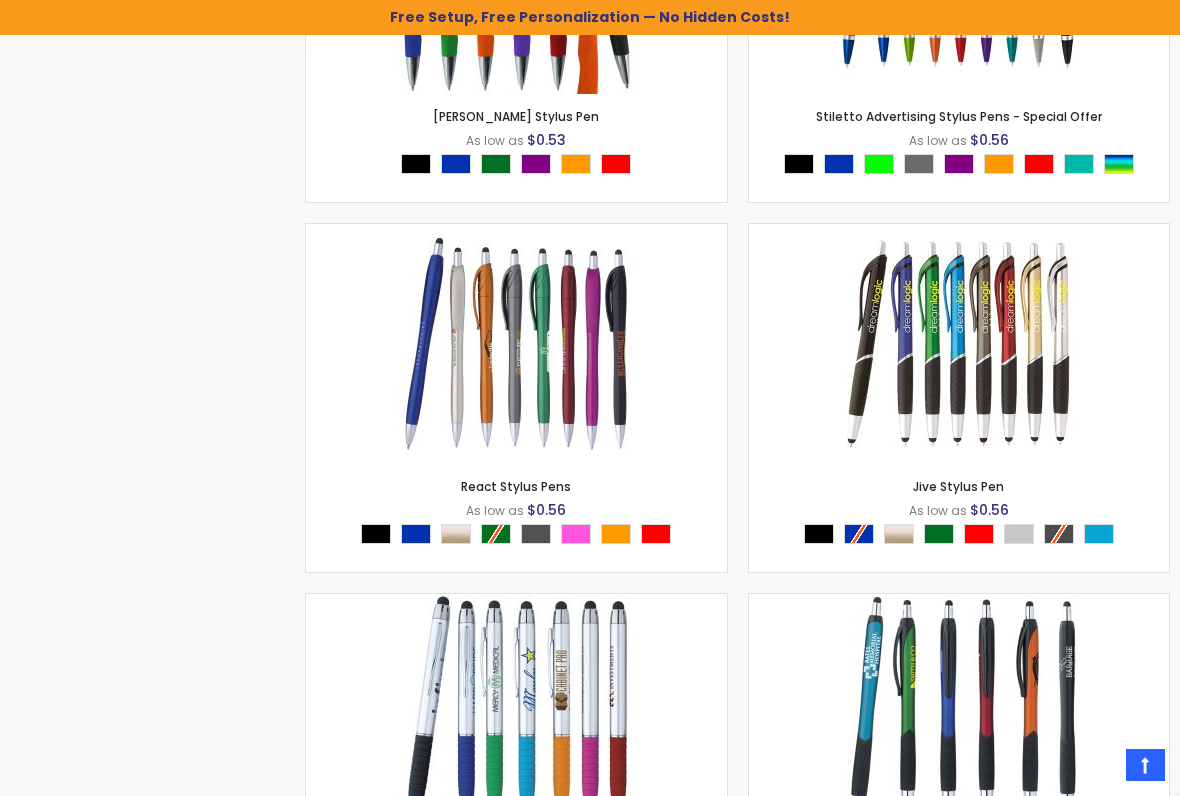 click at bounding box center [959, 344] 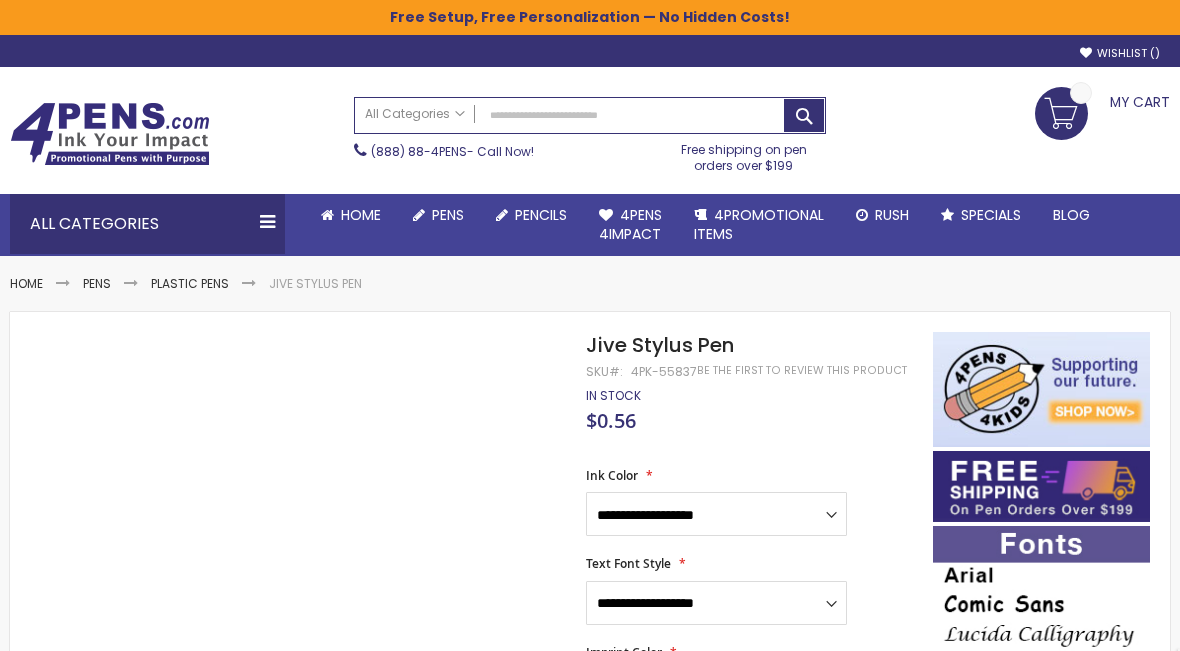 scroll, scrollTop: 0, scrollLeft: 0, axis: both 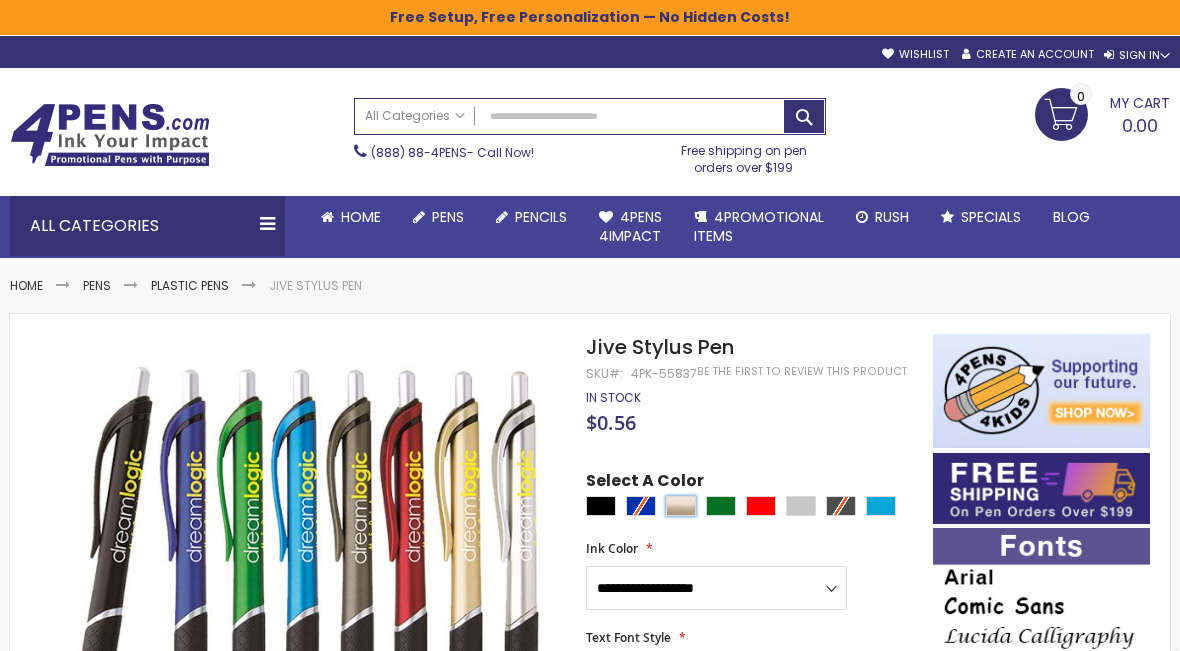 click at bounding box center [681, 506] 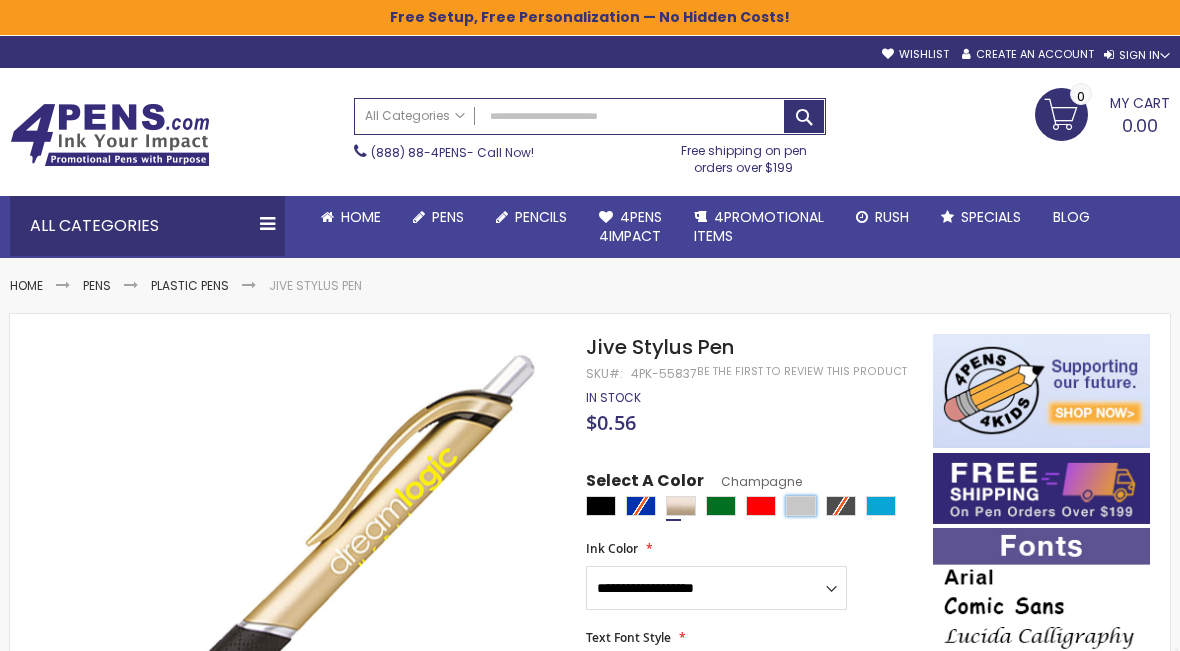 click at bounding box center (801, 506) 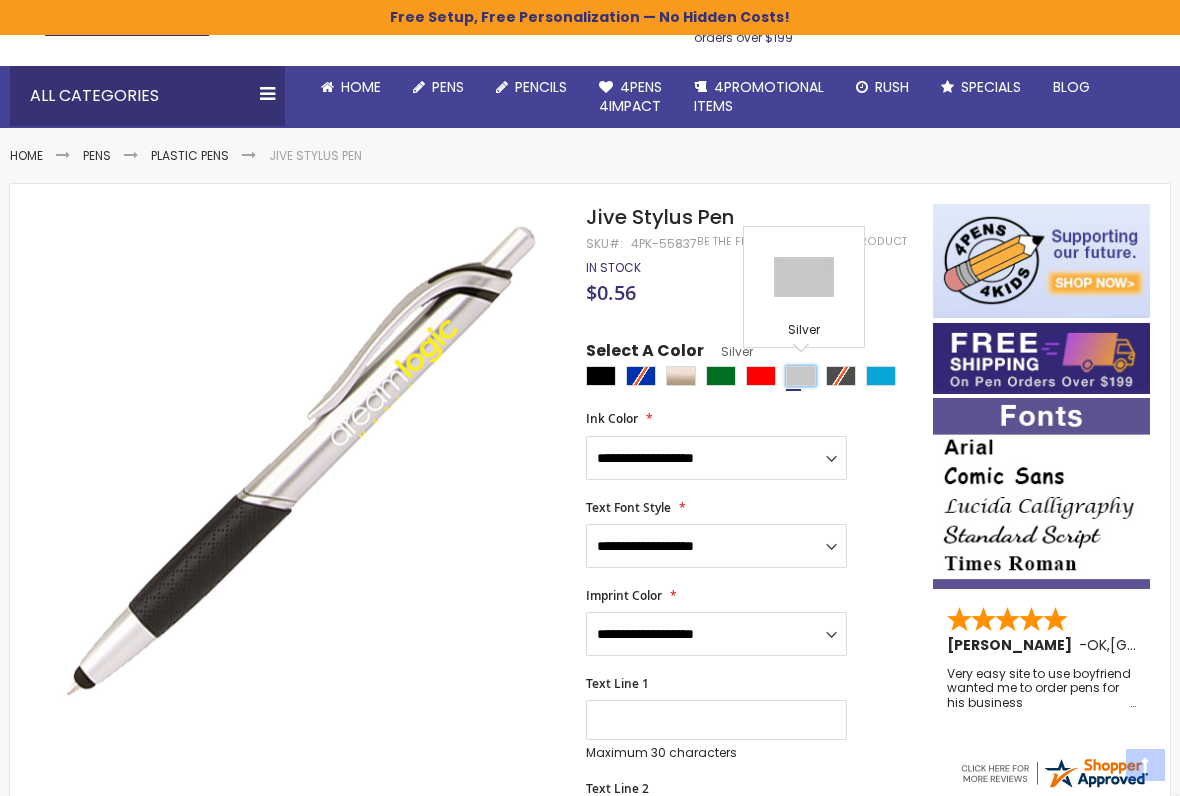 scroll, scrollTop: 132, scrollLeft: 0, axis: vertical 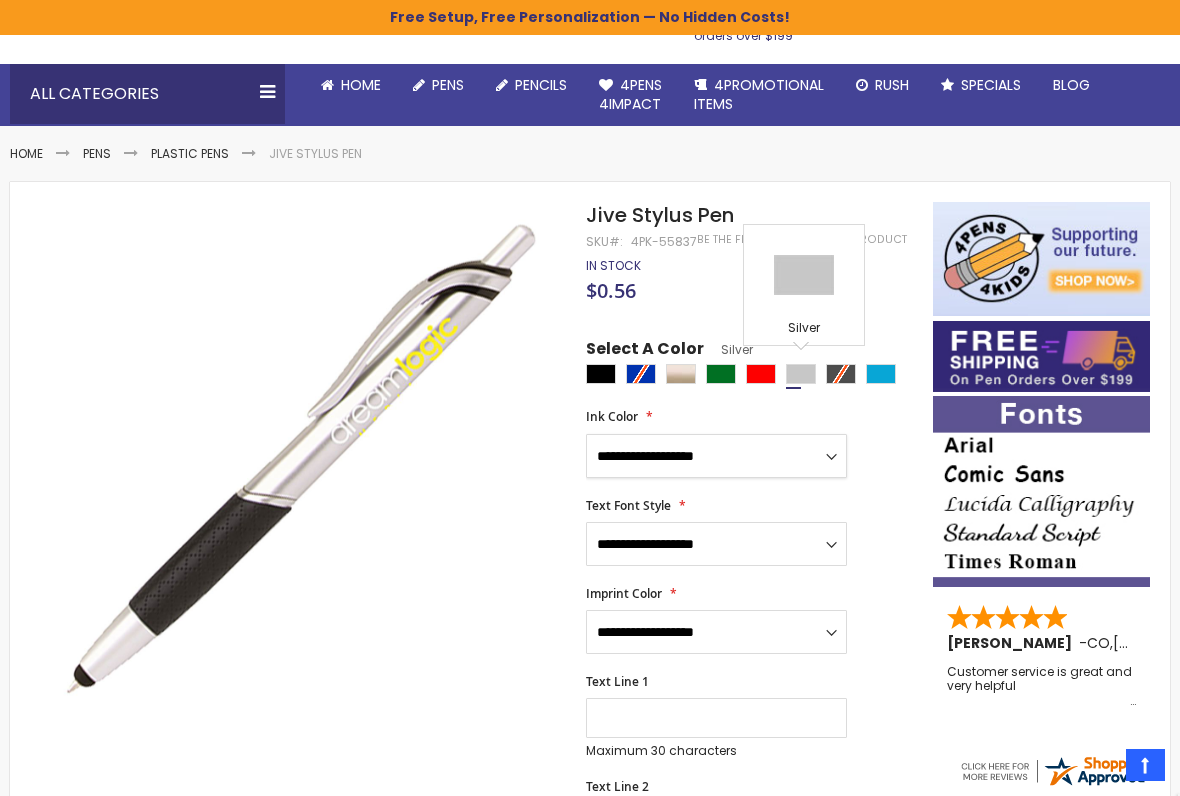 click on "**********" at bounding box center [716, 456] 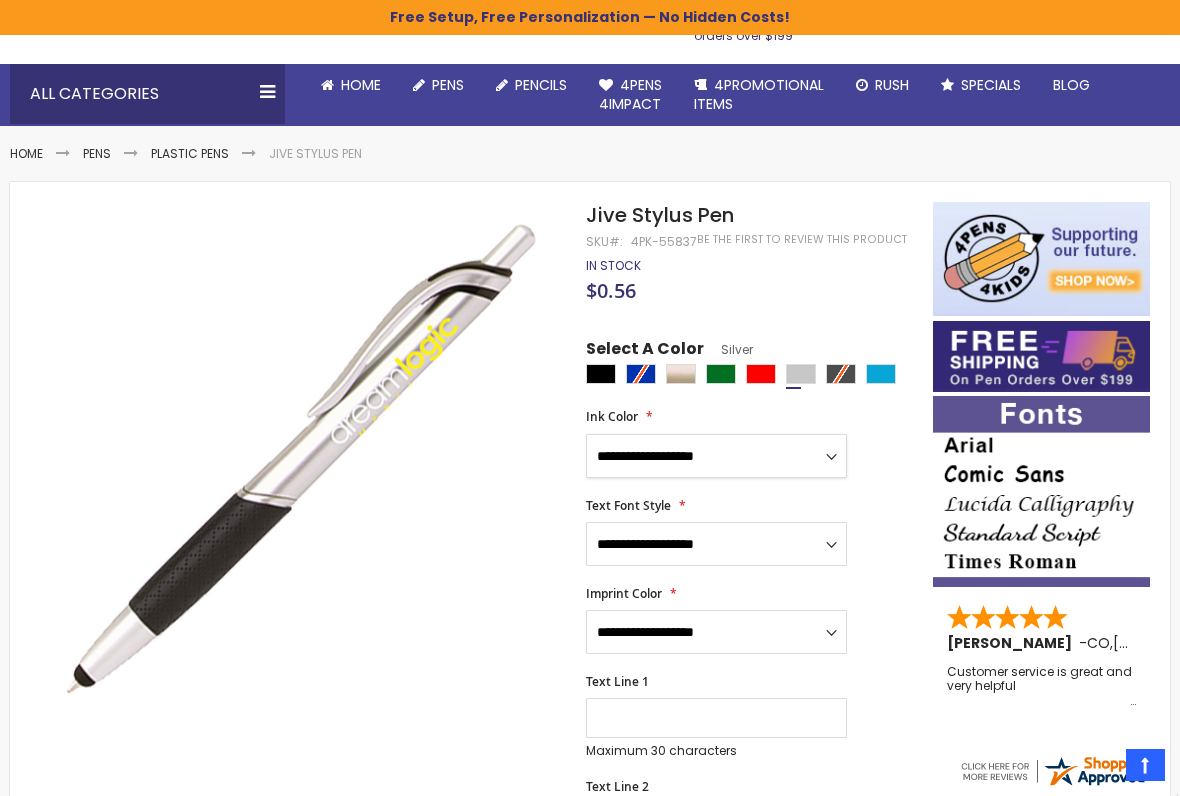 select on "****" 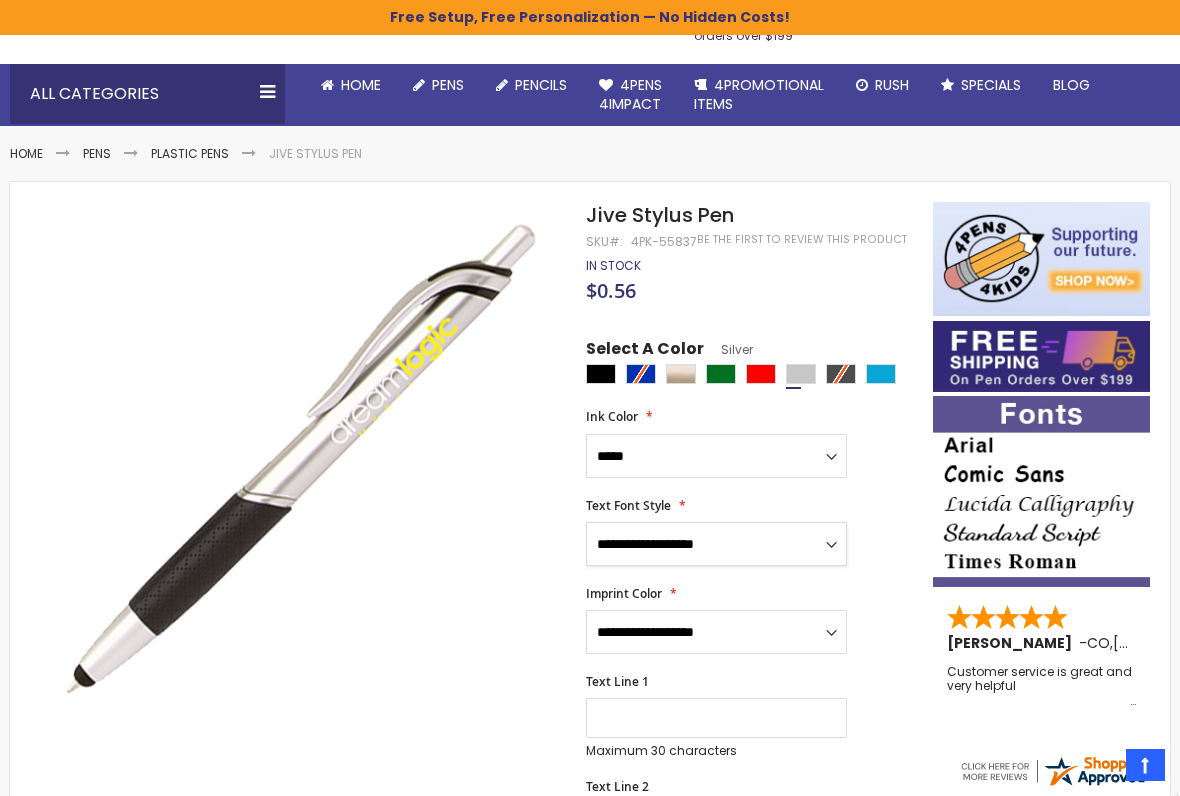click on "**********" at bounding box center [716, 544] 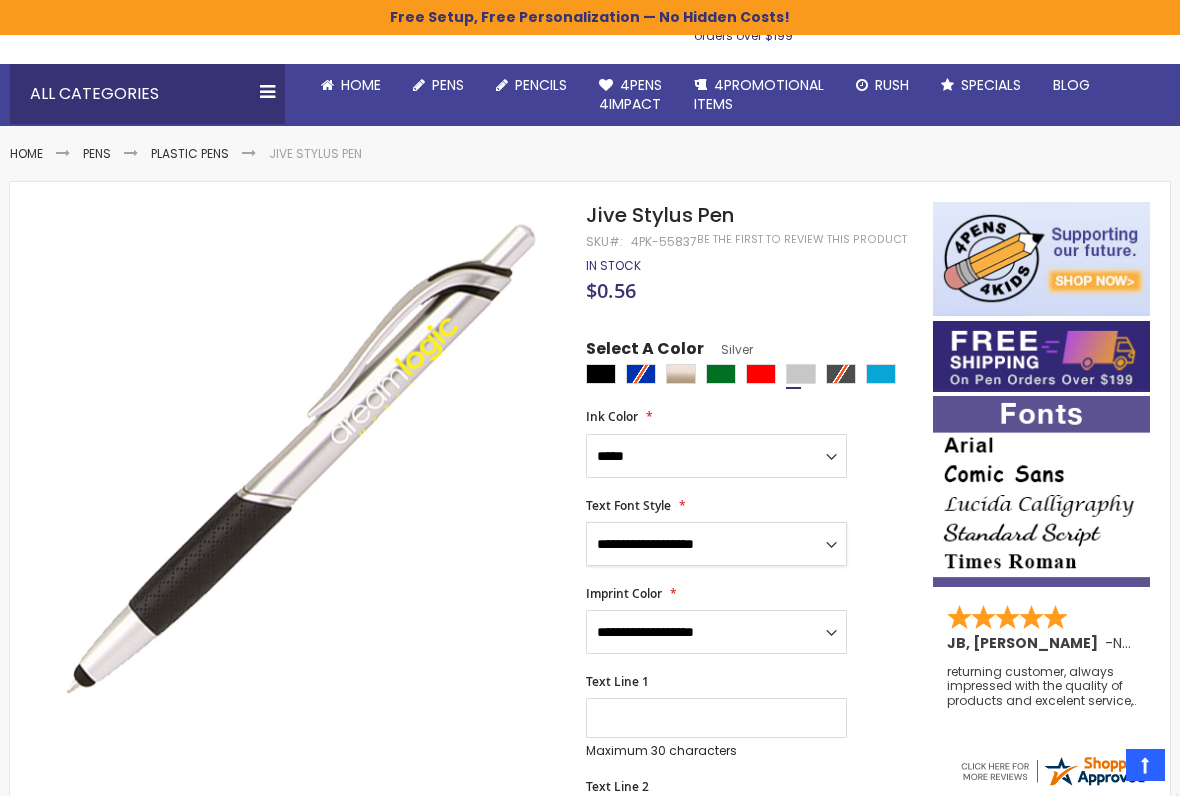 select on "****" 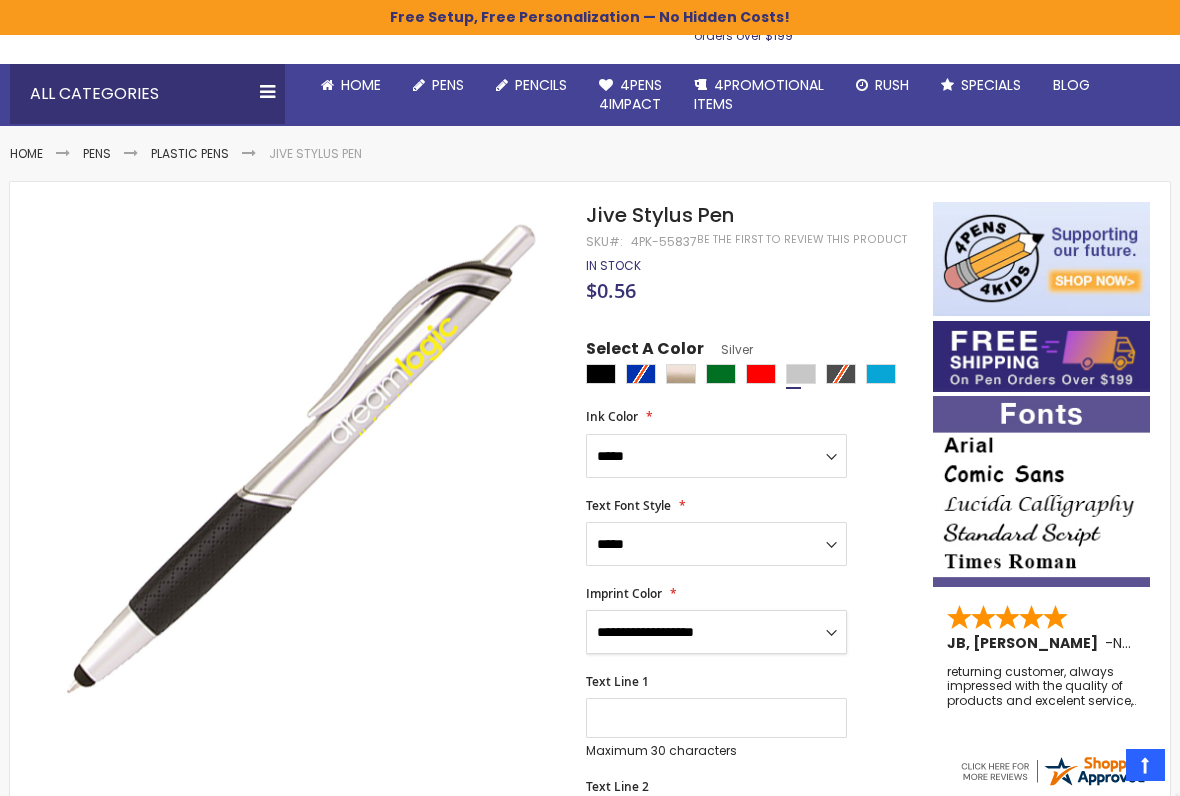 click on "**********" at bounding box center [716, 632] 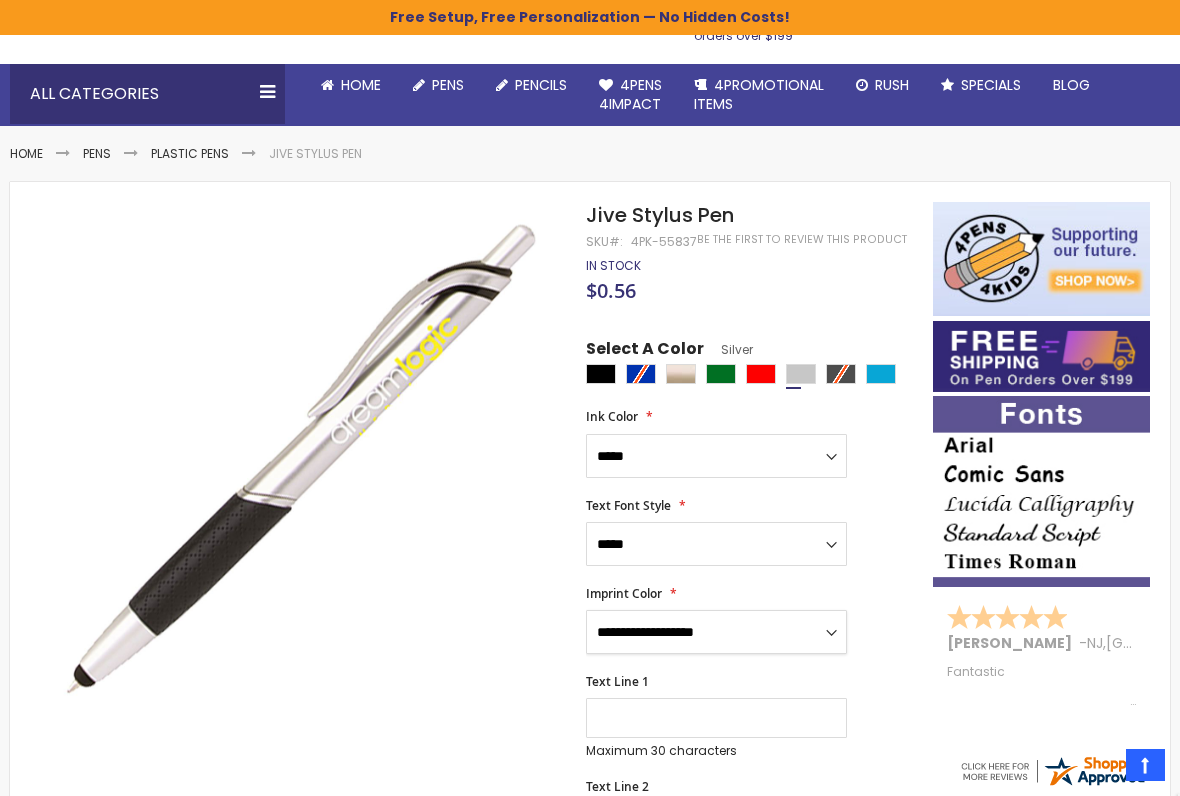 select on "****" 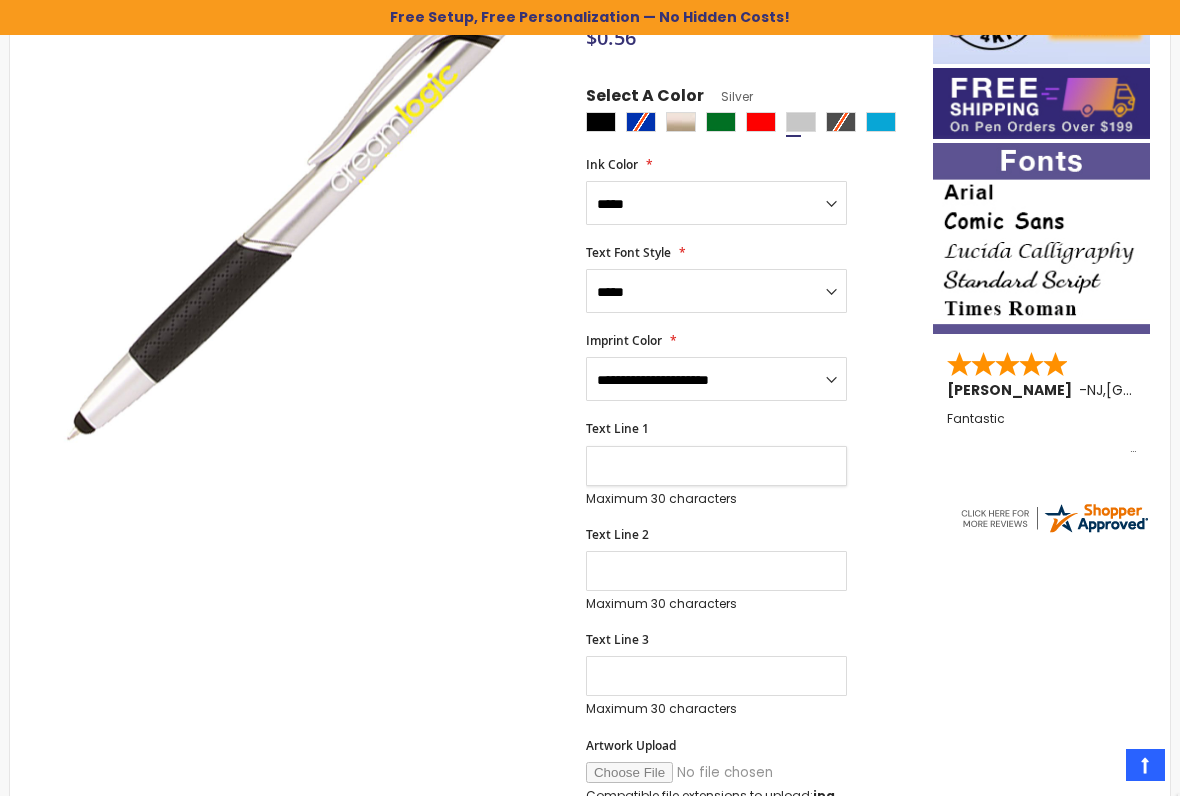 click on "Text Line 1" at bounding box center [716, 466] 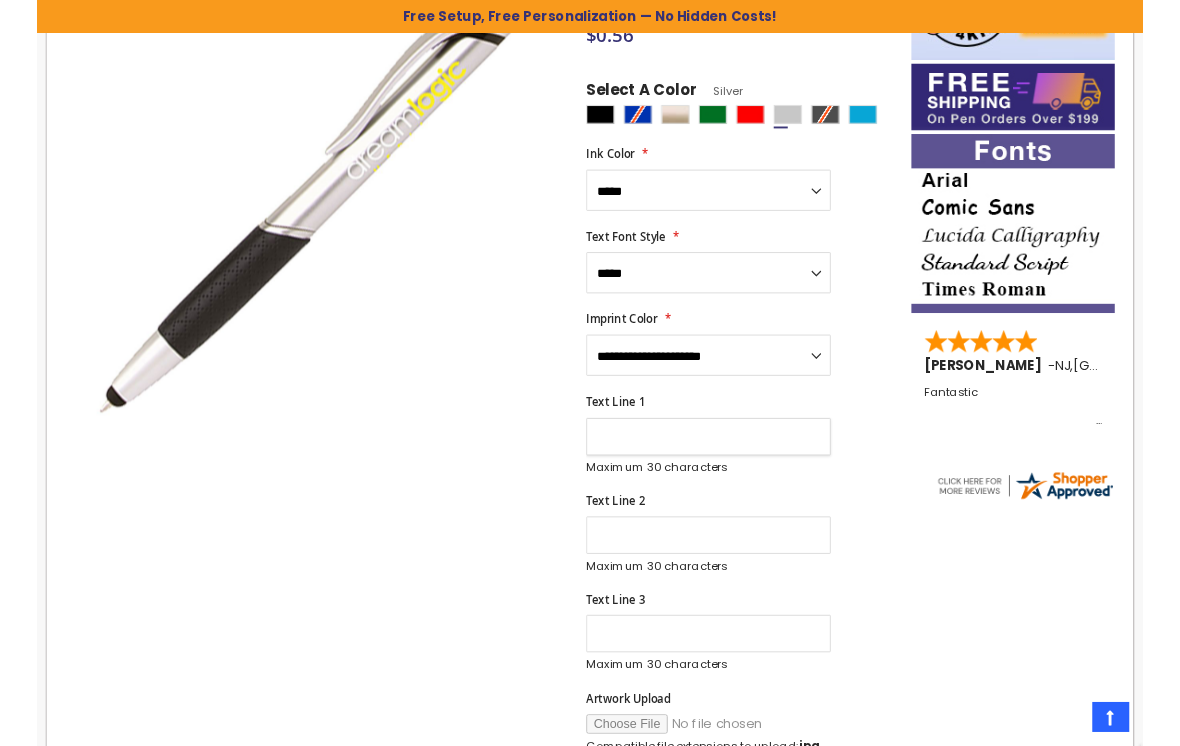 scroll, scrollTop: 381, scrollLeft: 0, axis: vertical 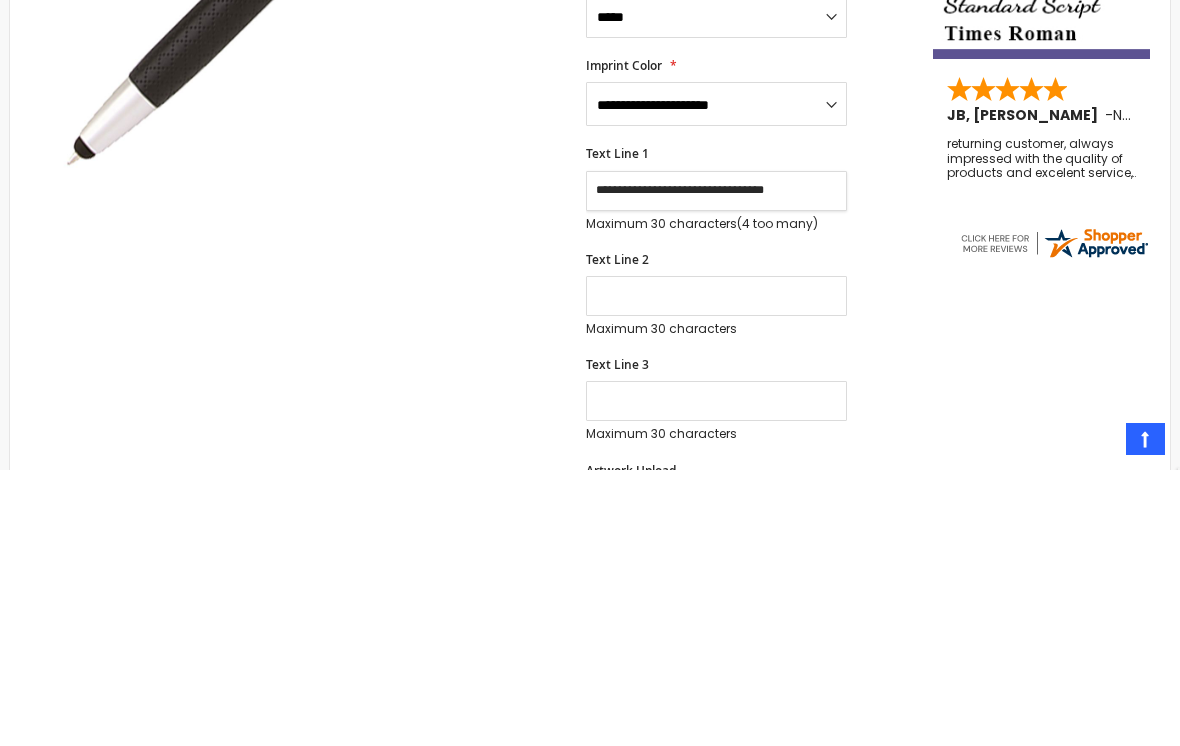 type on "**********" 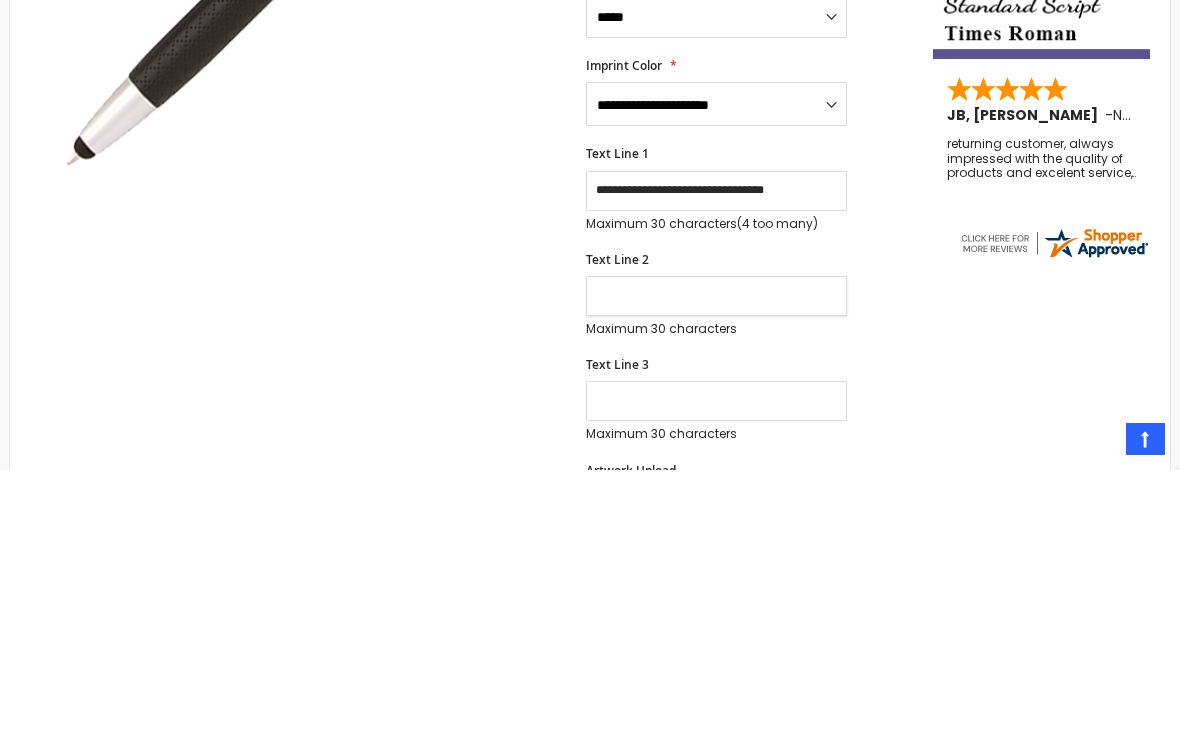 click on "Text Line 2" at bounding box center (716, 572) 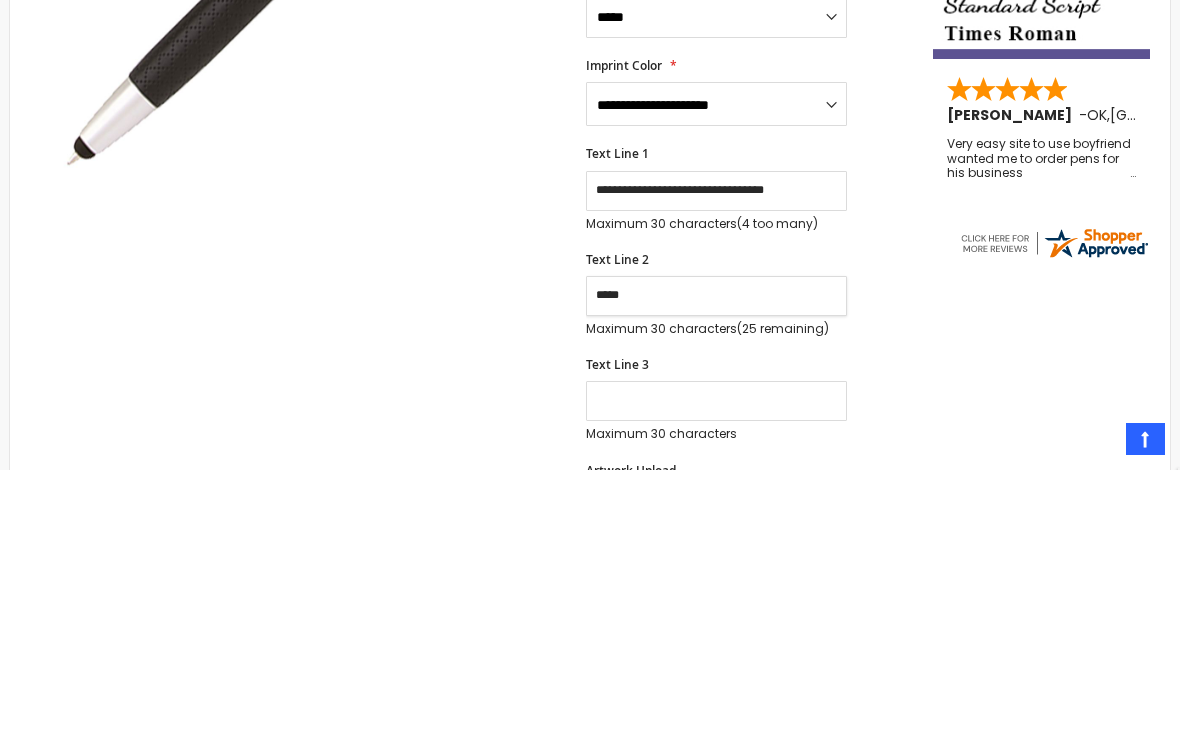 type on "*****" 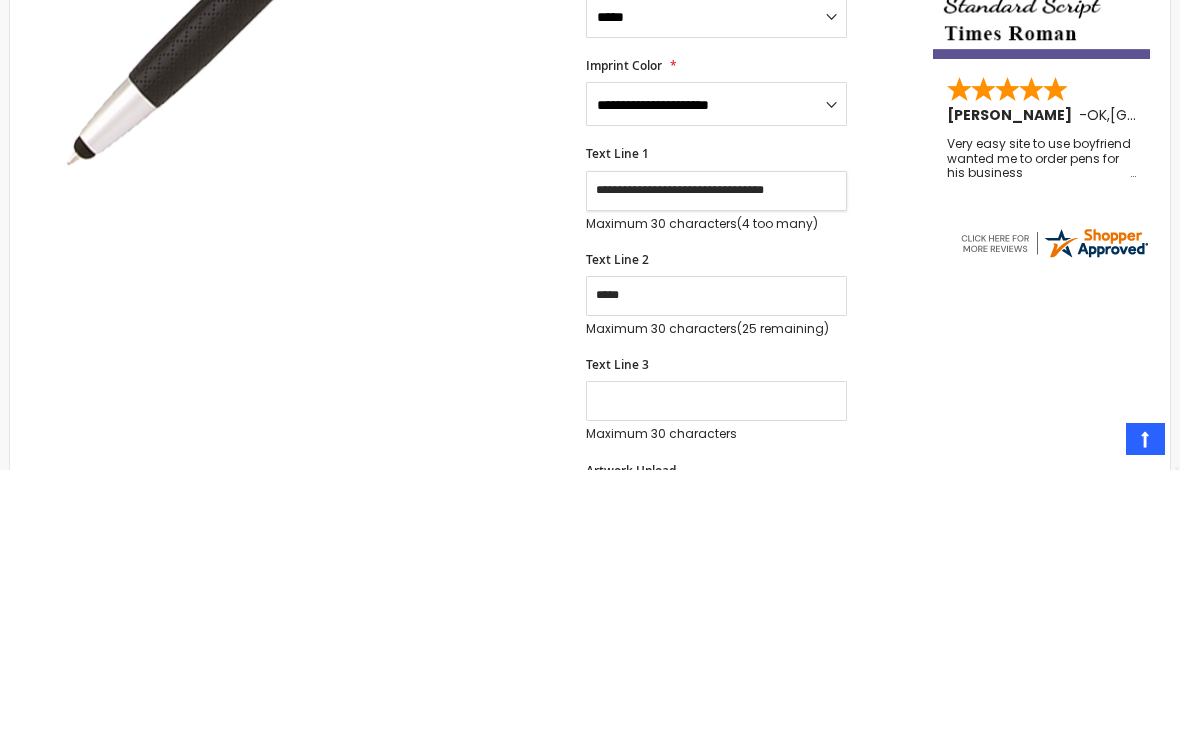 click on "**********" at bounding box center [716, 467] 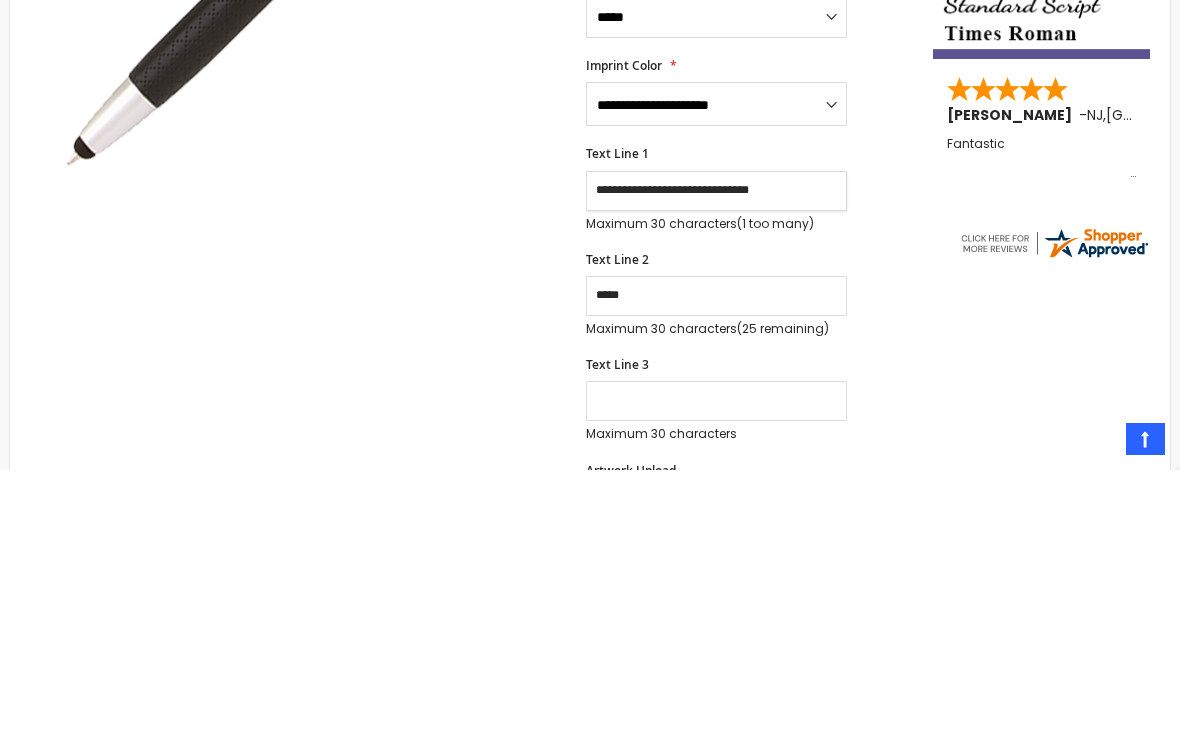 click on "**********" at bounding box center (716, 467) 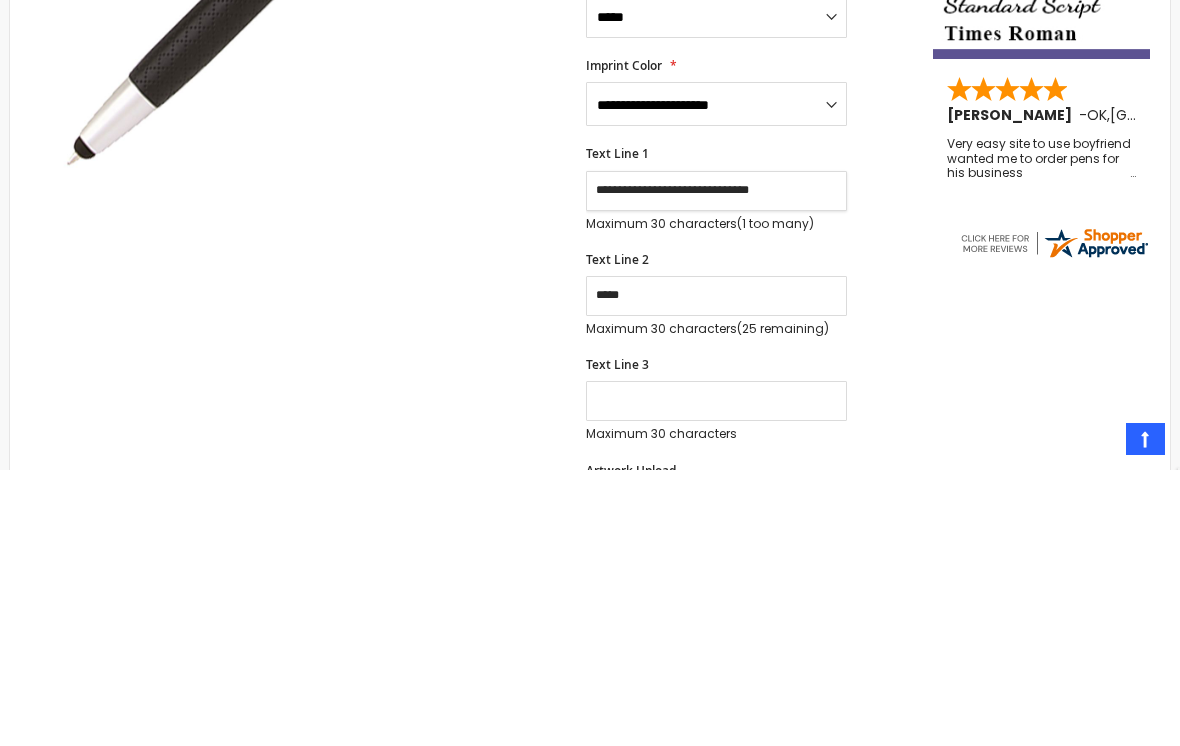 click on "**********" at bounding box center [716, 467] 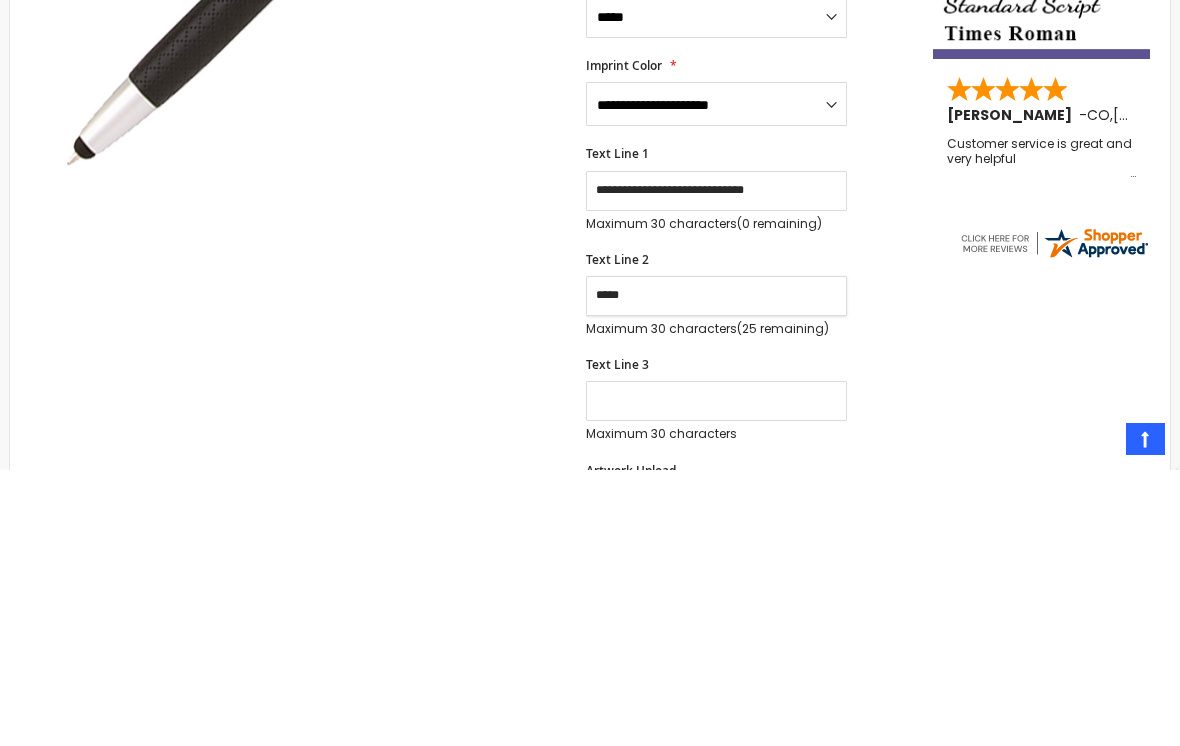 click on "*****" at bounding box center (716, 572) 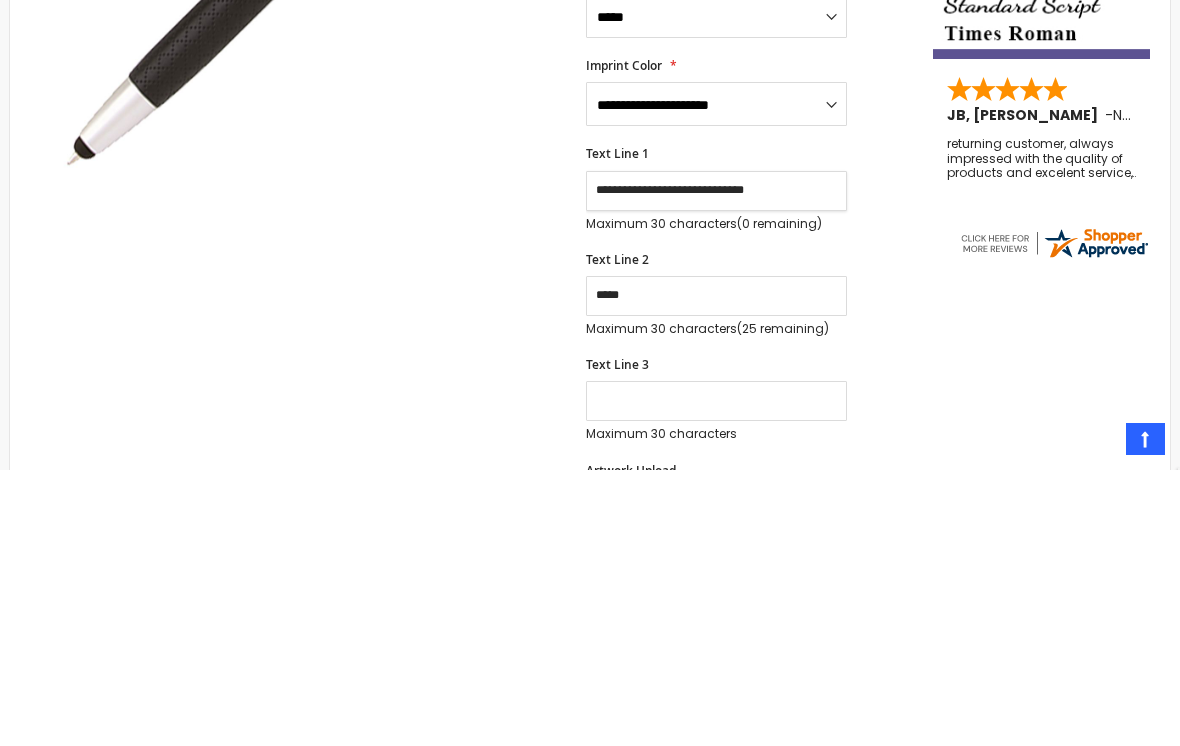 click on "**********" at bounding box center (716, 467) 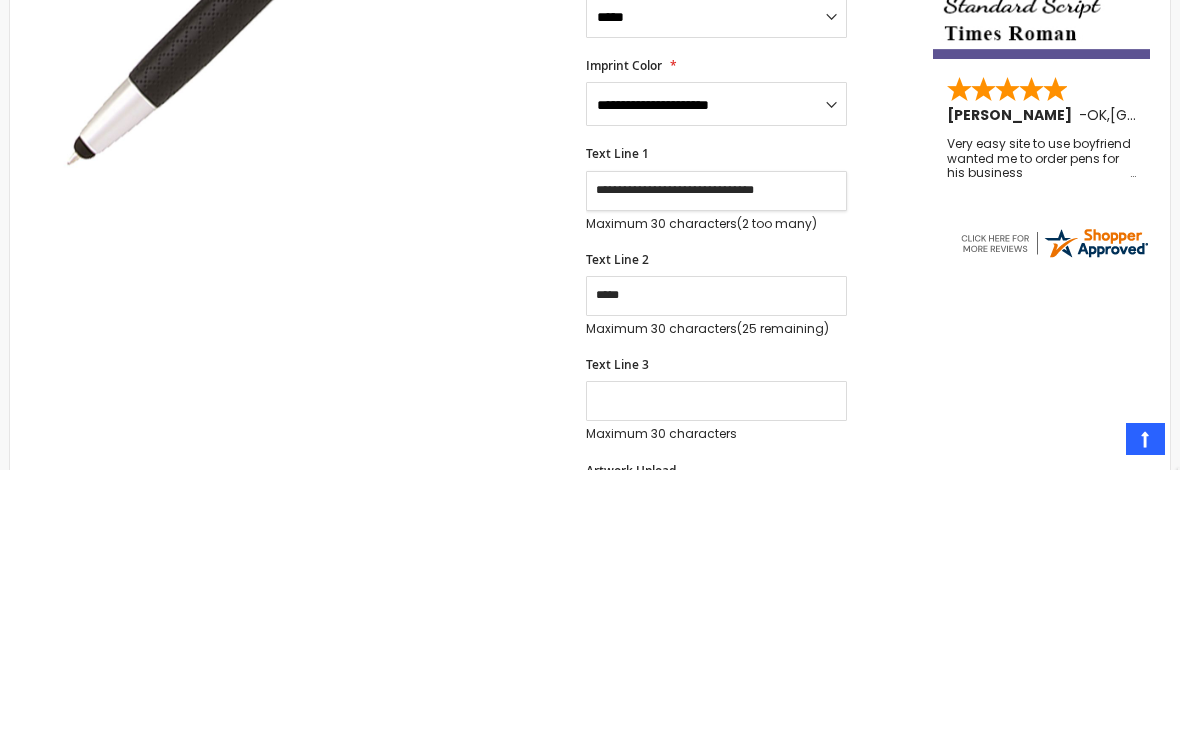 click on "**********" at bounding box center (716, 467) 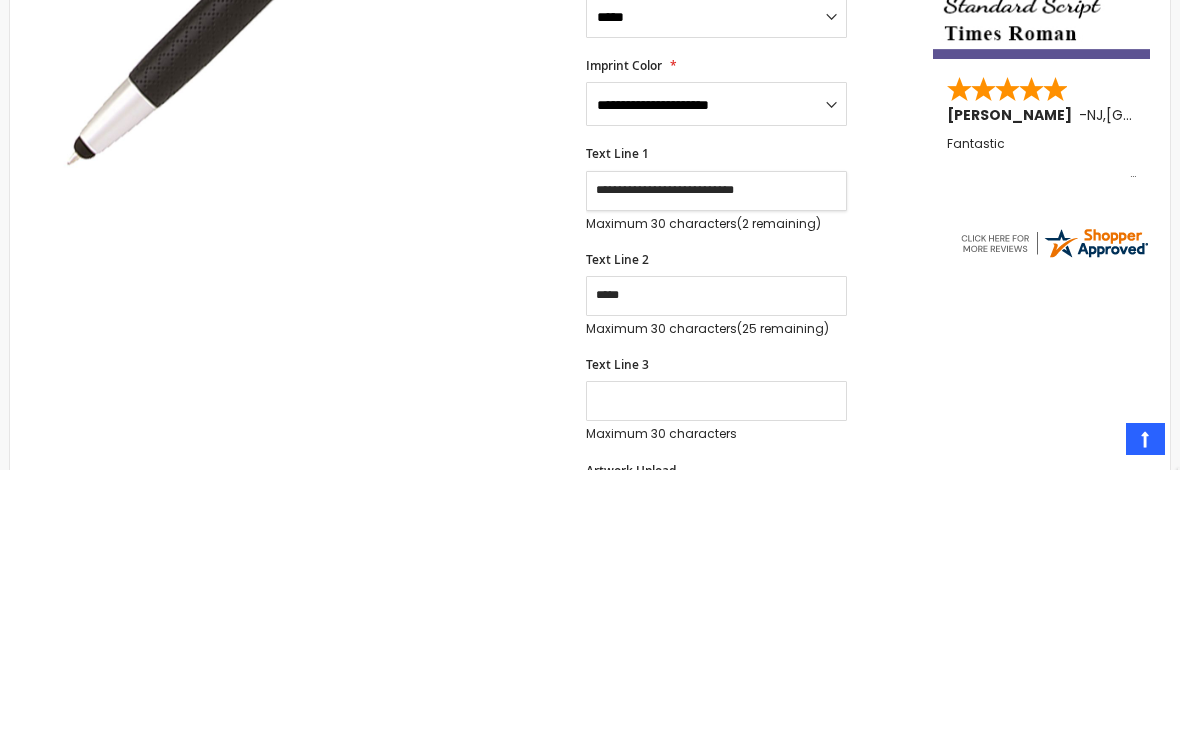 type on "**********" 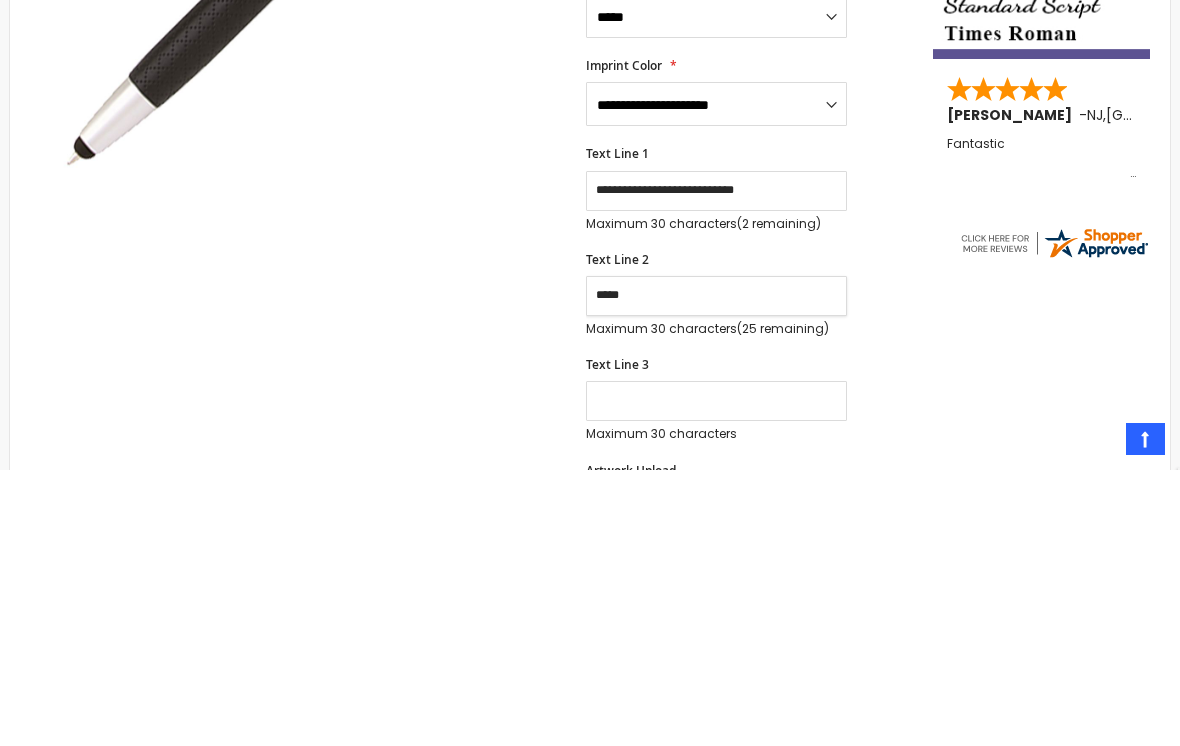 click on "*****" at bounding box center (716, 572) 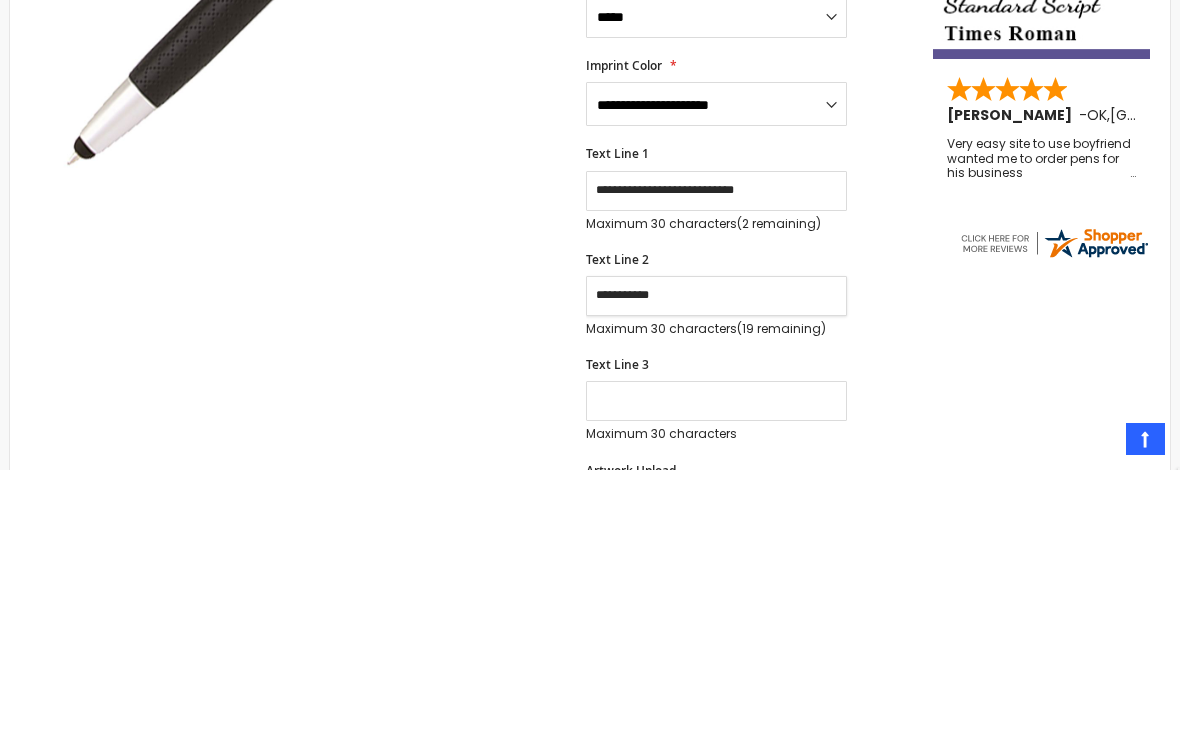 click on "**********" at bounding box center (716, 572) 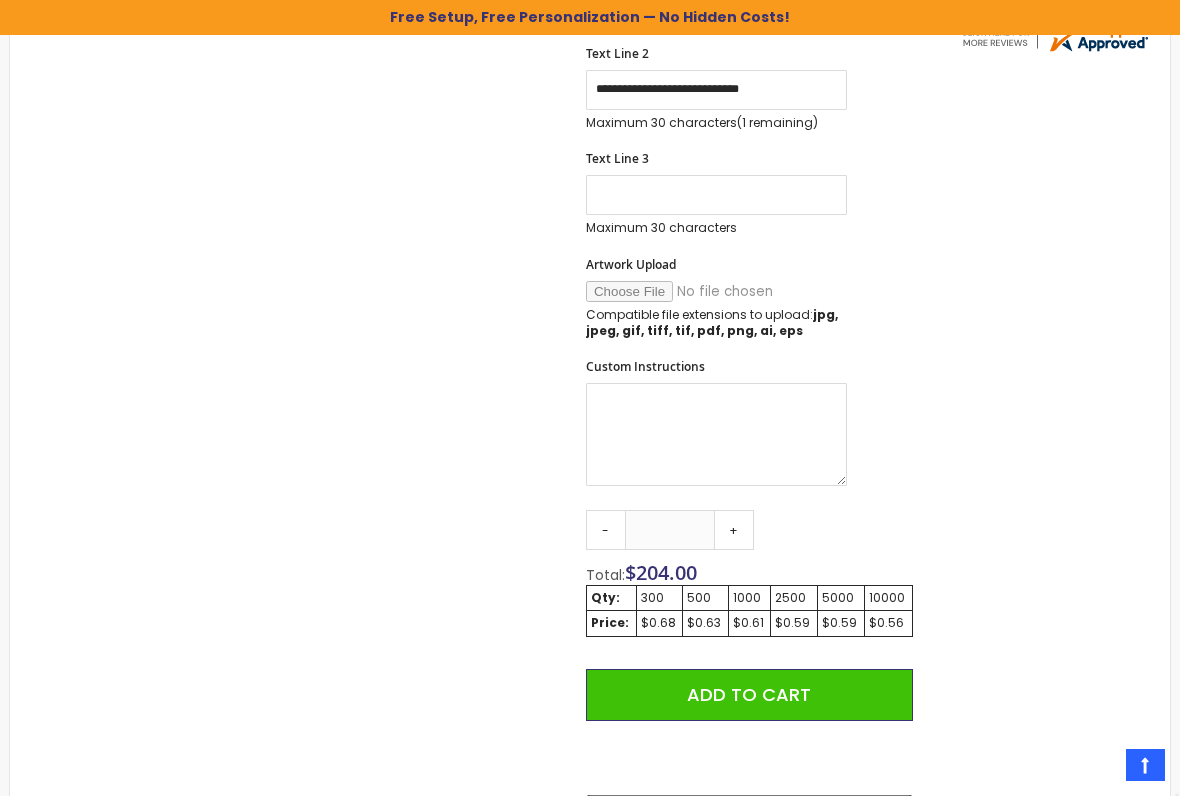 scroll, scrollTop: 868, scrollLeft: 0, axis: vertical 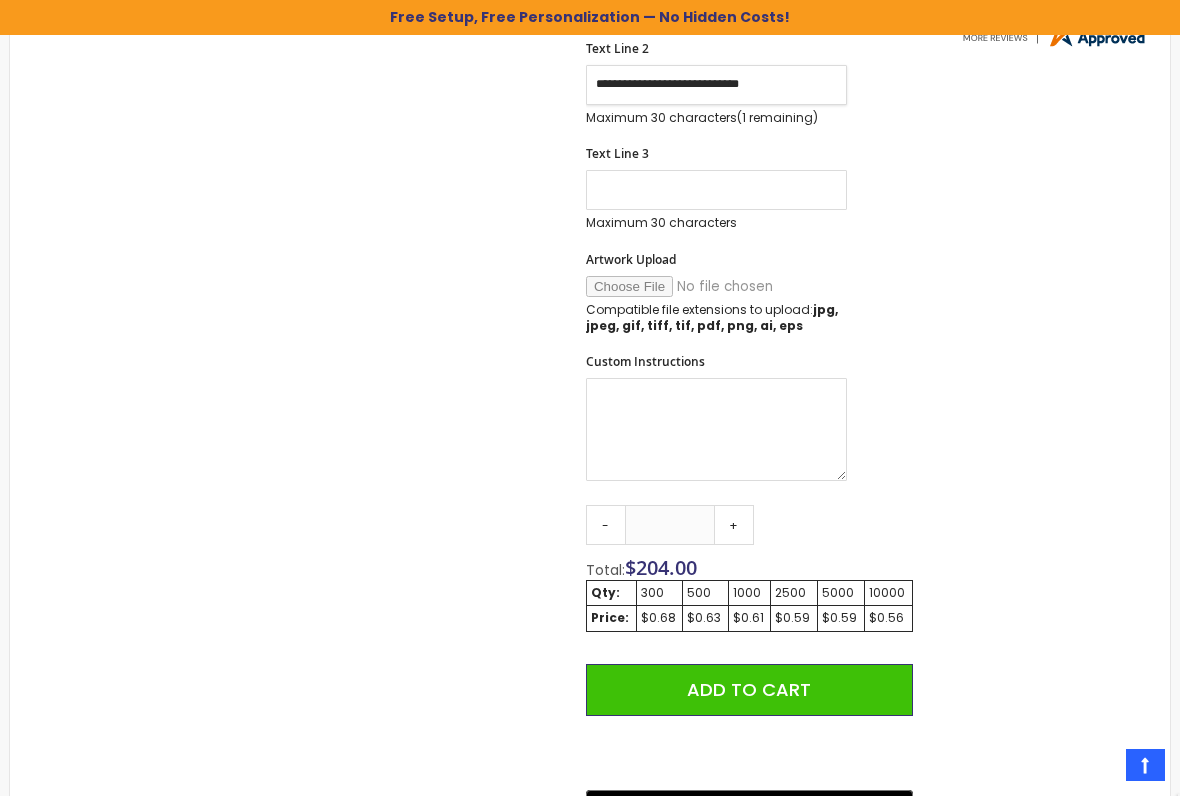 type on "**********" 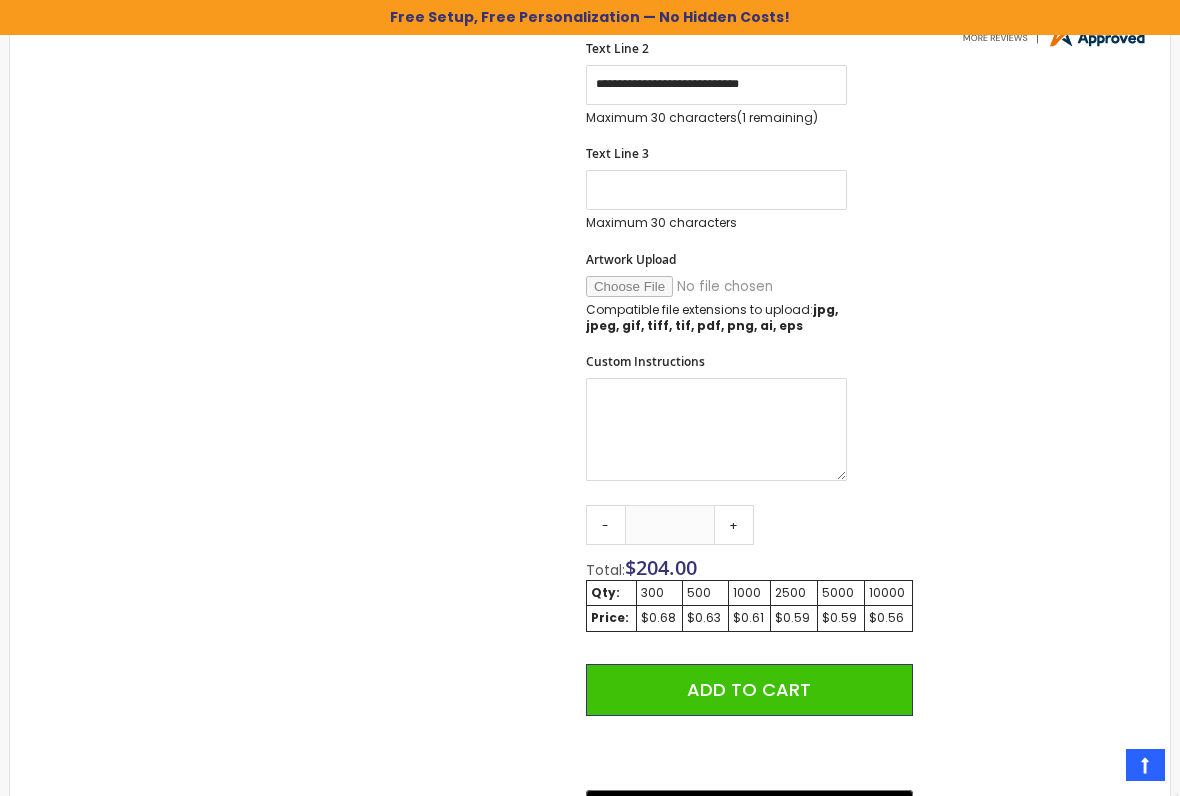click on "+" at bounding box center [734, 525] 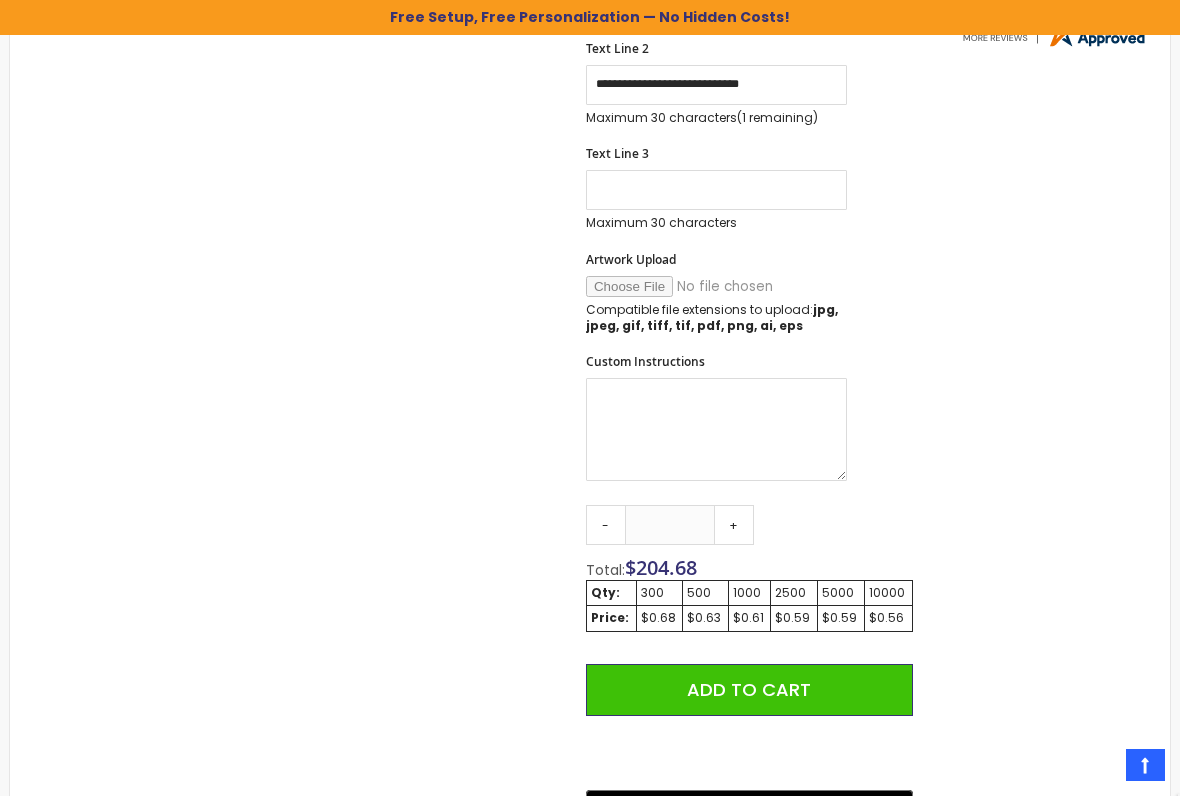 click on "+" at bounding box center [734, 525] 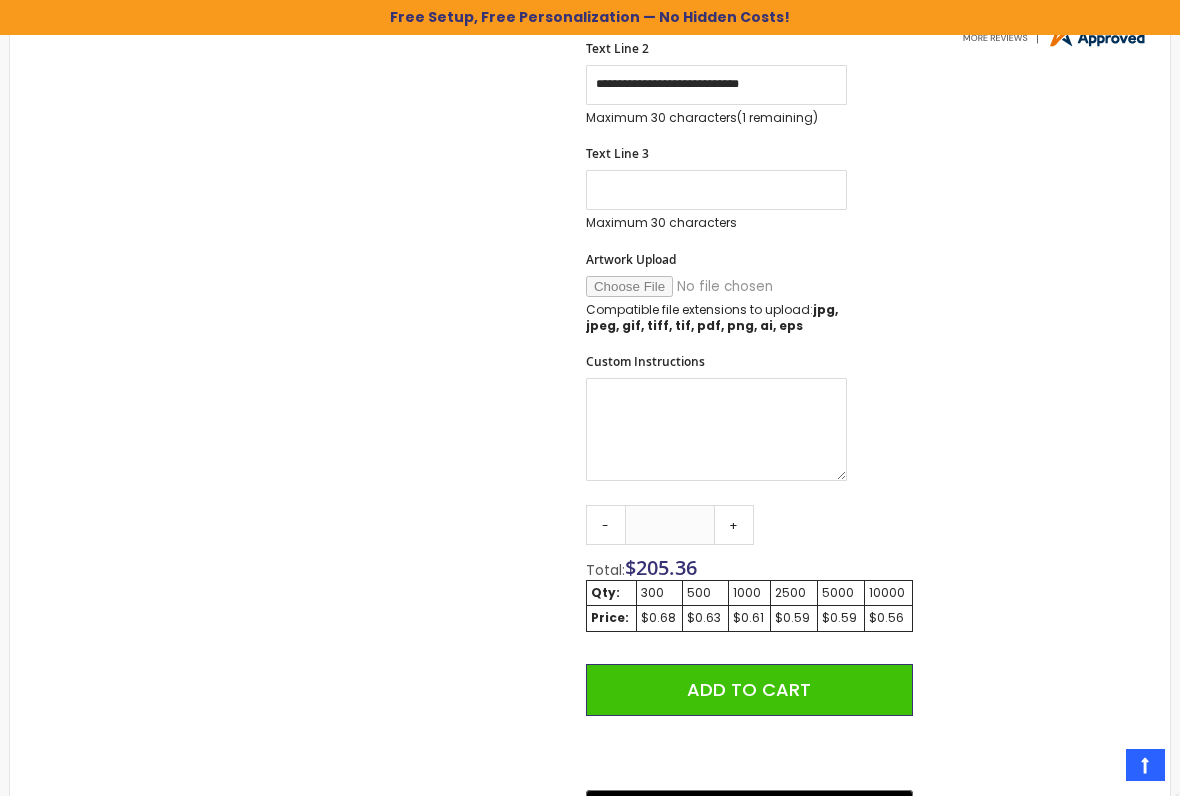 click on "+" at bounding box center [734, 525] 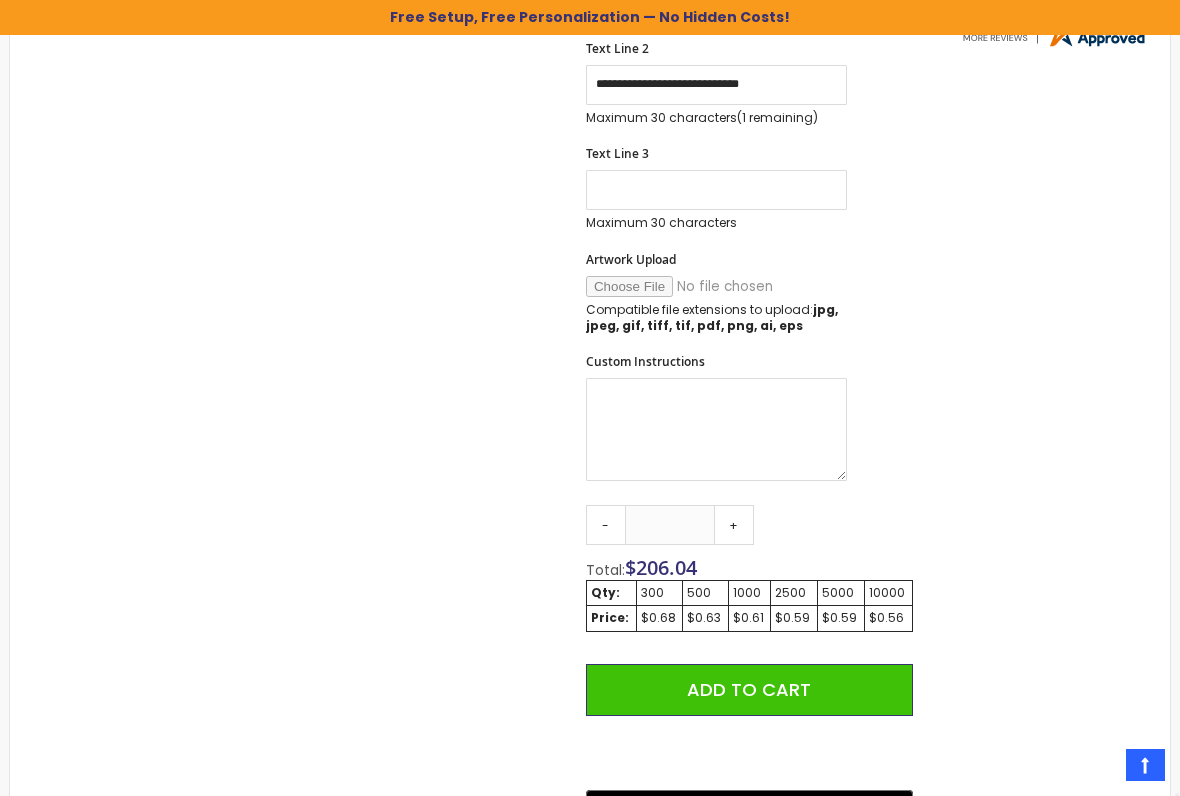 click on "+" at bounding box center [734, 525] 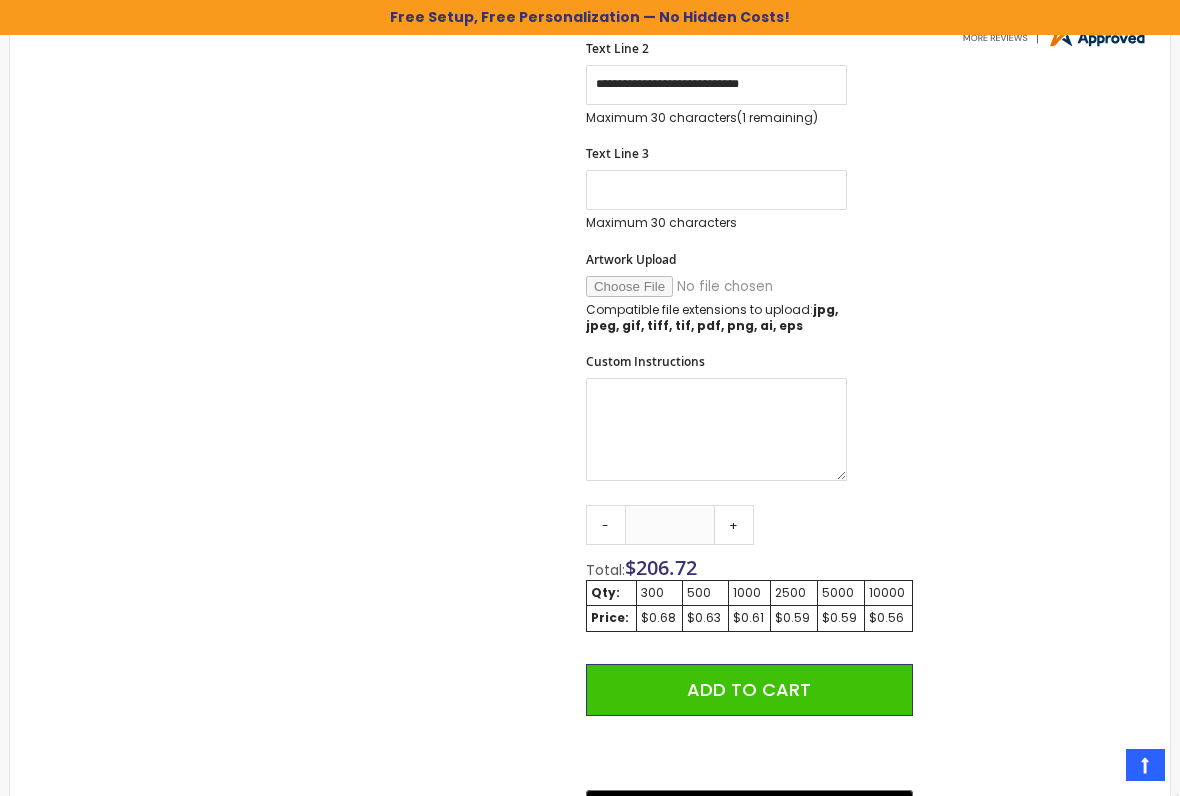 click on "+" at bounding box center (734, 525) 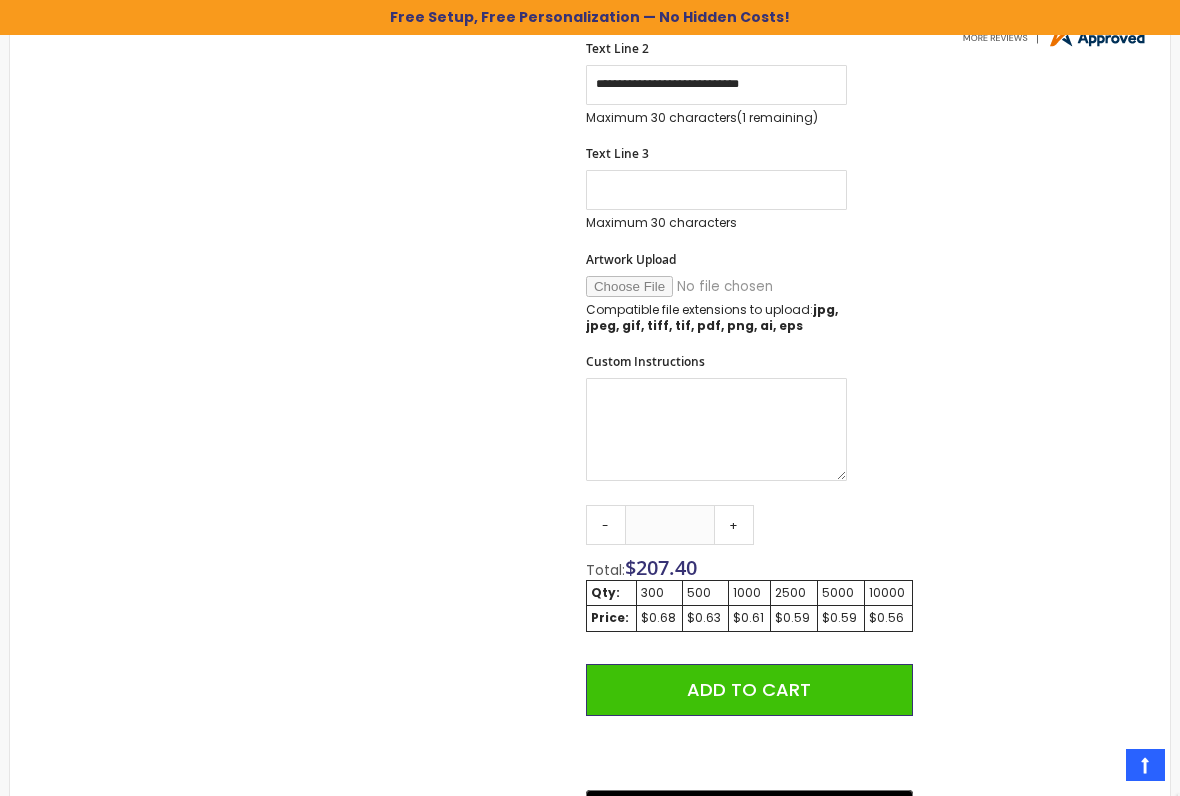 click on "+" at bounding box center [734, 525] 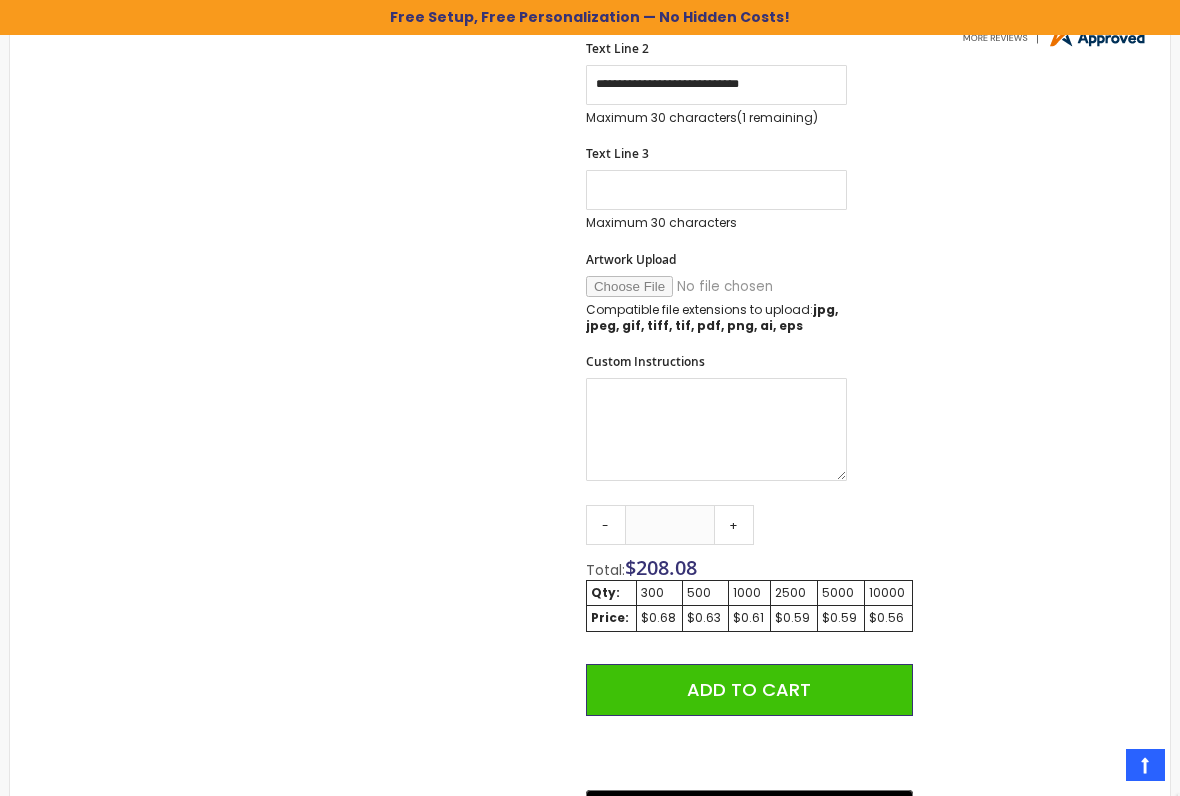 click on "+" at bounding box center [734, 525] 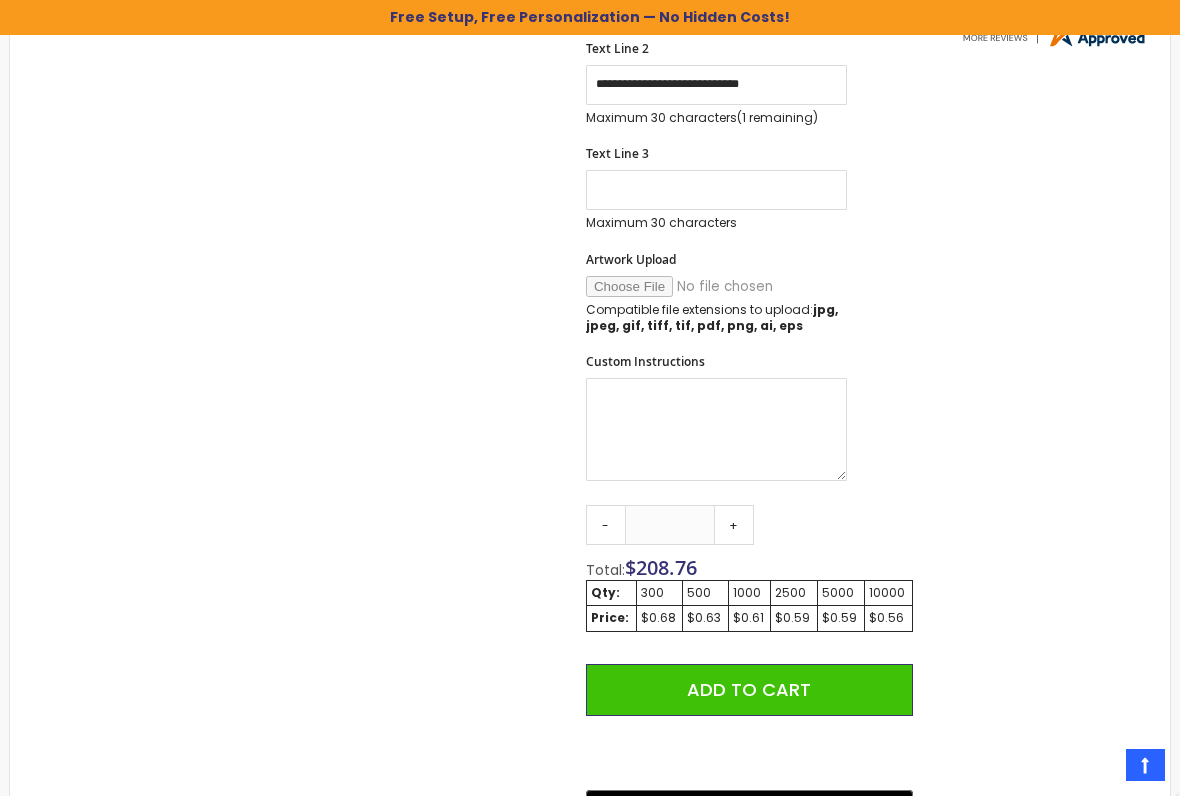 click on "+" at bounding box center [734, 525] 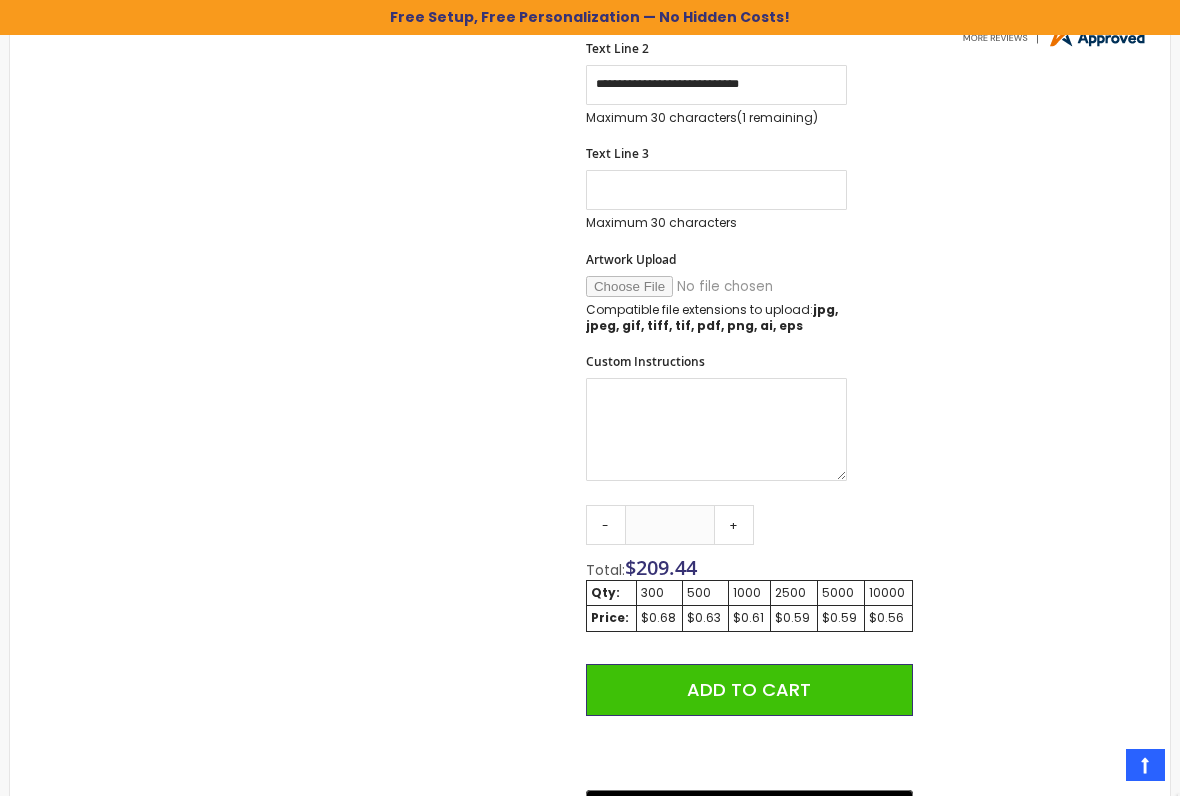 click on "+" at bounding box center [734, 525] 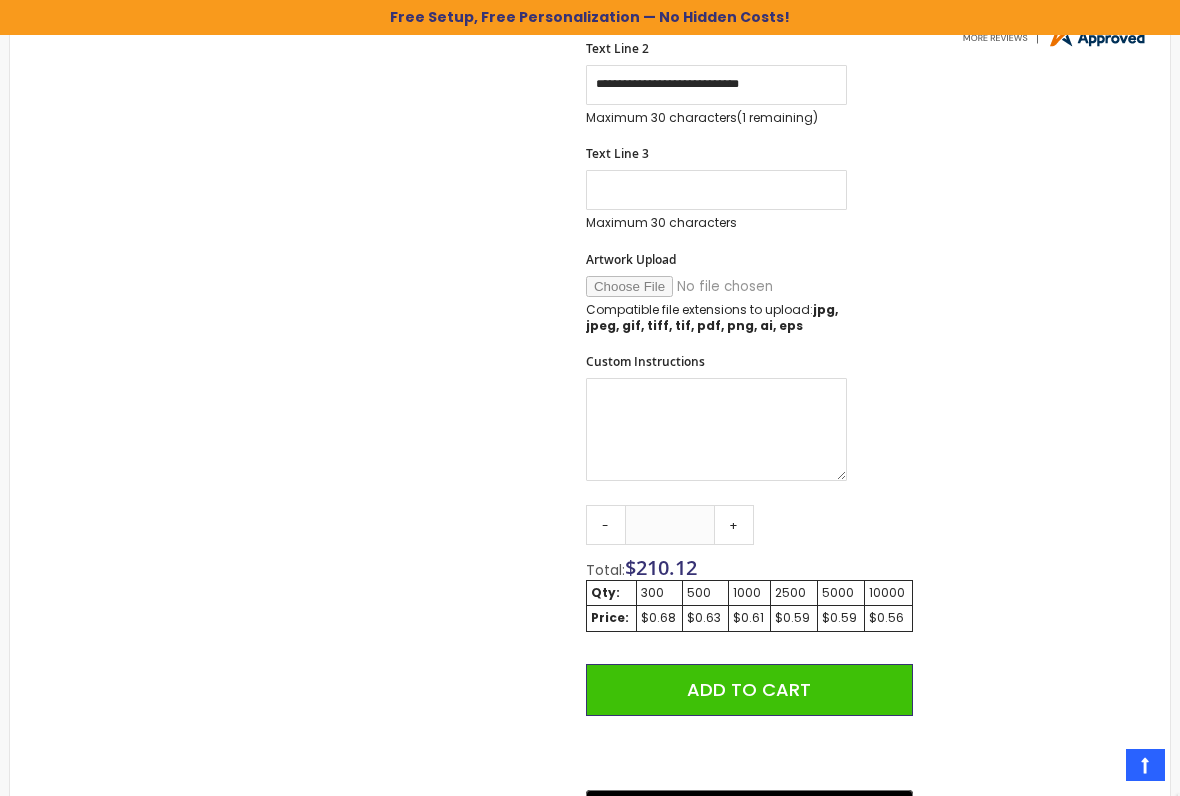 click on "+" at bounding box center [734, 525] 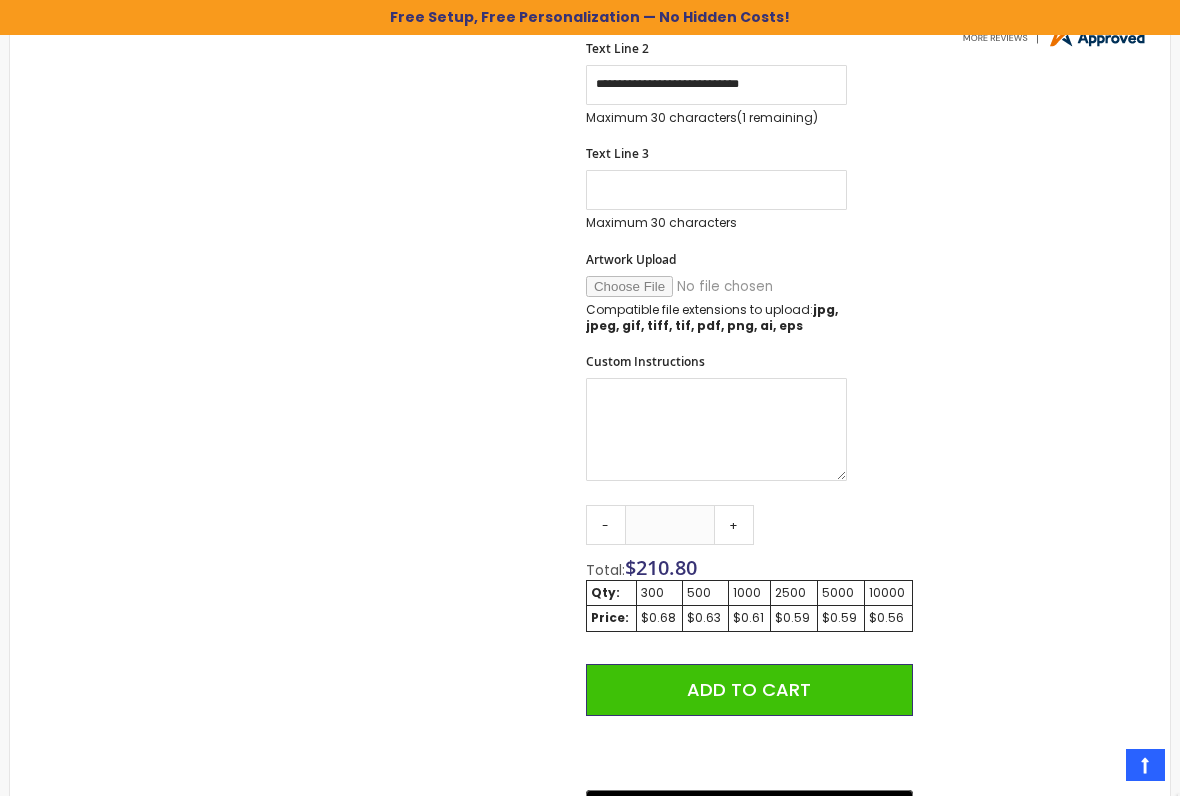 click on "+" at bounding box center (734, 525) 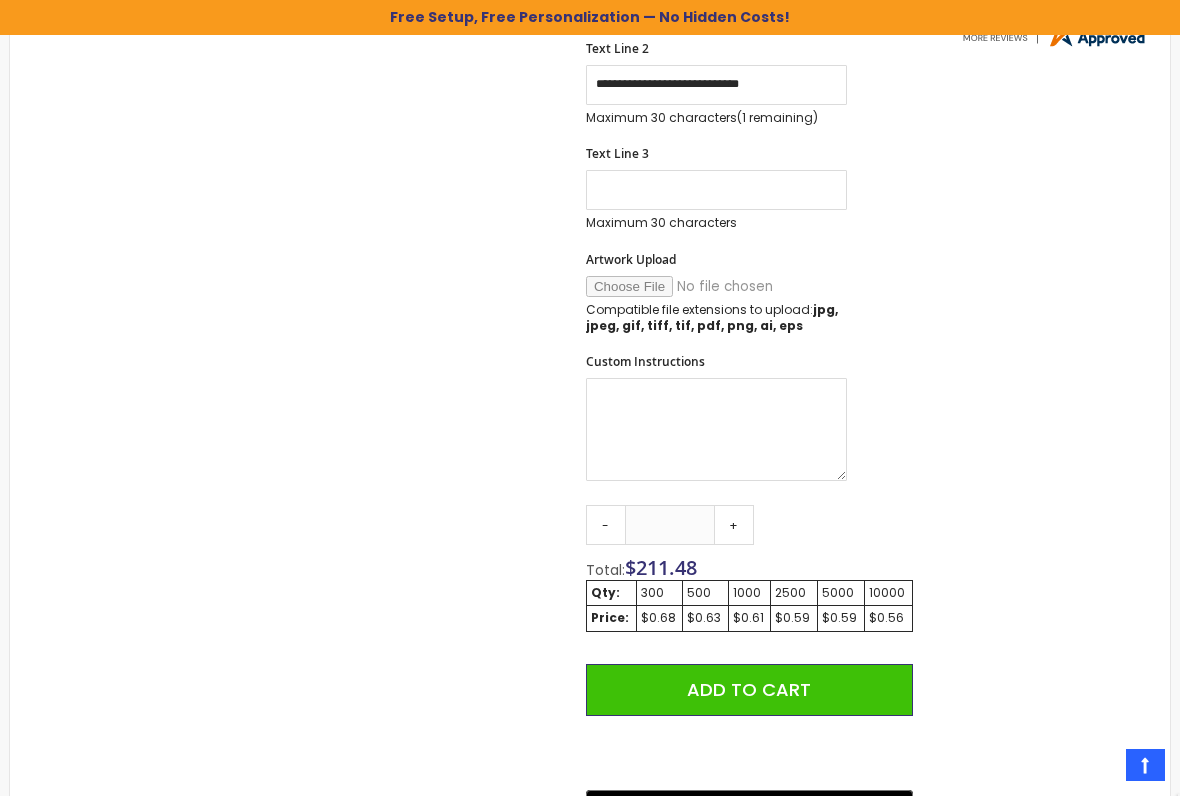 click on "-" at bounding box center [606, 525] 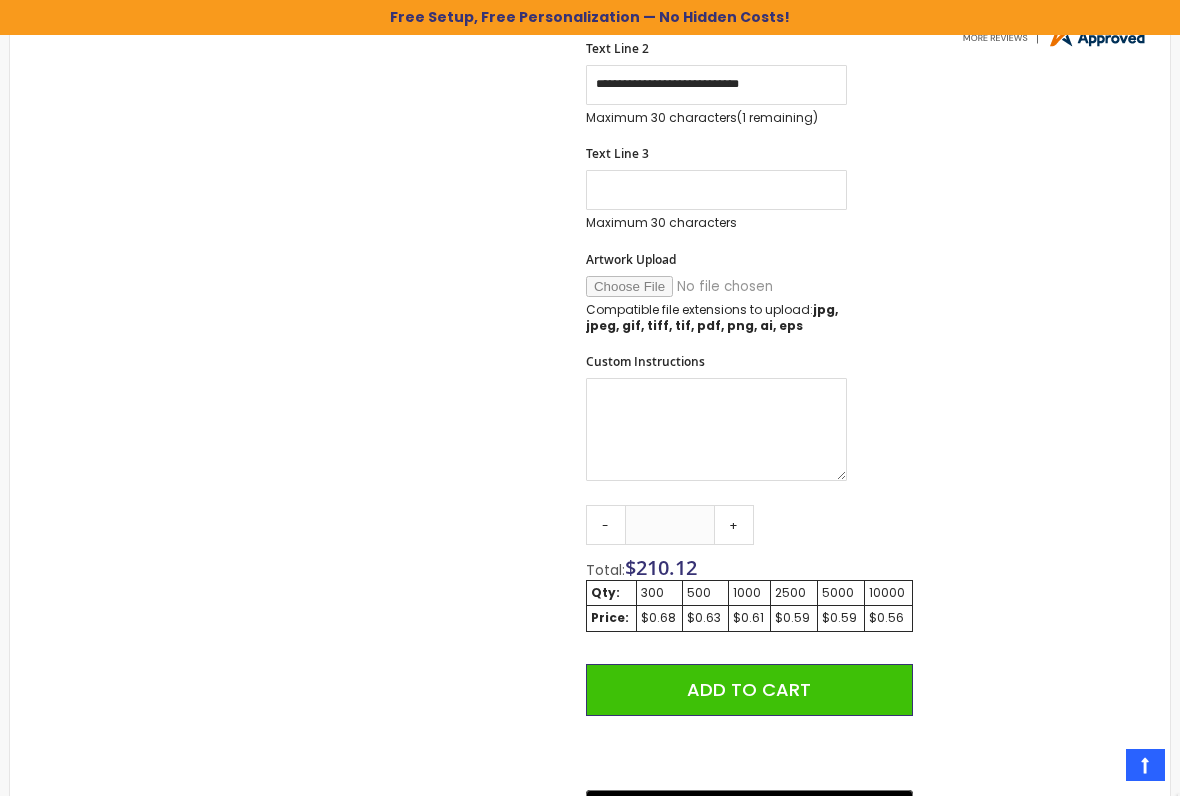 click on "-" at bounding box center (606, 525) 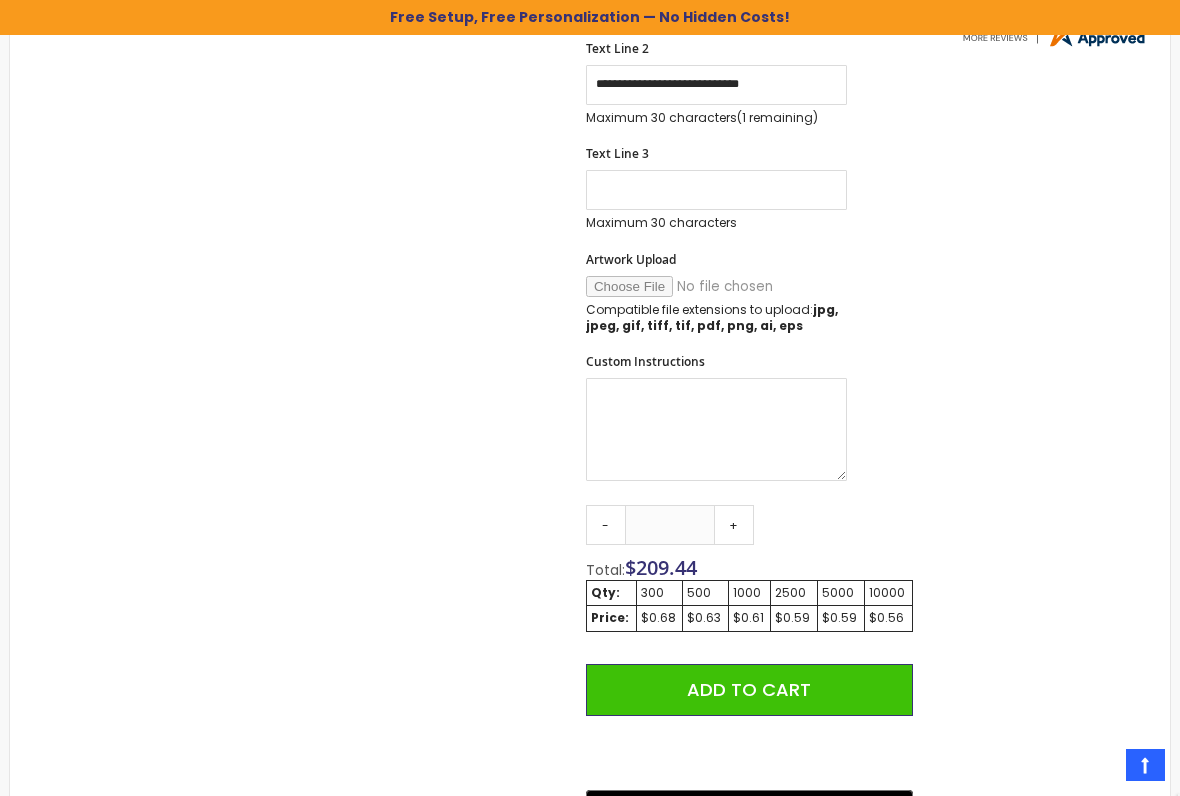 click on "-" at bounding box center (606, 525) 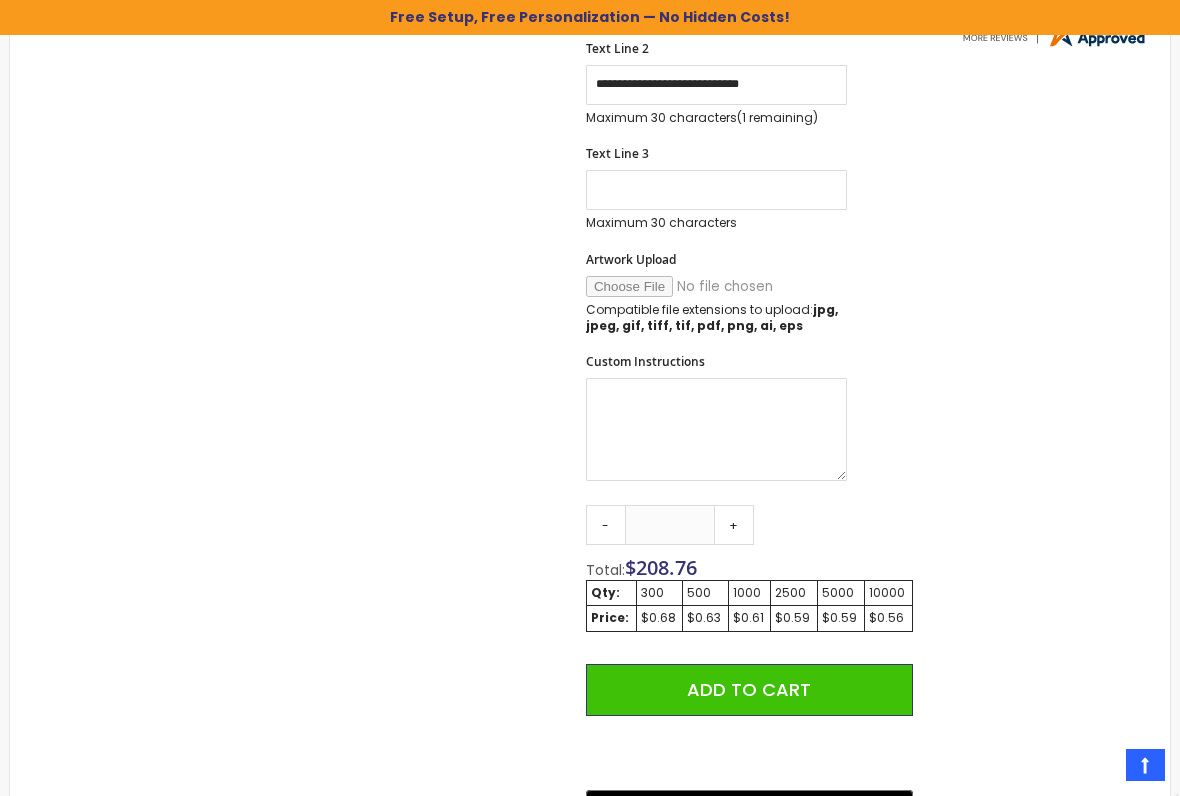 click on "-" at bounding box center [606, 525] 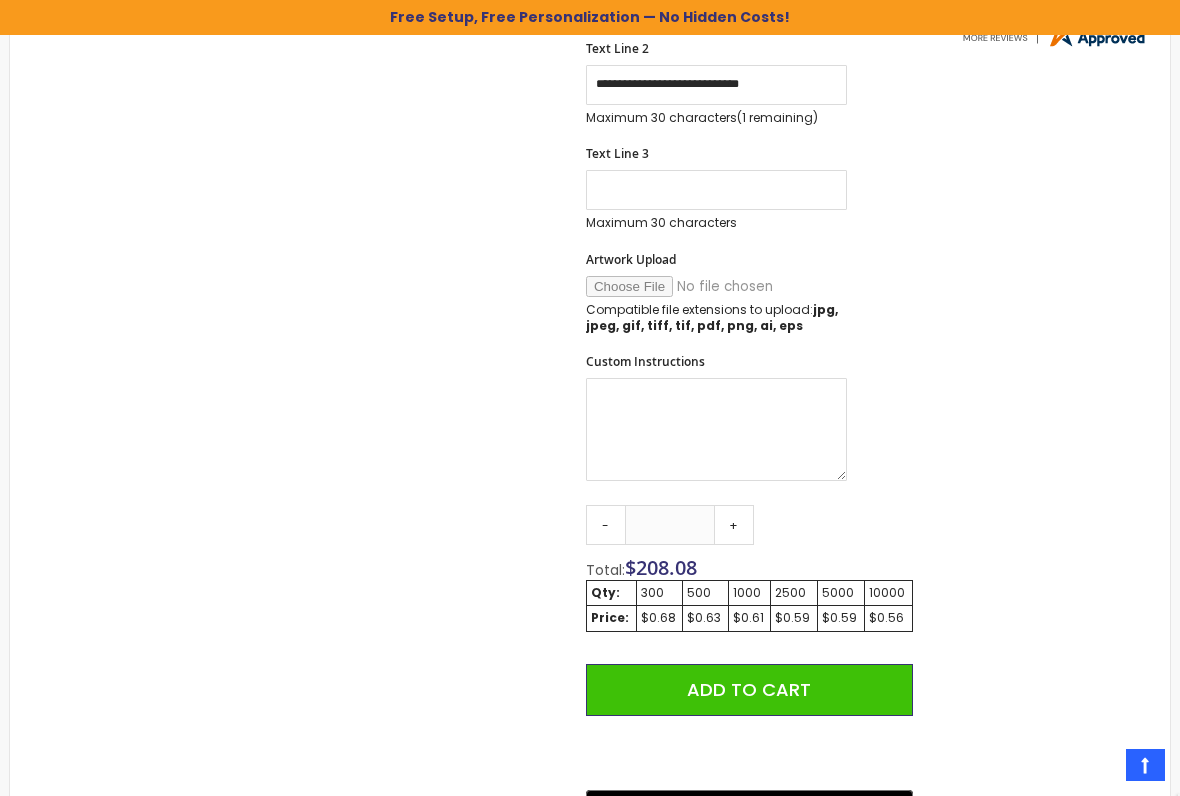 click on "-" at bounding box center [606, 525] 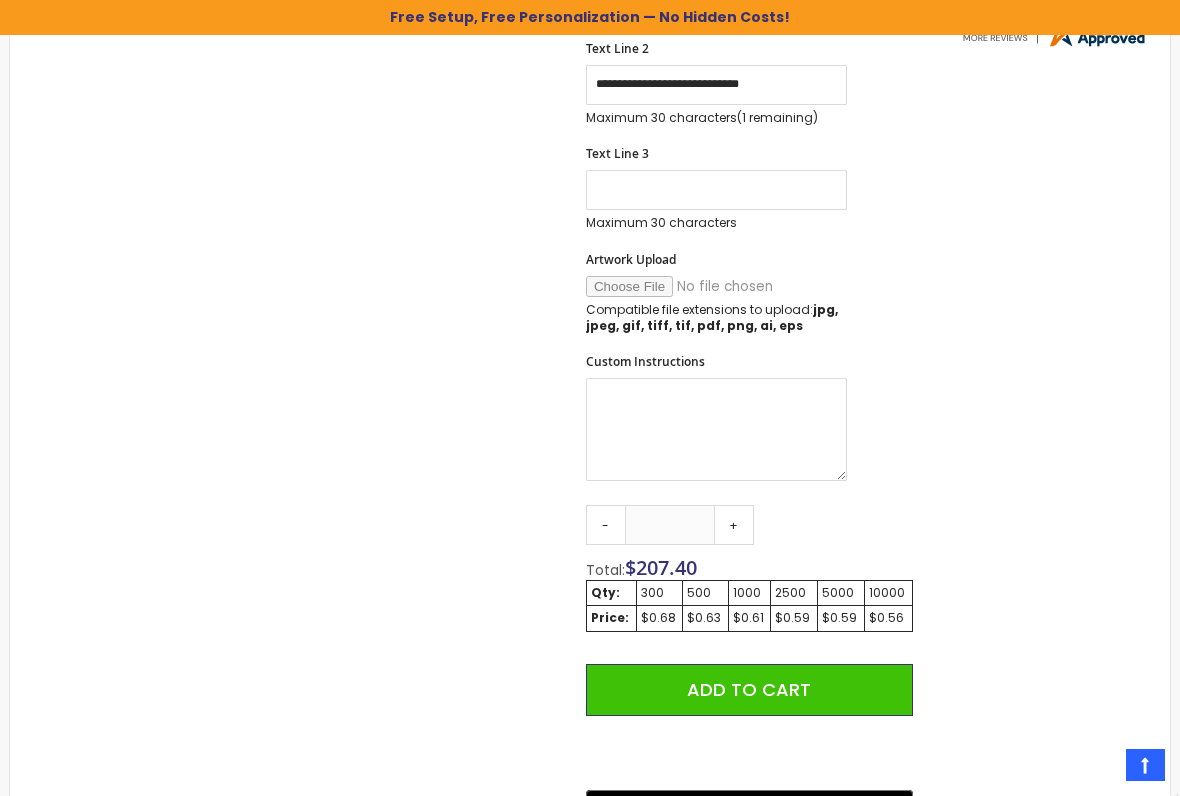 click on "+" at bounding box center (734, 525) 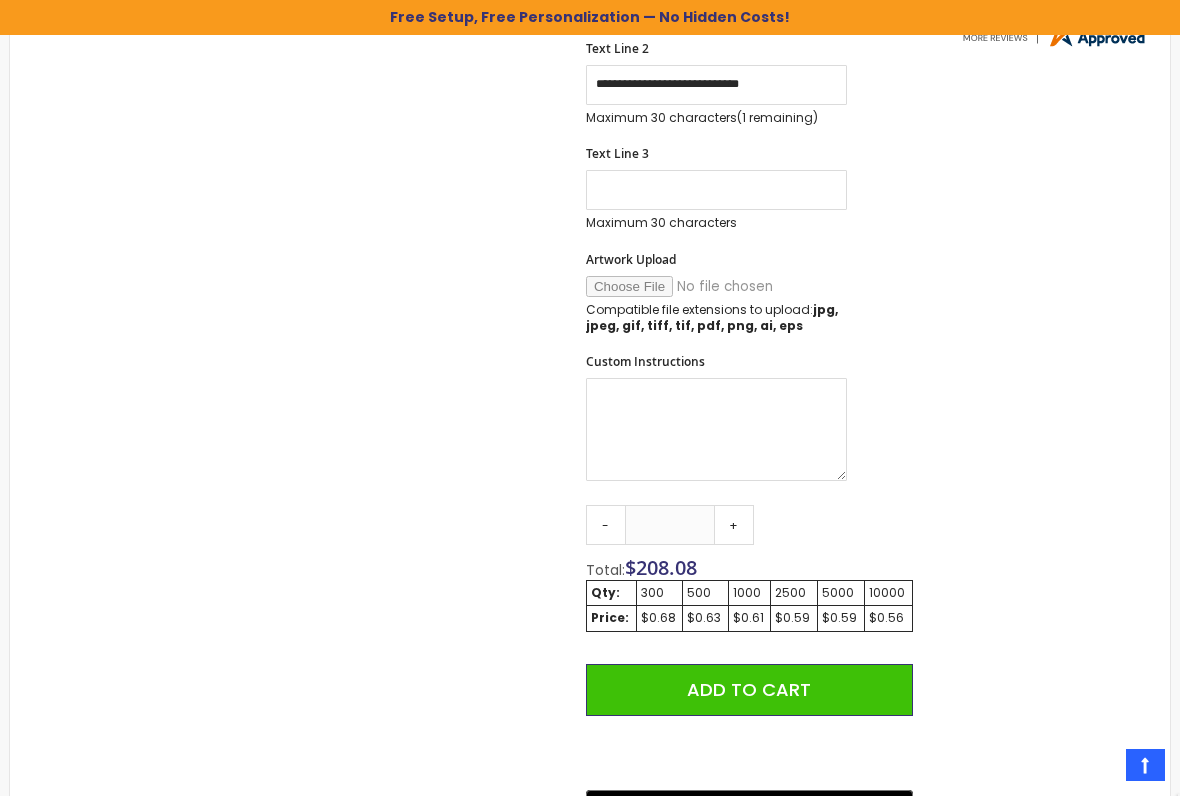 click on "+" at bounding box center [734, 525] 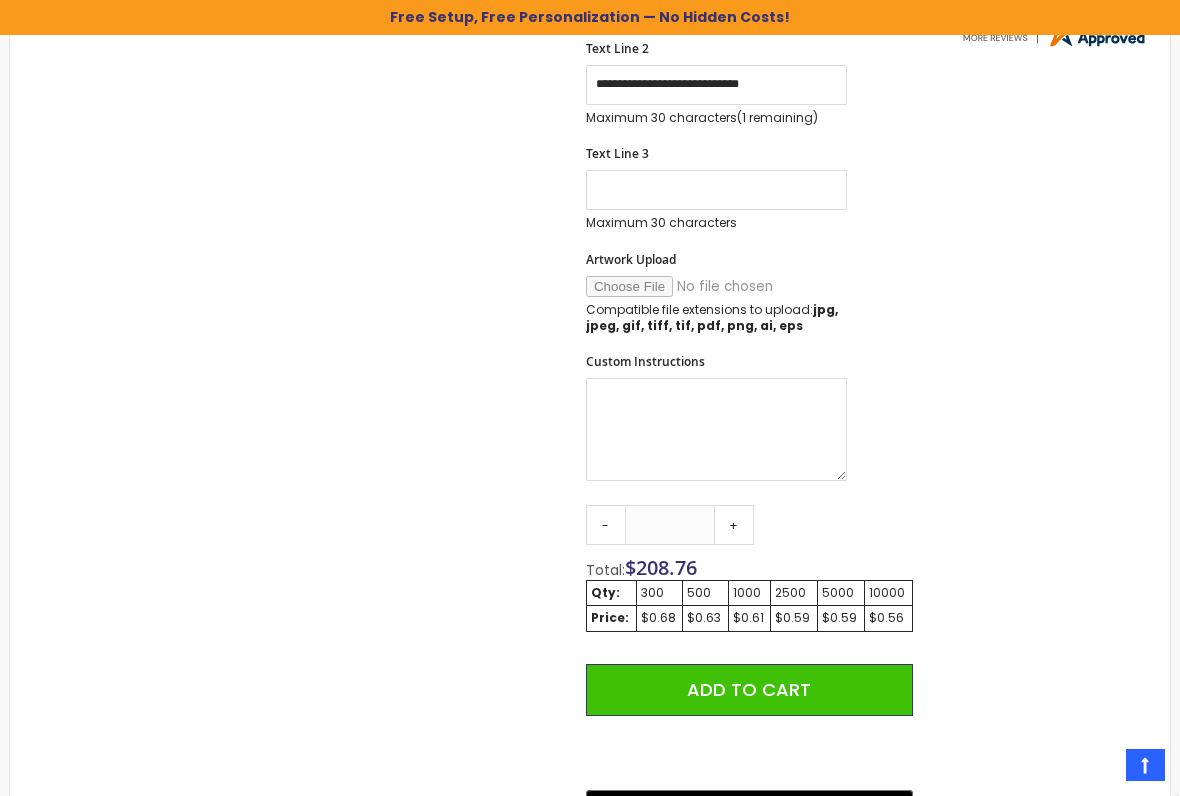 click on "+" at bounding box center (734, 525) 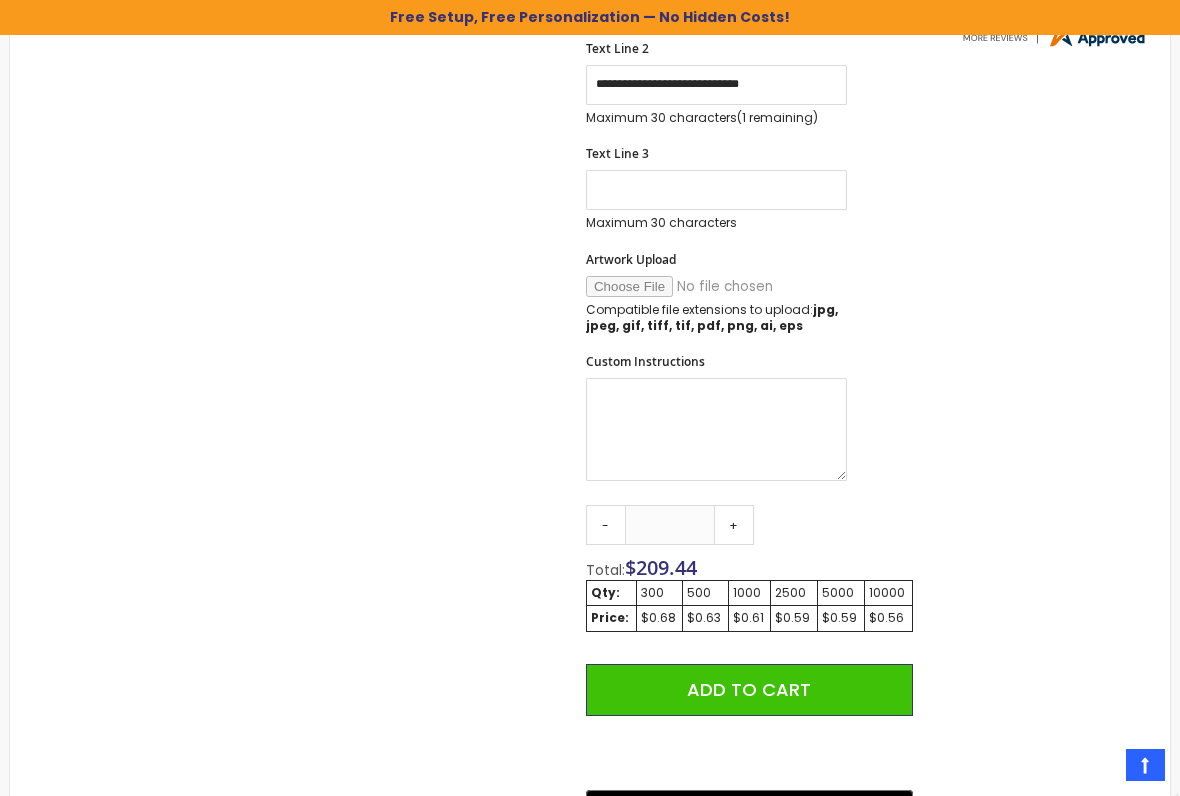 click on "+" at bounding box center (734, 525) 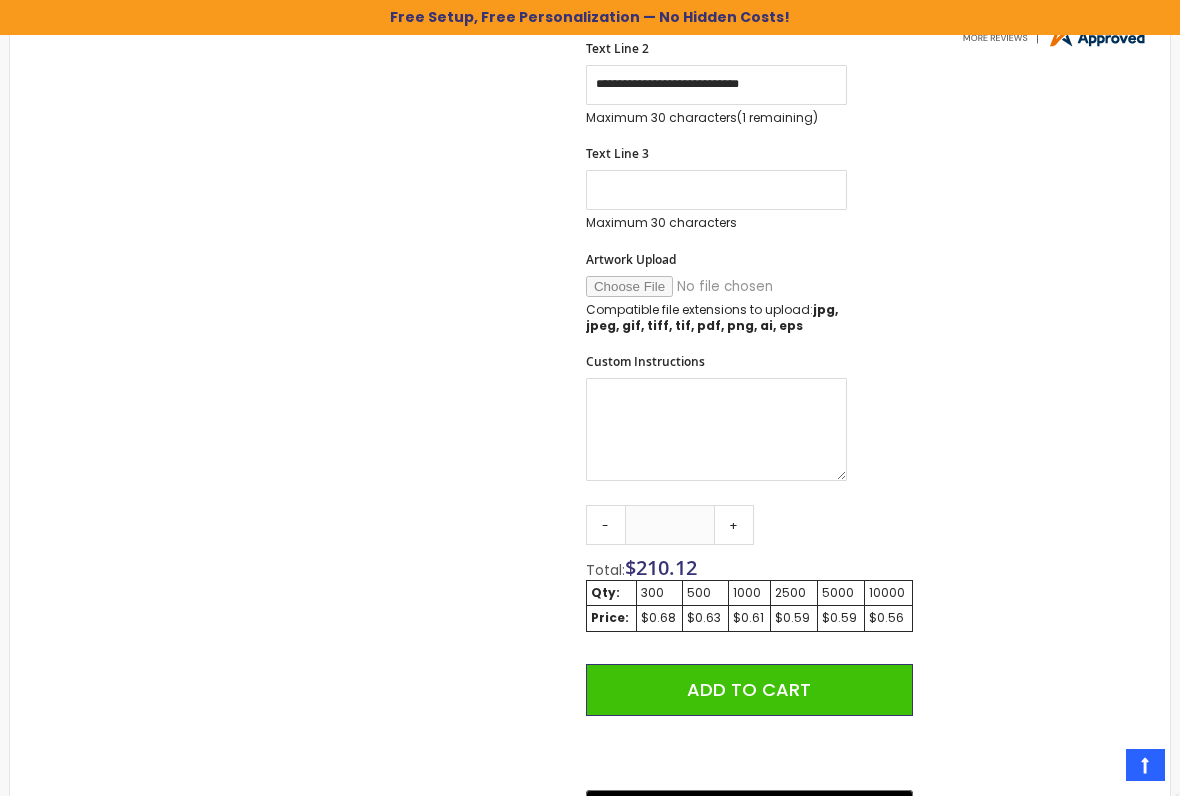 click on "+" at bounding box center (734, 525) 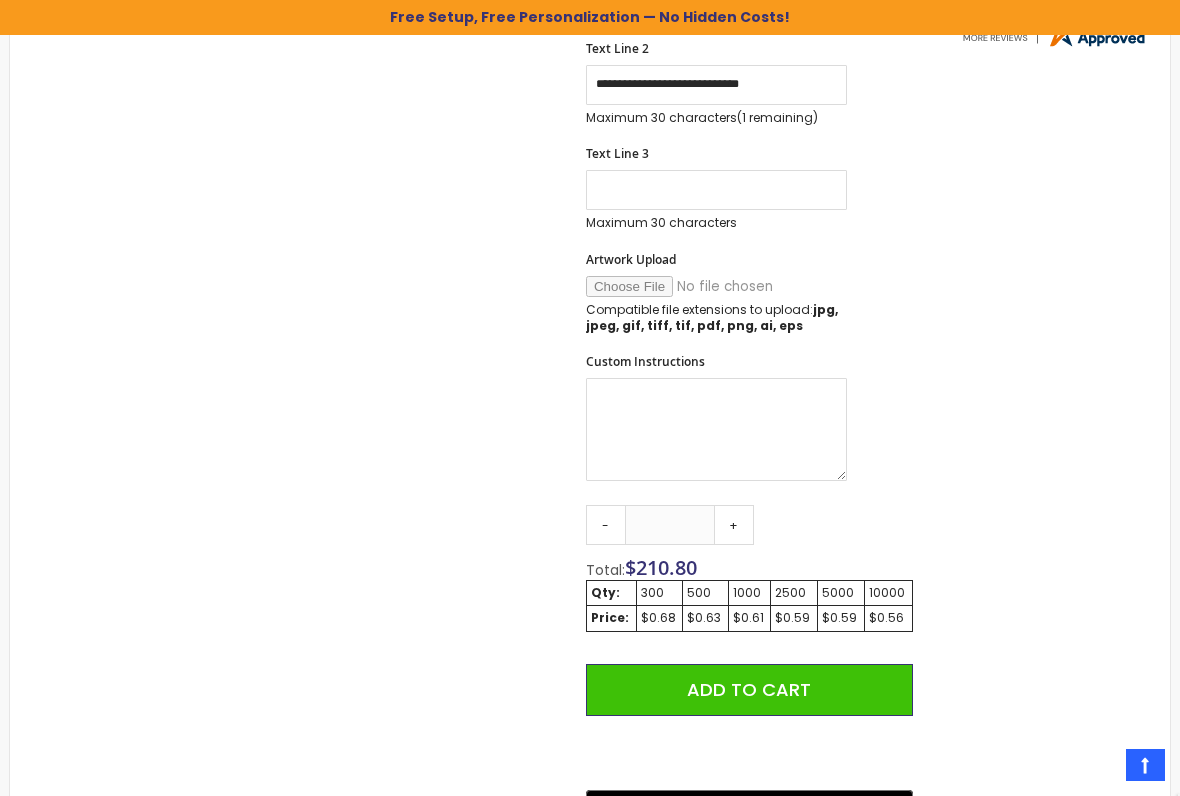 click on "+" at bounding box center (734, 525) 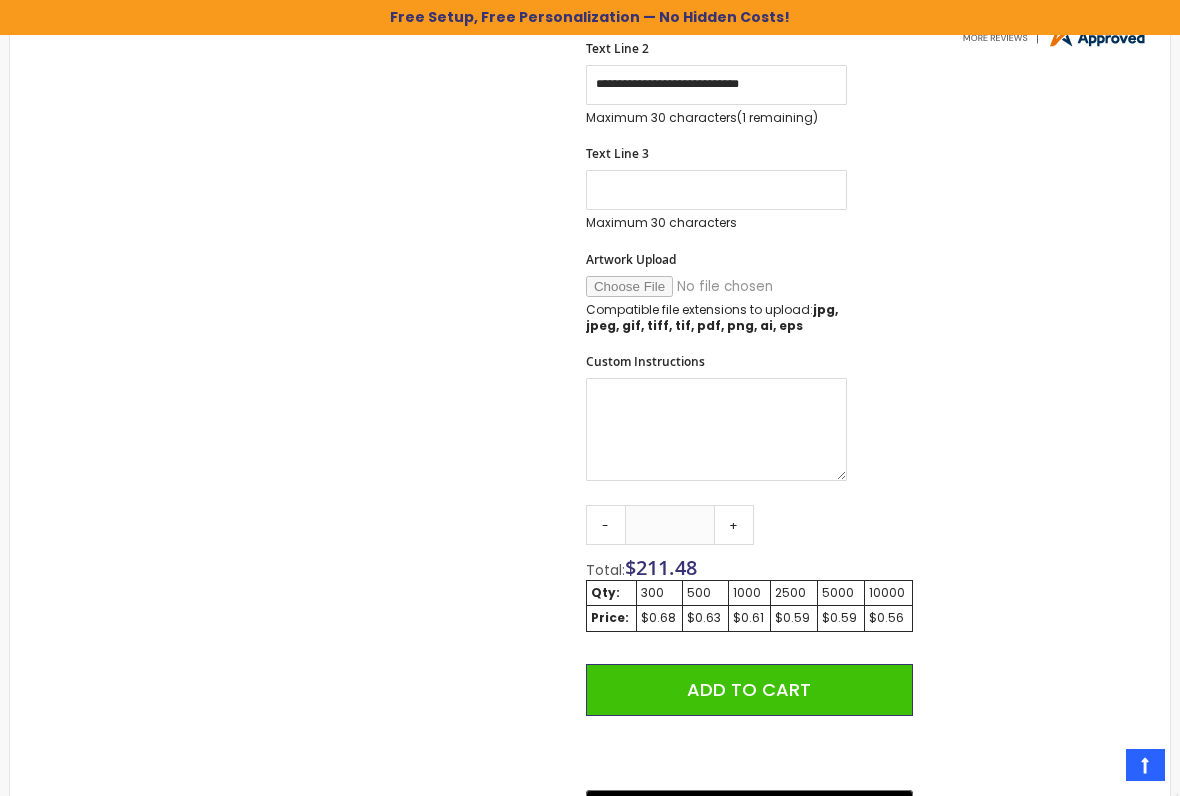 click on "+" at bounding box center [734, 525] 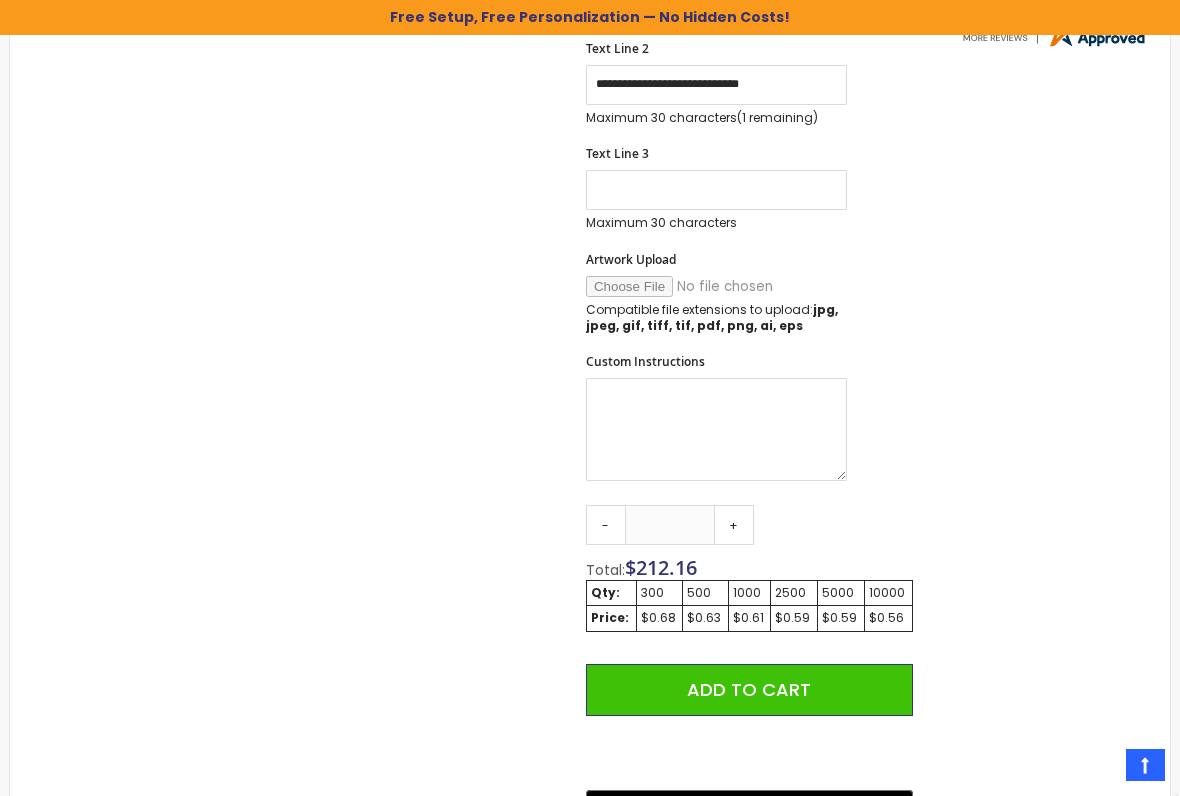 click on "+" at bounding box center (734, 525) 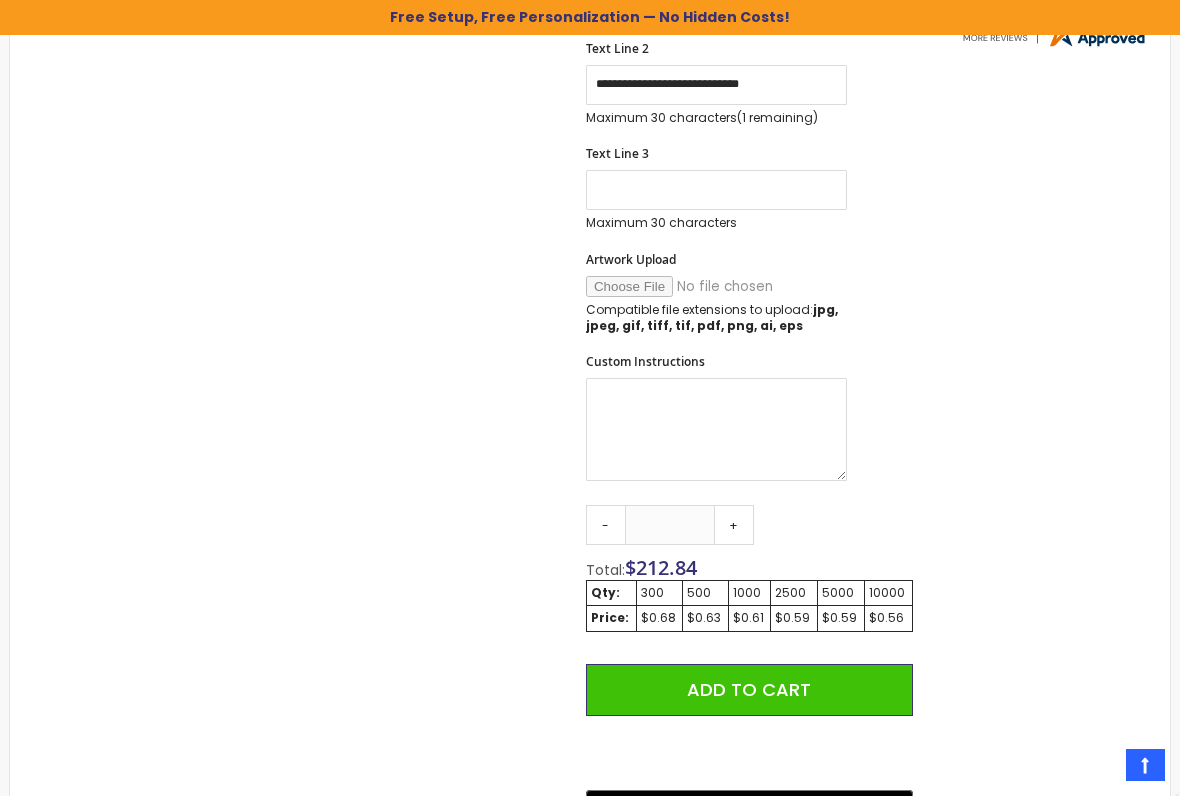 click on "+" at bounding box center [734, 525] 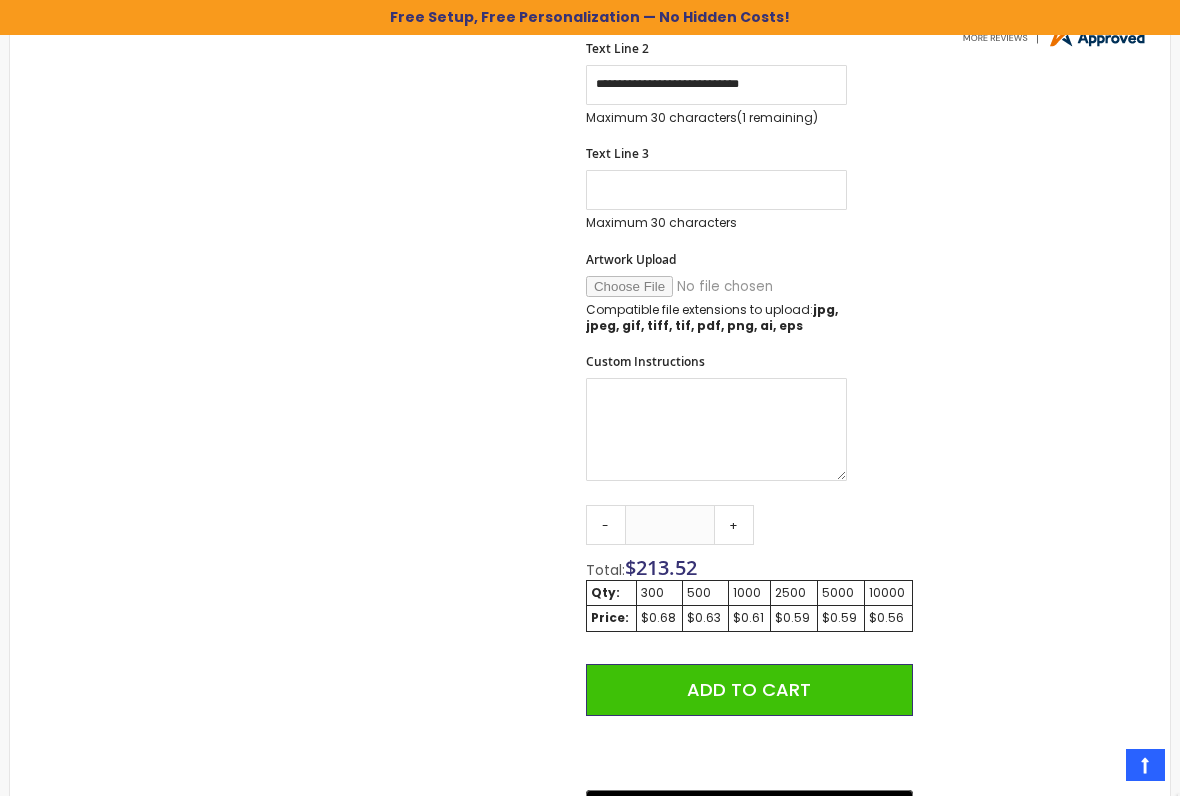 click on "+" at bounding box center [734, 525] 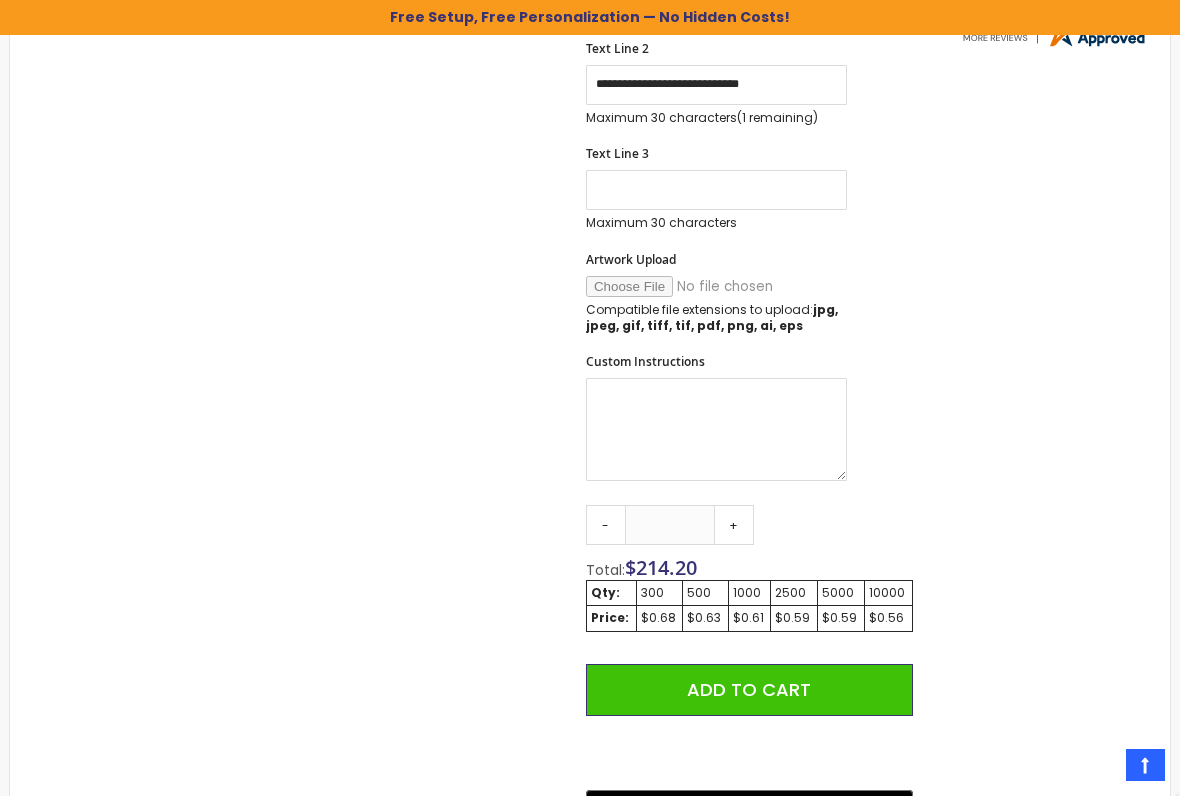 click on "+" at bounding box center [734, 525] 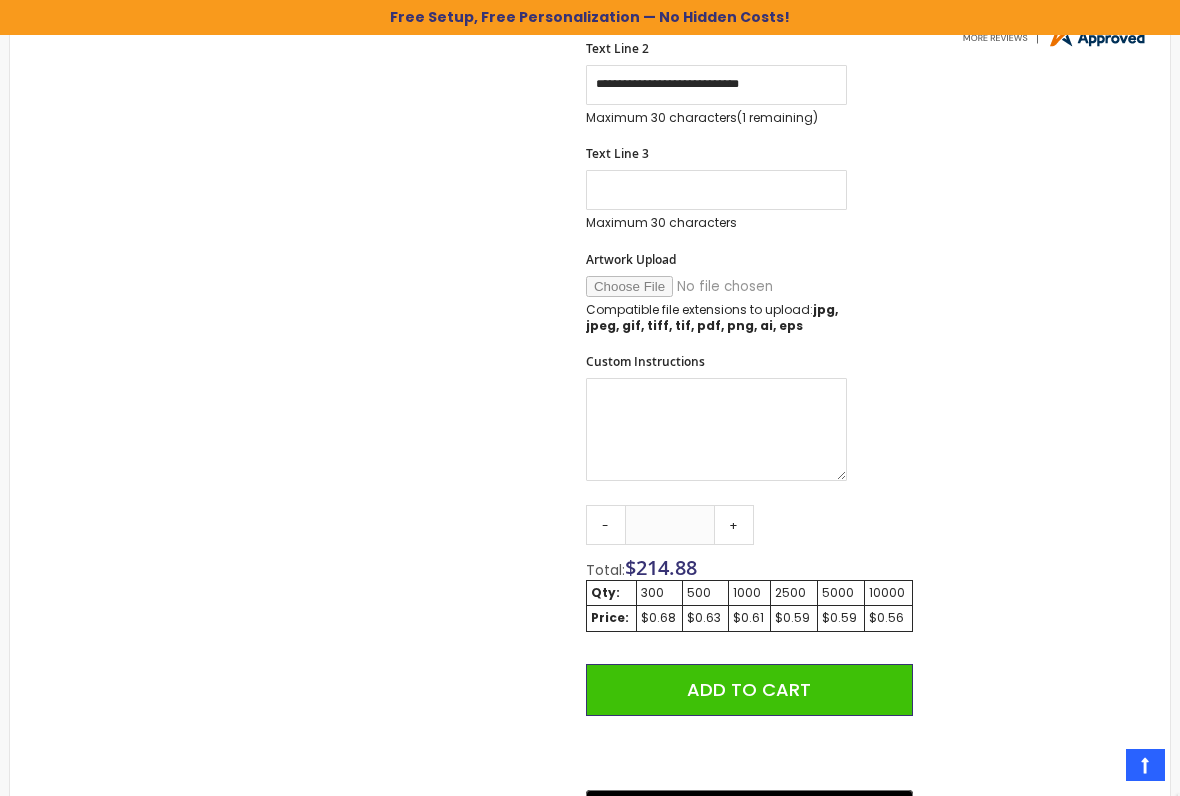 click on "+" at bounding box center [734, 525] 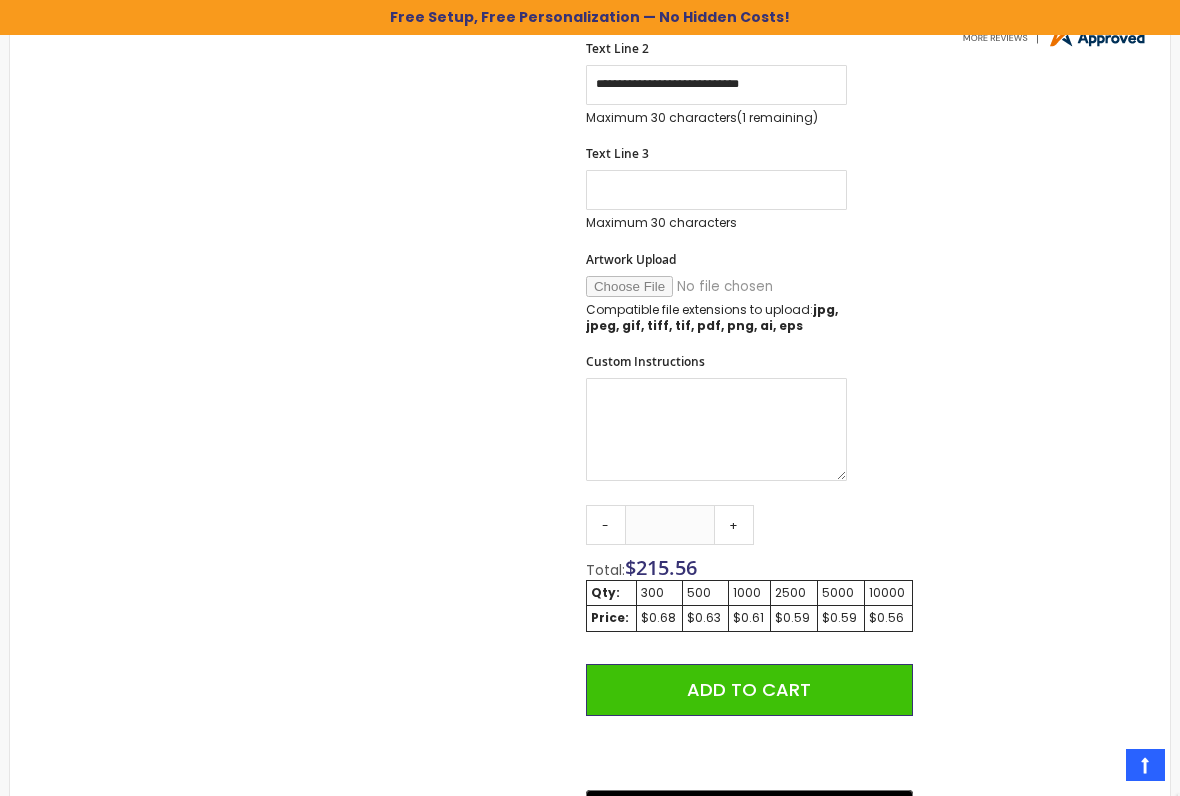 click on "+" at bounding box center [734, 525] 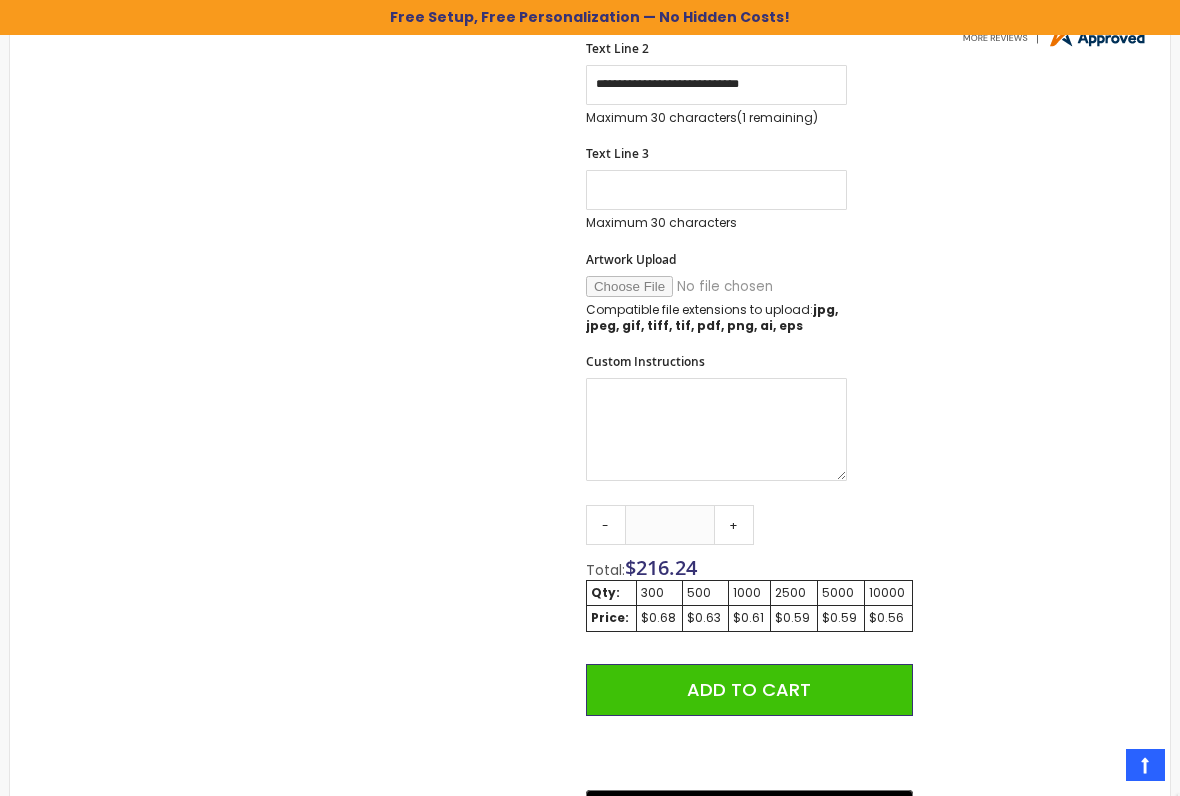 click on "+" at bounding box center [734, 525] 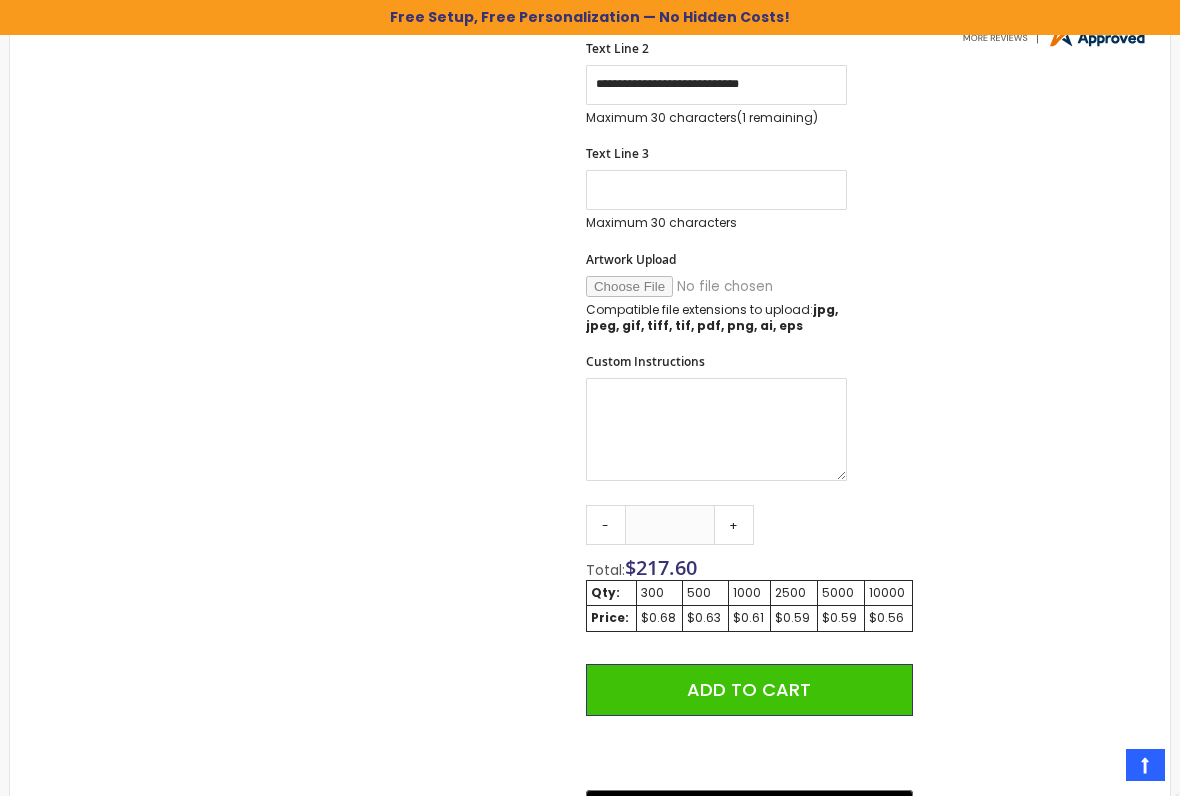click on "+" at bounding box center [734, 525] 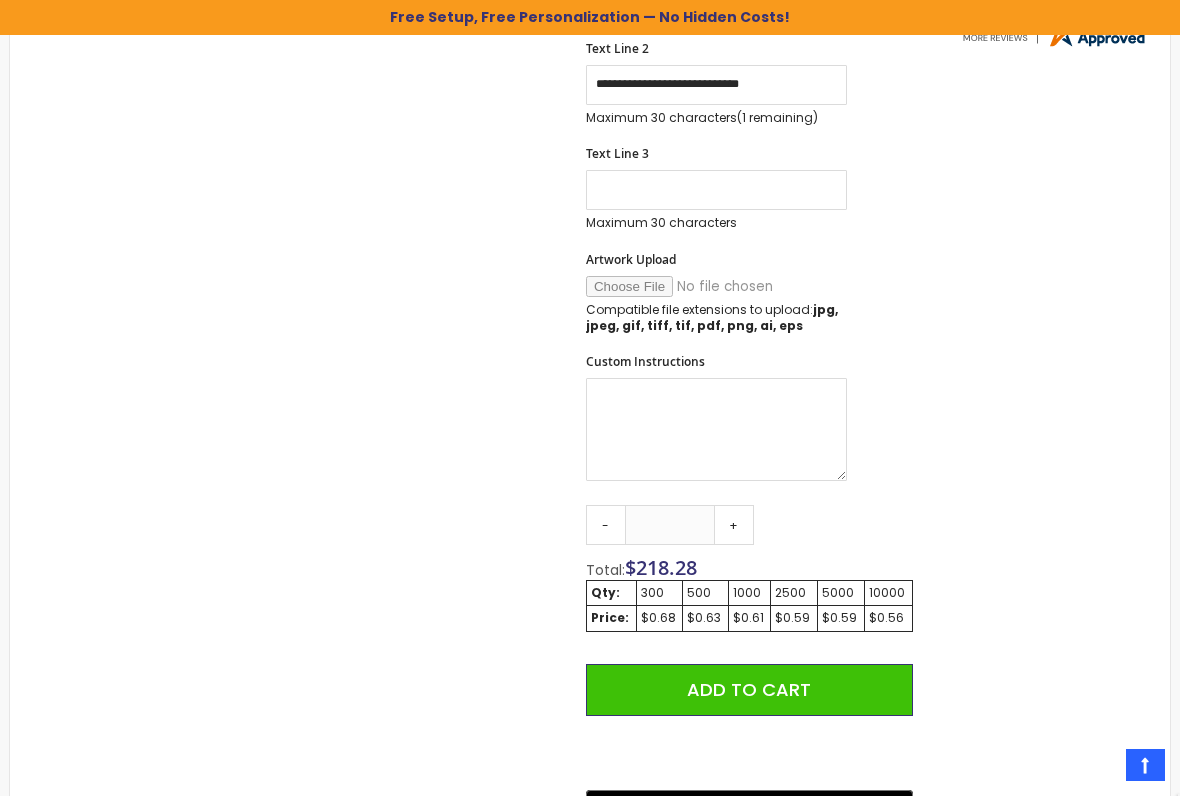 click on "+" at bounding box center (734, 525) 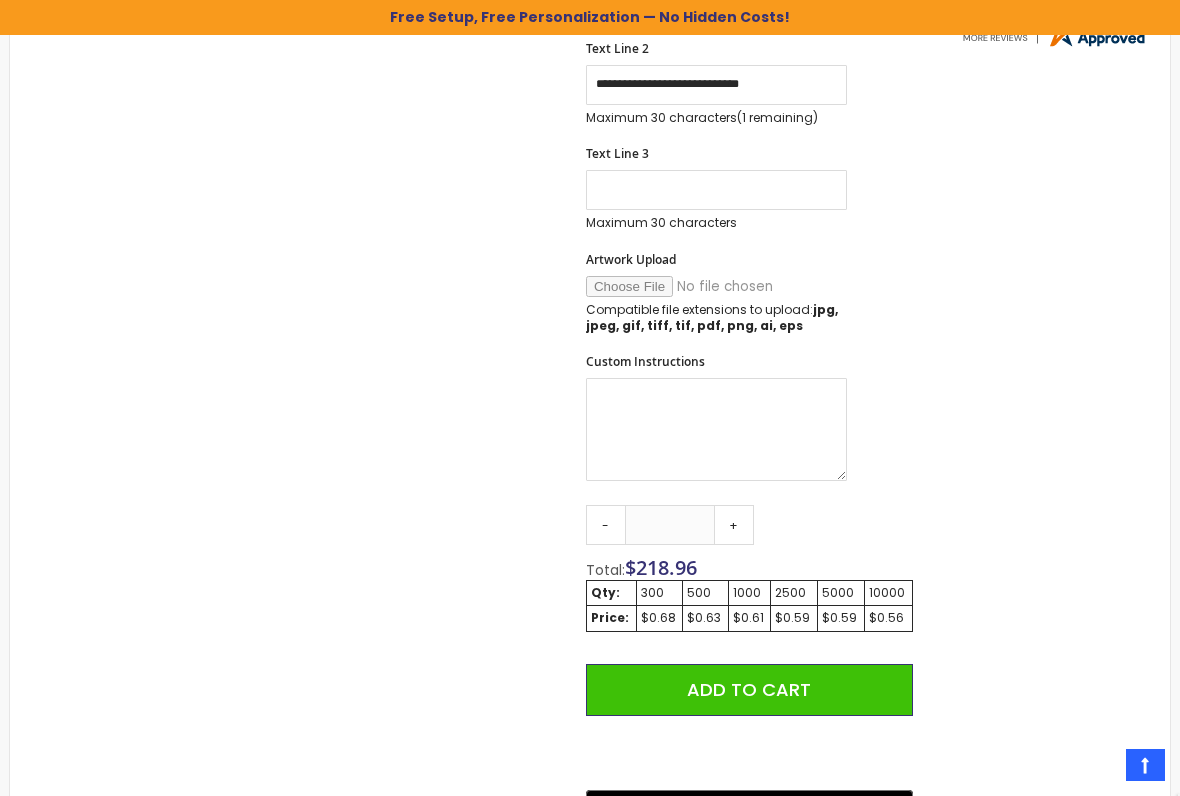 click on "+" at bounding box center [734, 525] 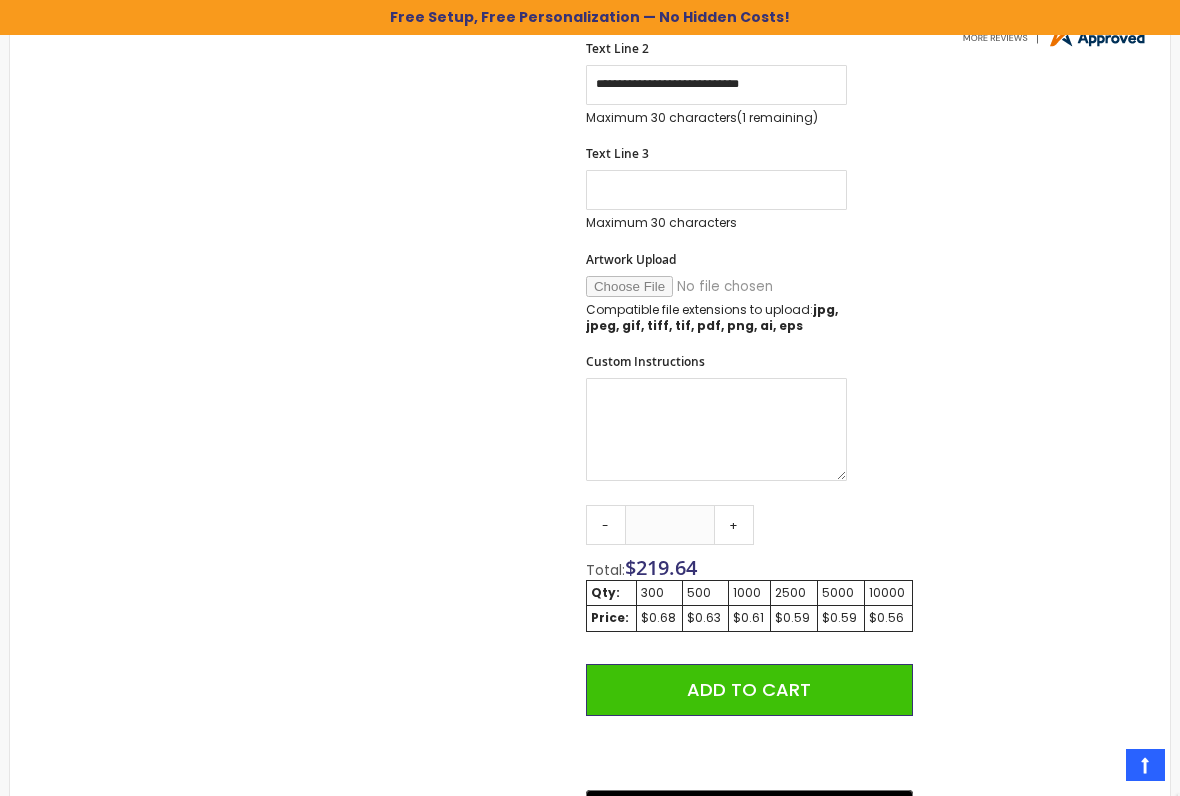 click on "+" at bounding box center (734, 525) 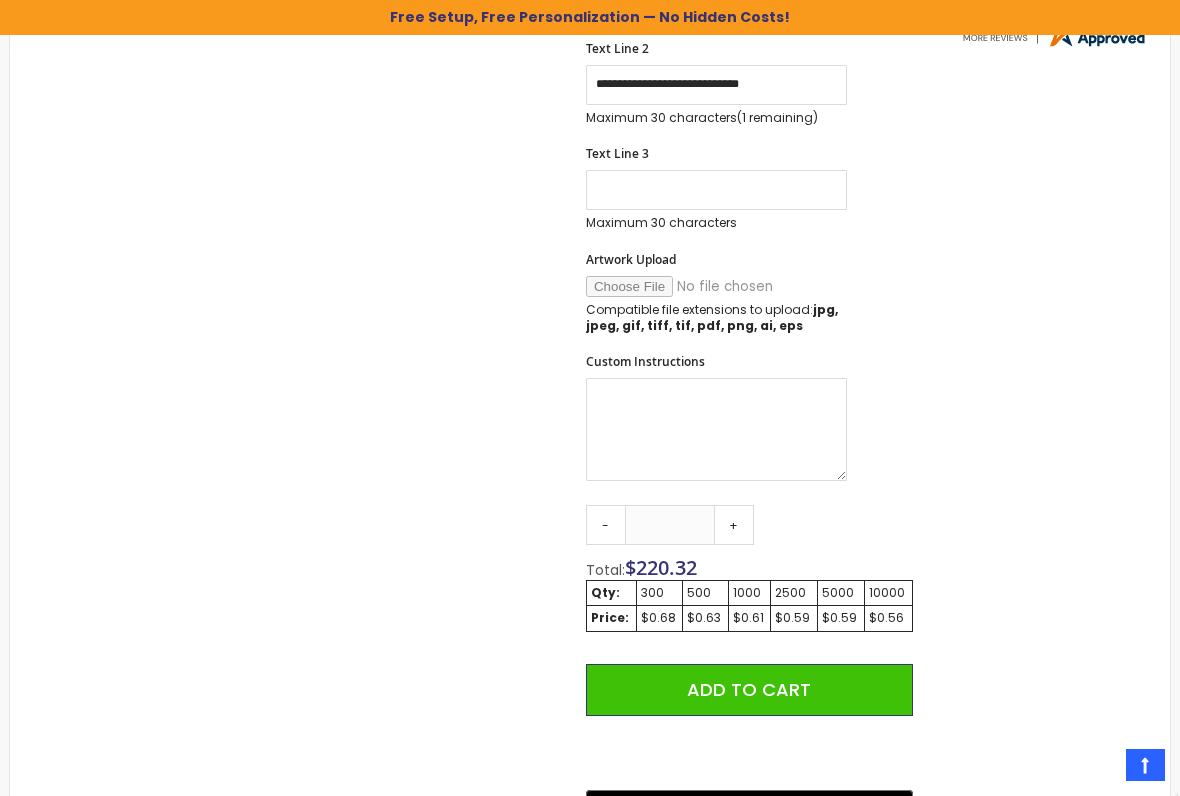 click on "+" at bounding box center [734, 525] 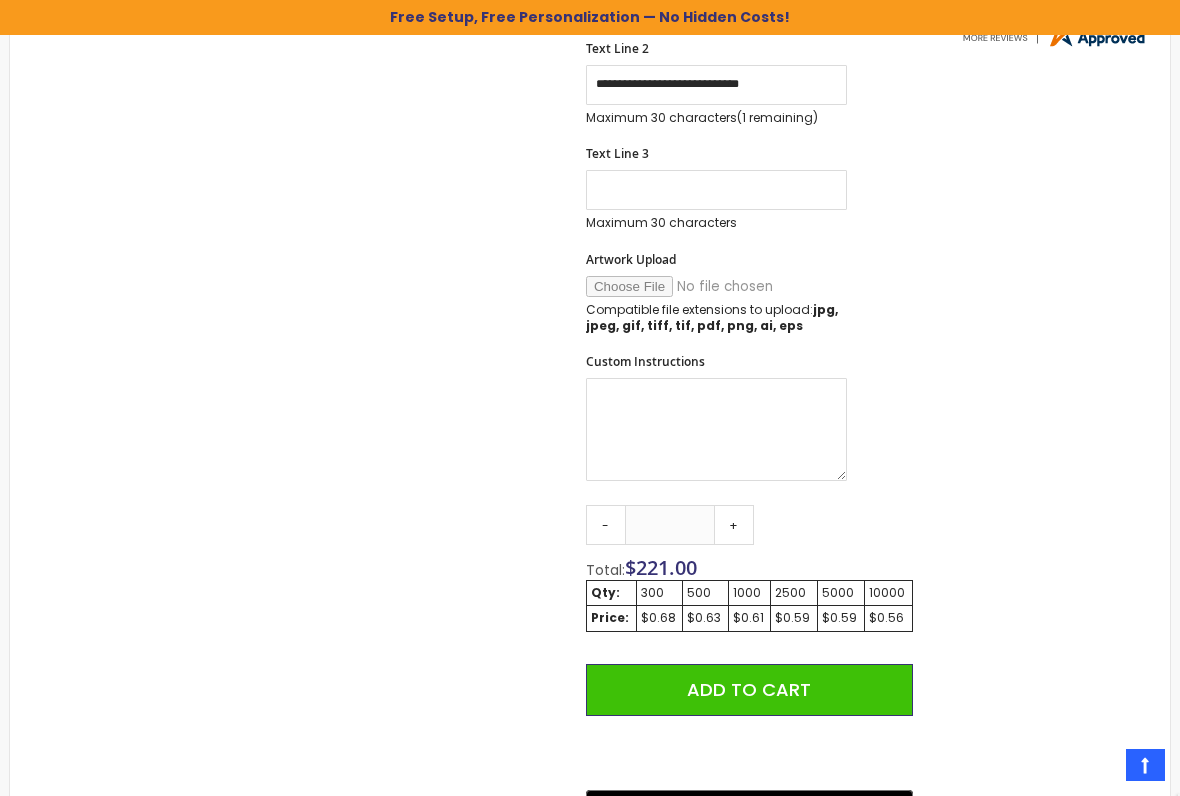 click on "+" at bounding box center (734, 525) 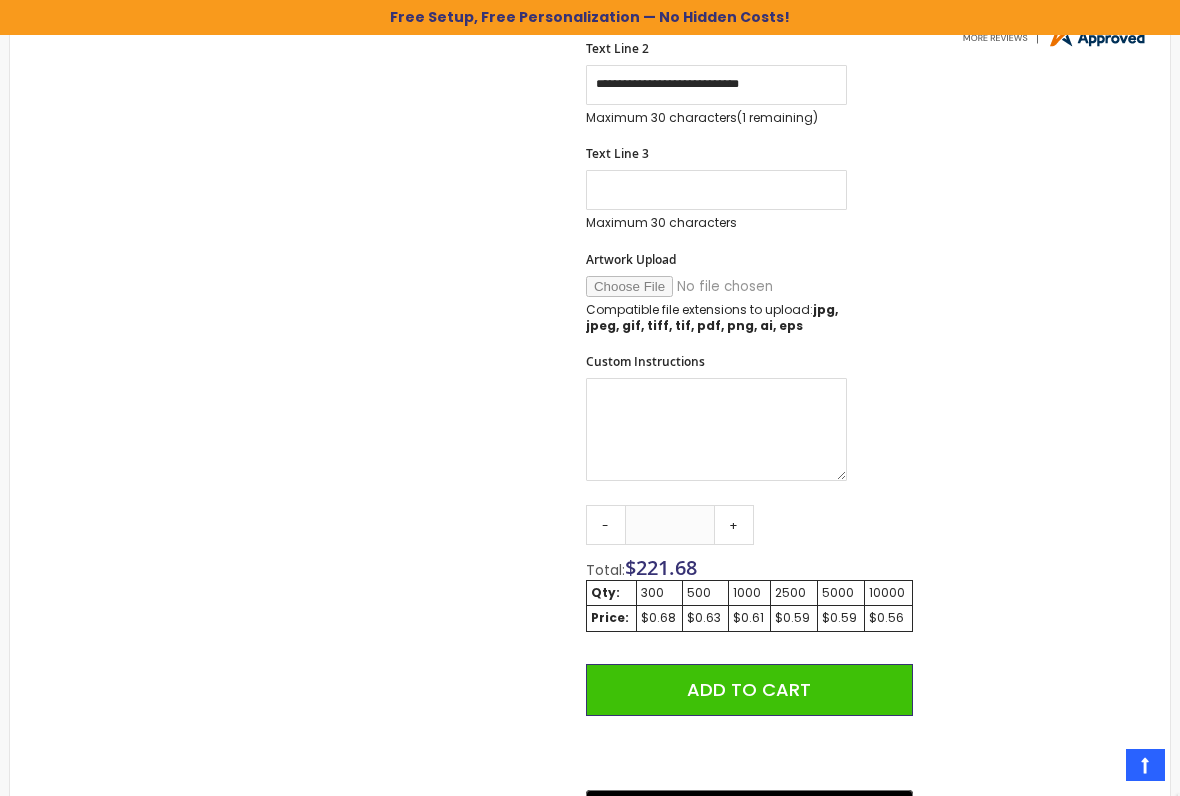 click on "+" at bounding box center (734, 525) 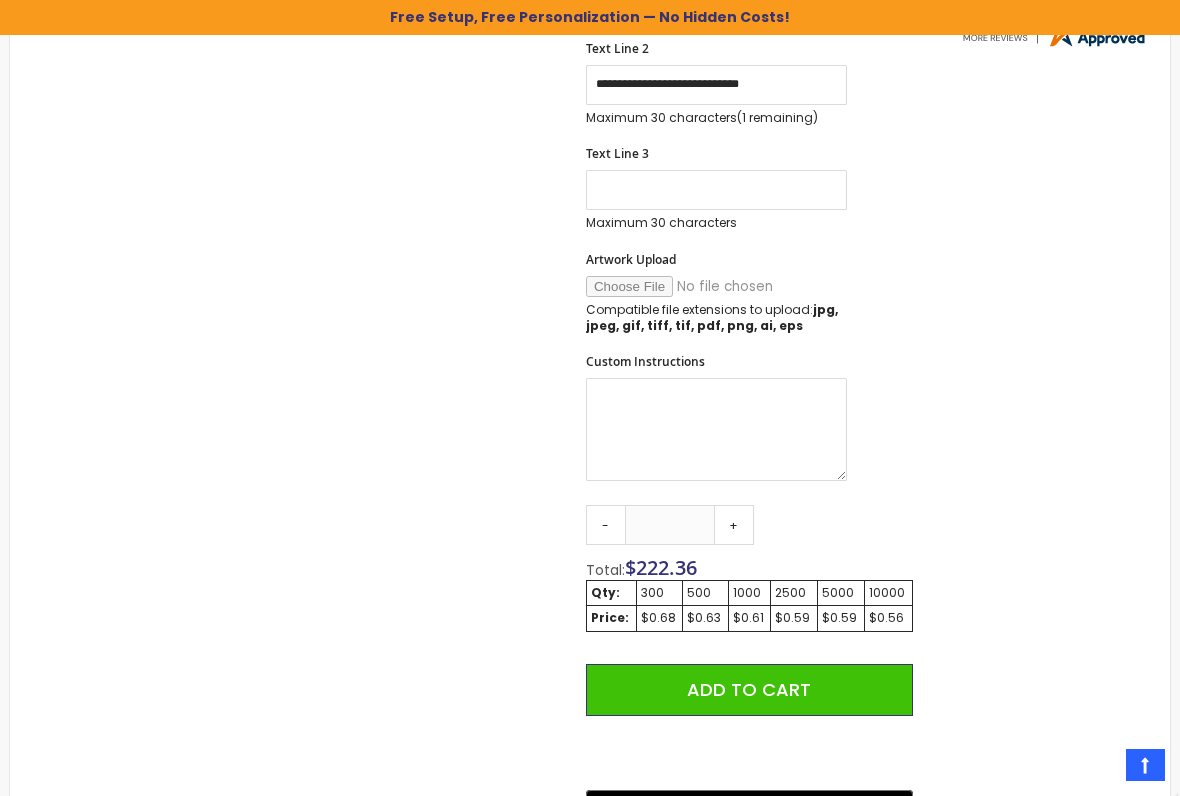 click on "+" at bounding box center [734, 525] 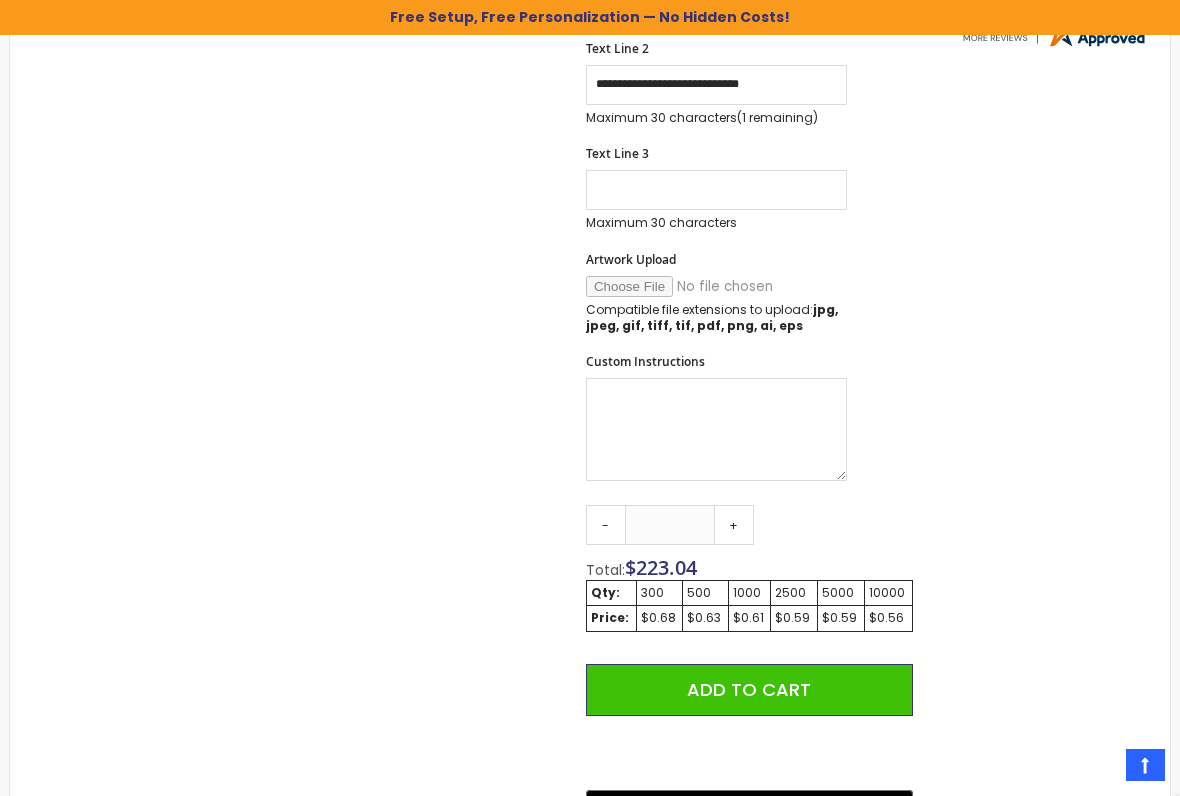 click on "+" at bounding box center [734, 525] 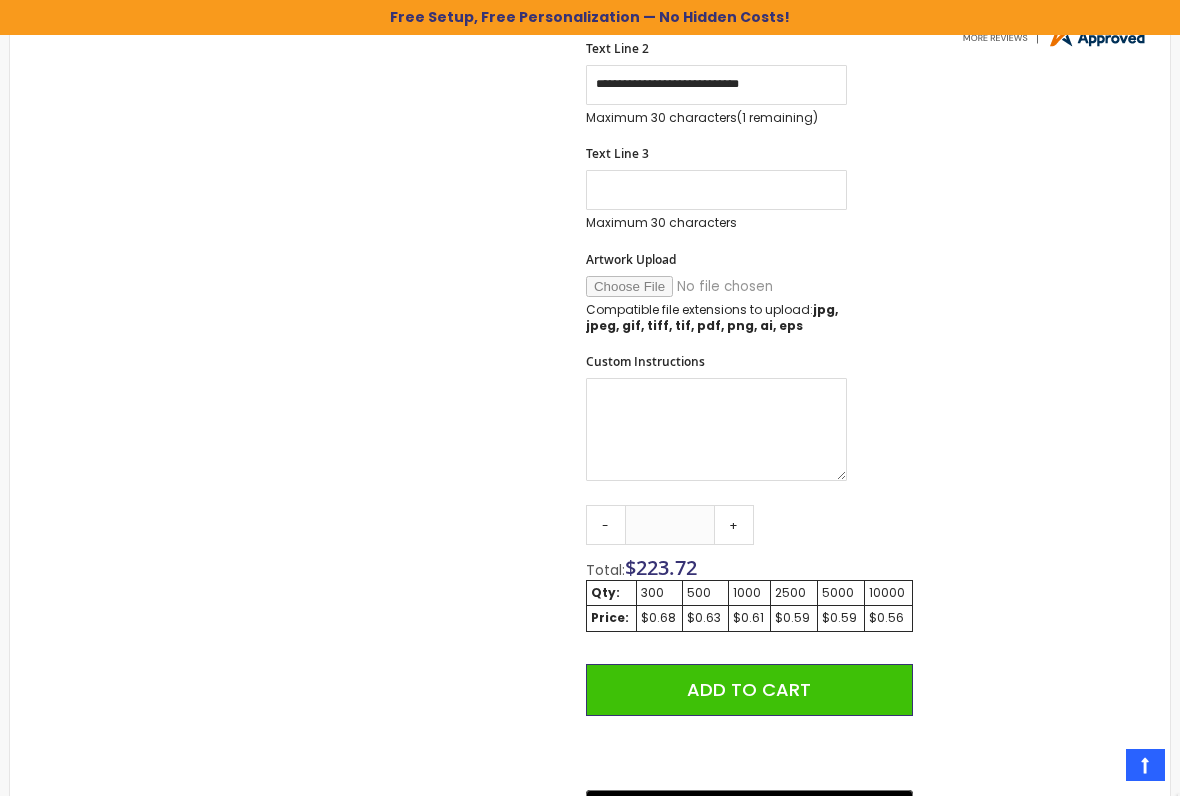 click on "+" at bounding box center (734, 525) 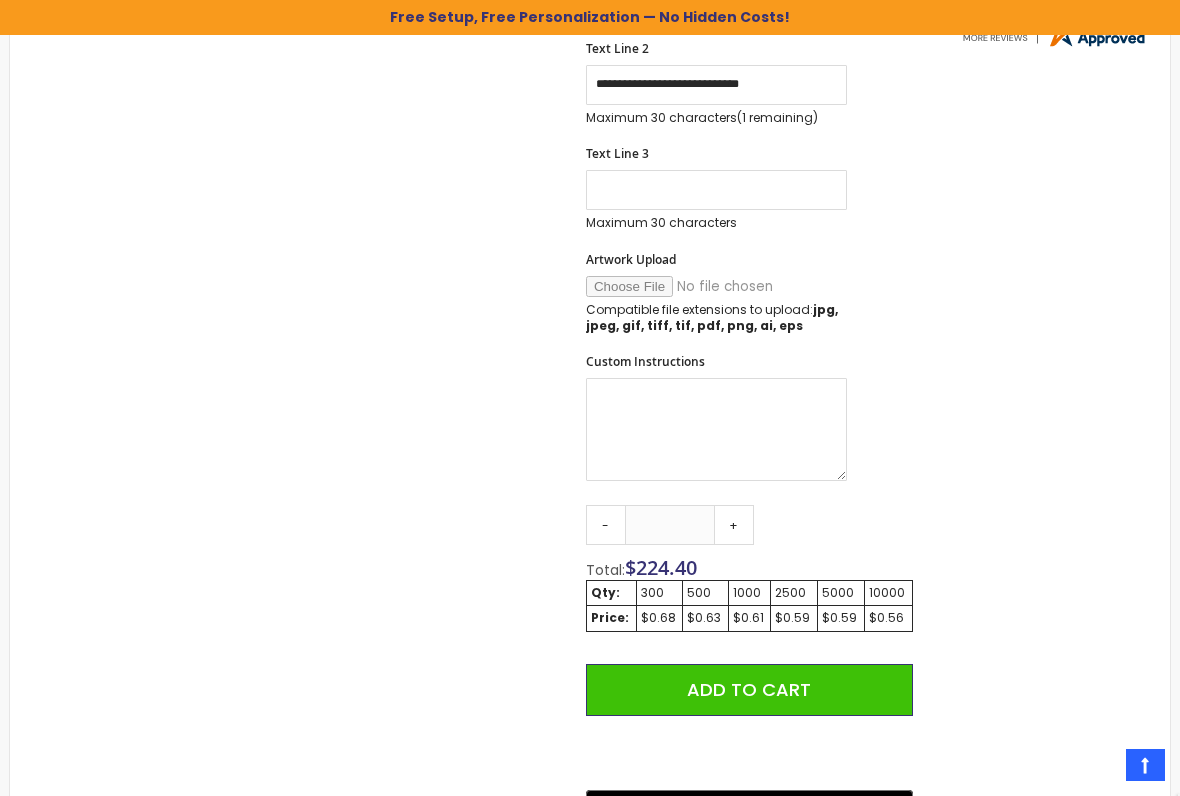 click on "+" at bounding box center [734, 525] 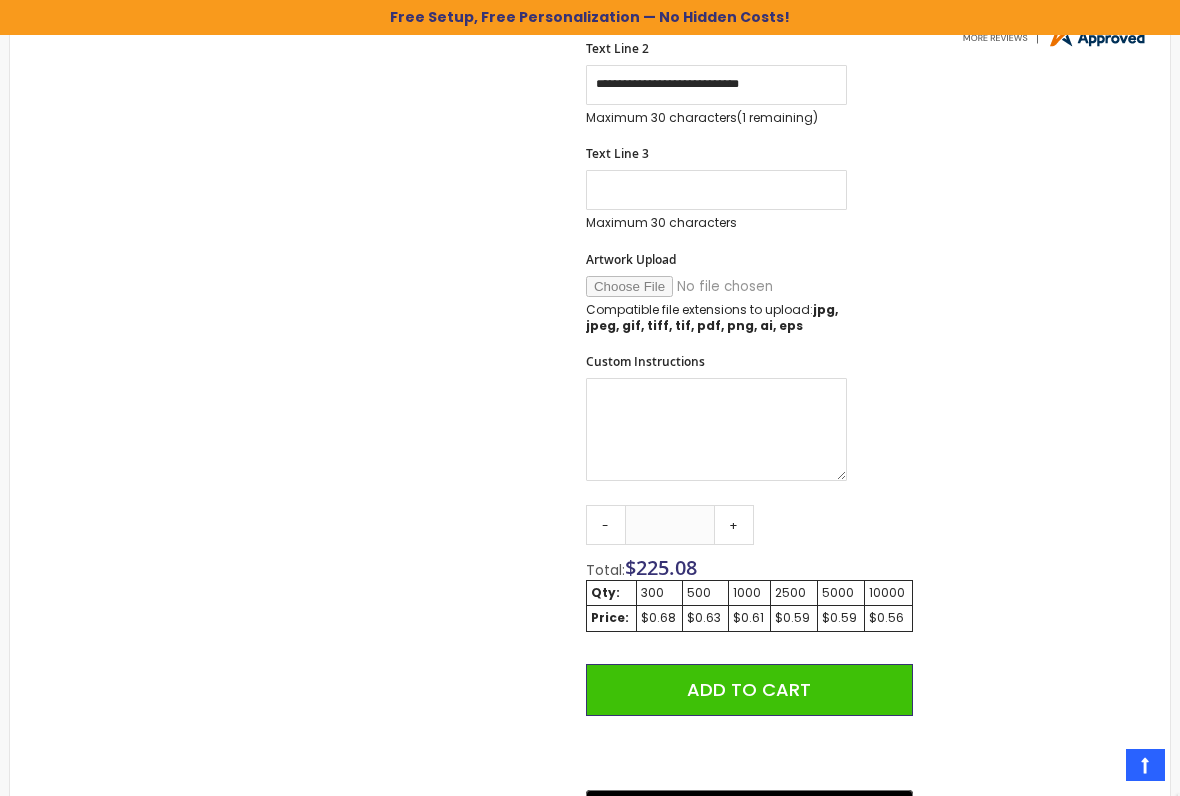 click on "+" at bounding box center [734, 525] 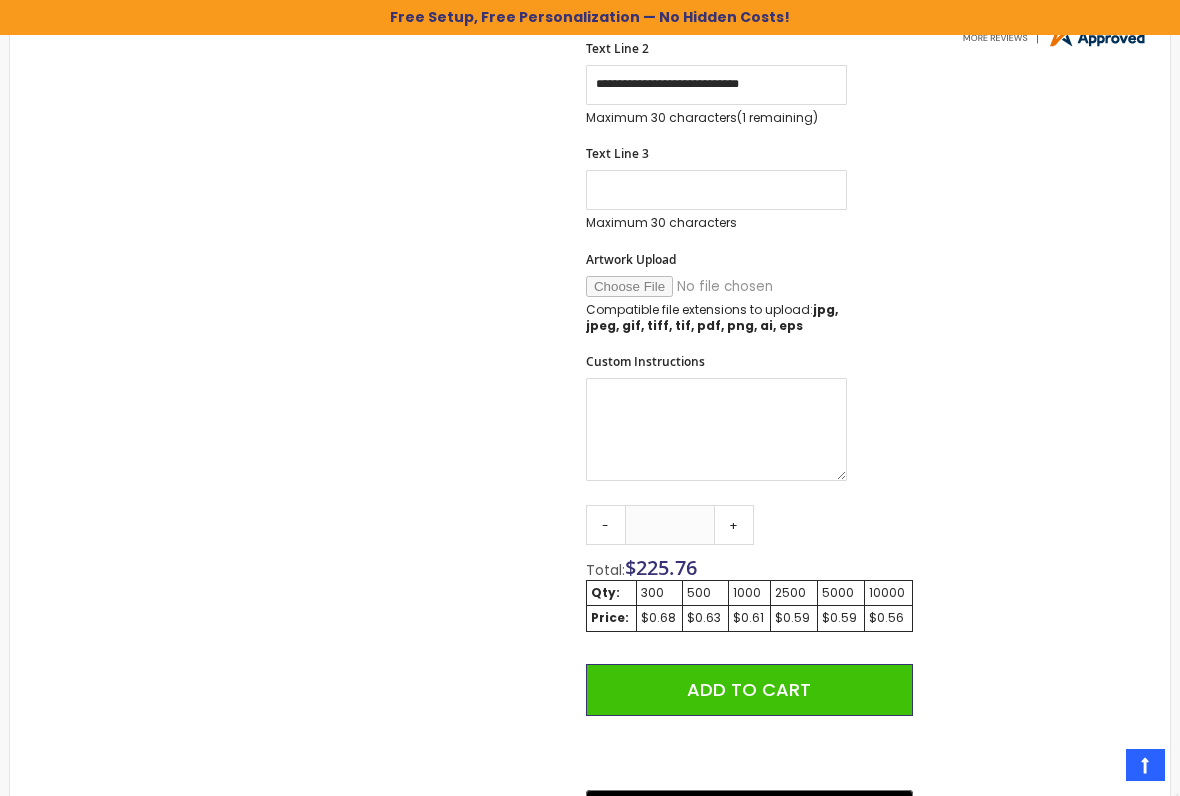 click on "+" at bounding box center (734, 525) 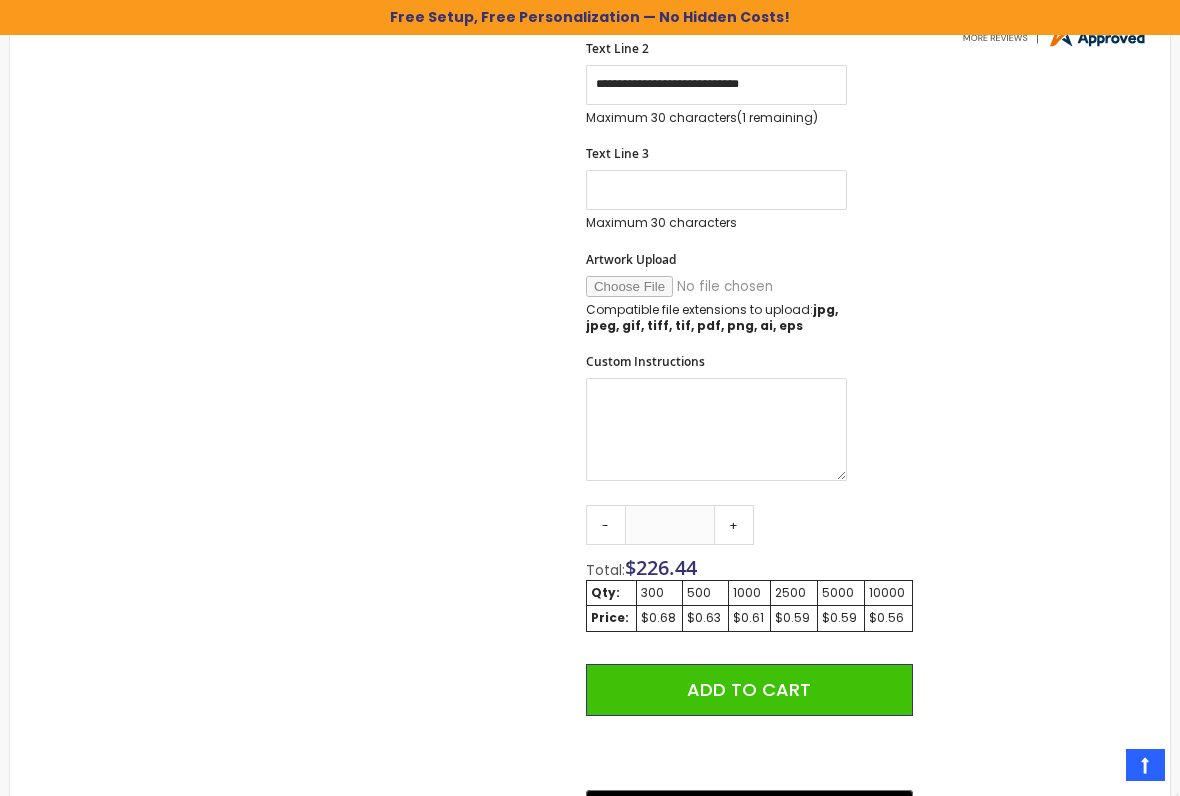click on "+" at bounding box center (734, 525) 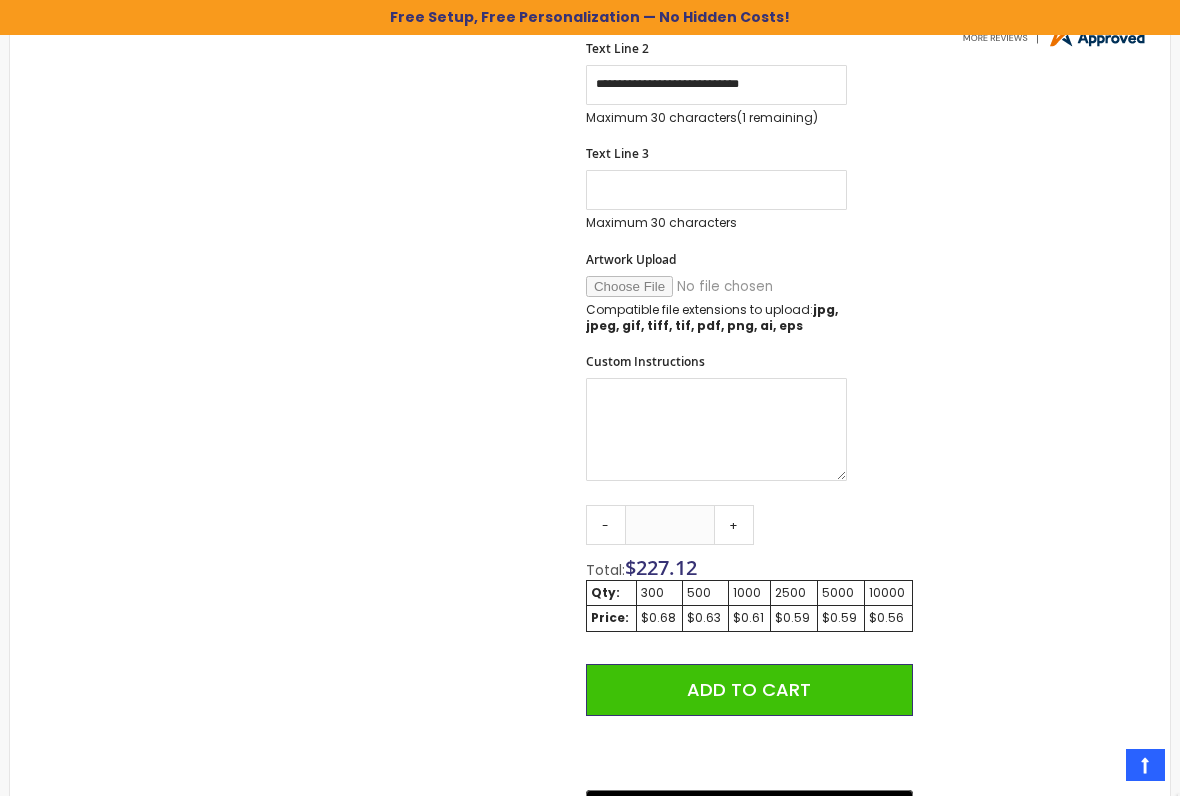 click on "+" at bounding box center [734, 525] 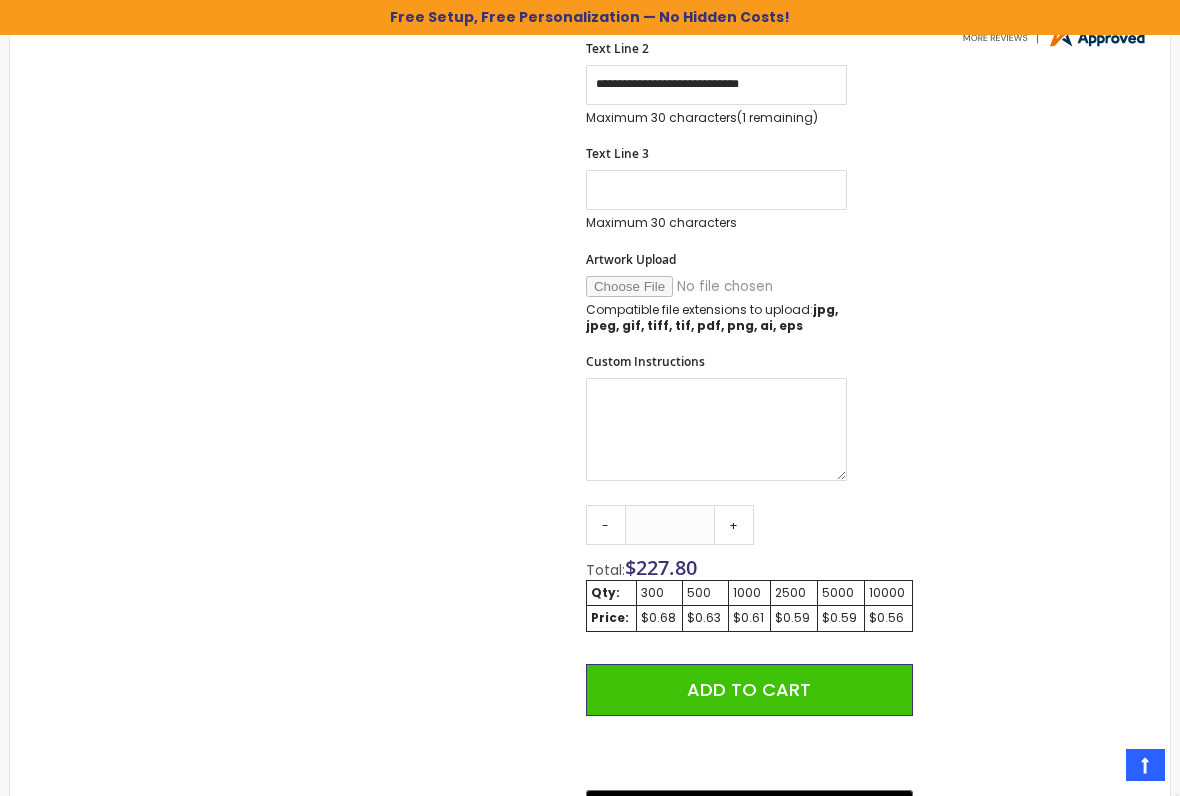 click on "+" at bounding box center (734, 525) 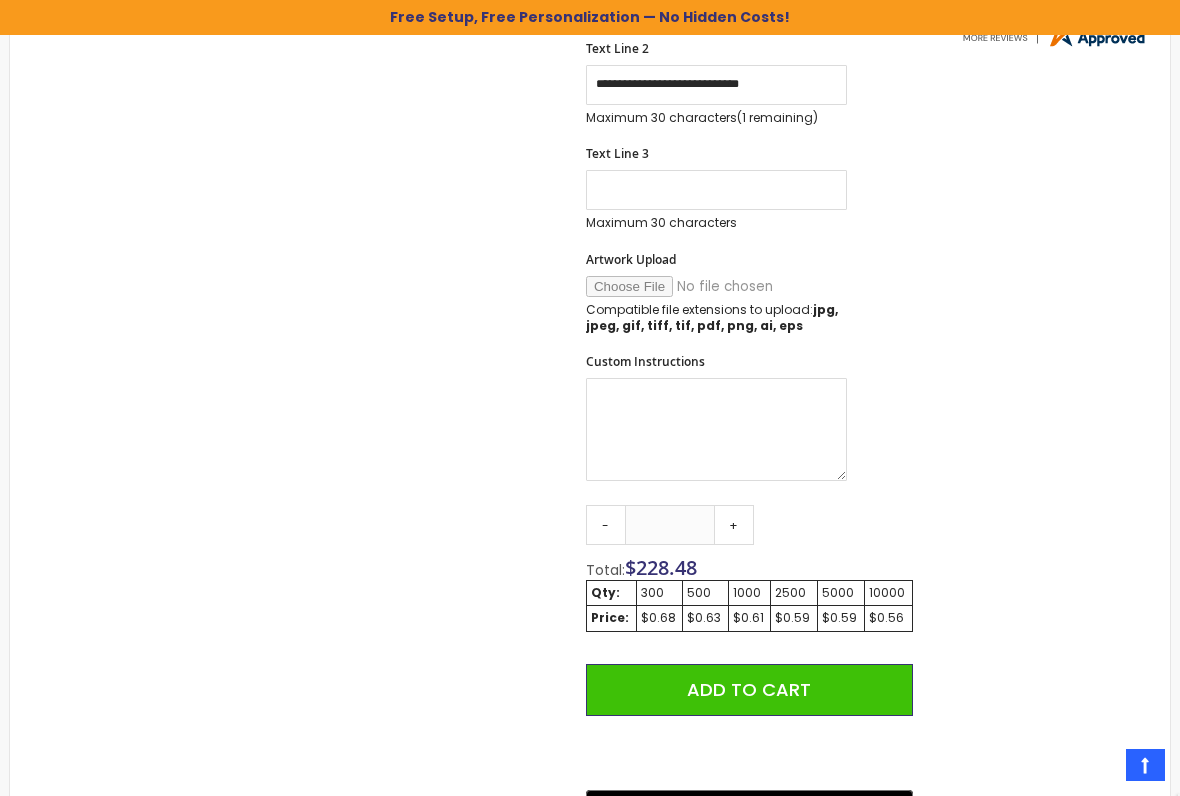 click on "+" at bounding box center [734, 525] 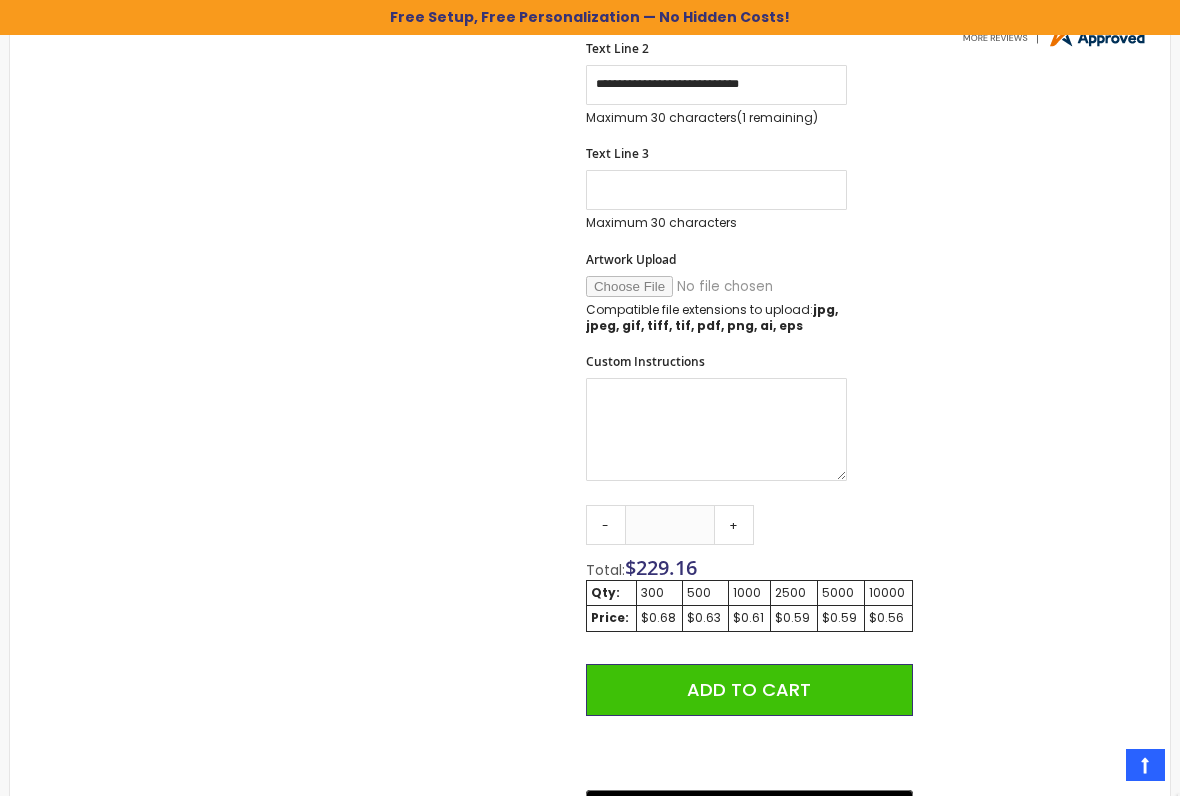 click on "+" at bounding box center (734, 525) 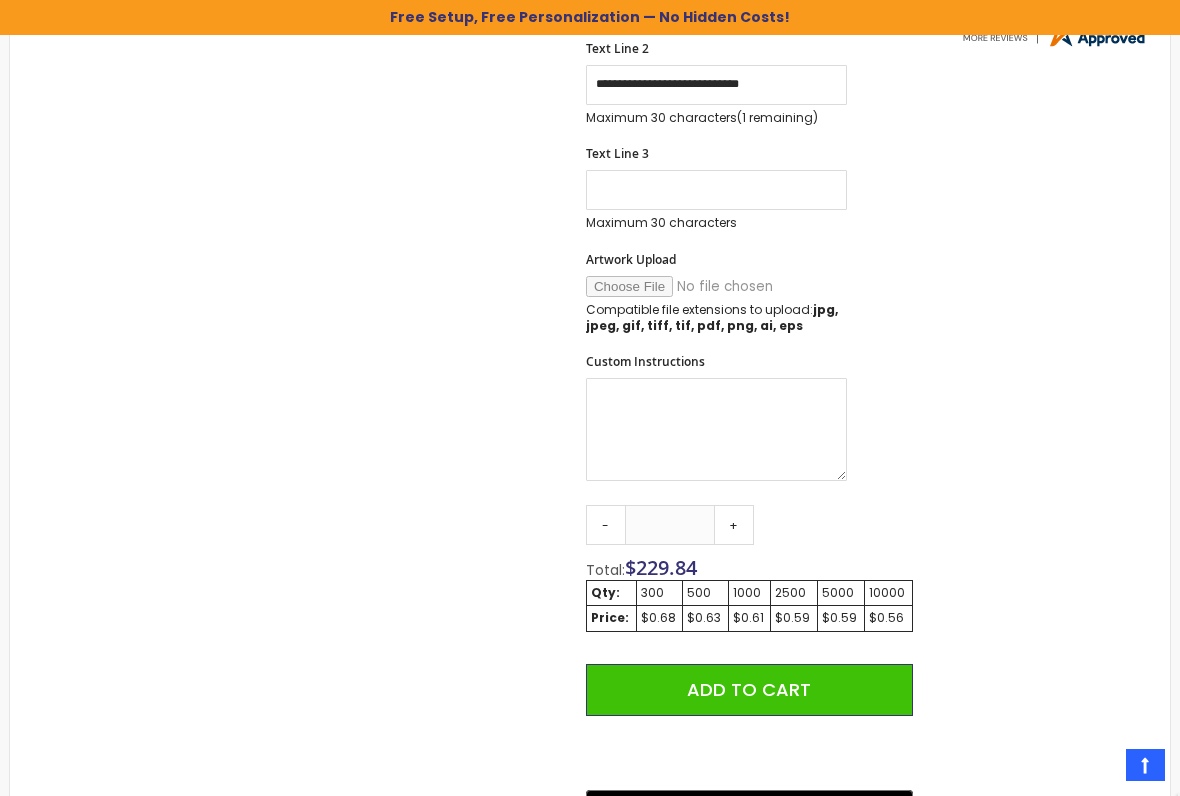 click on "+" at bounding box center [734, 525] 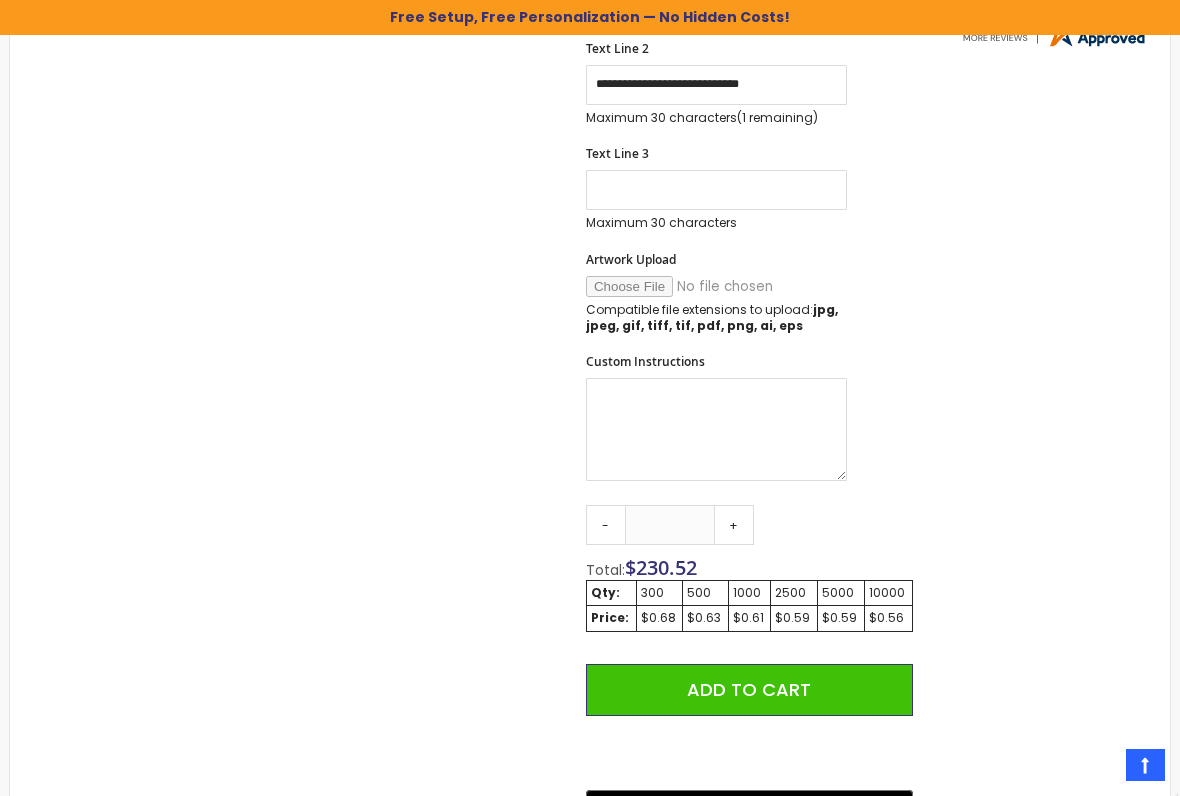 click on "+" at bounding box center (734, 525) 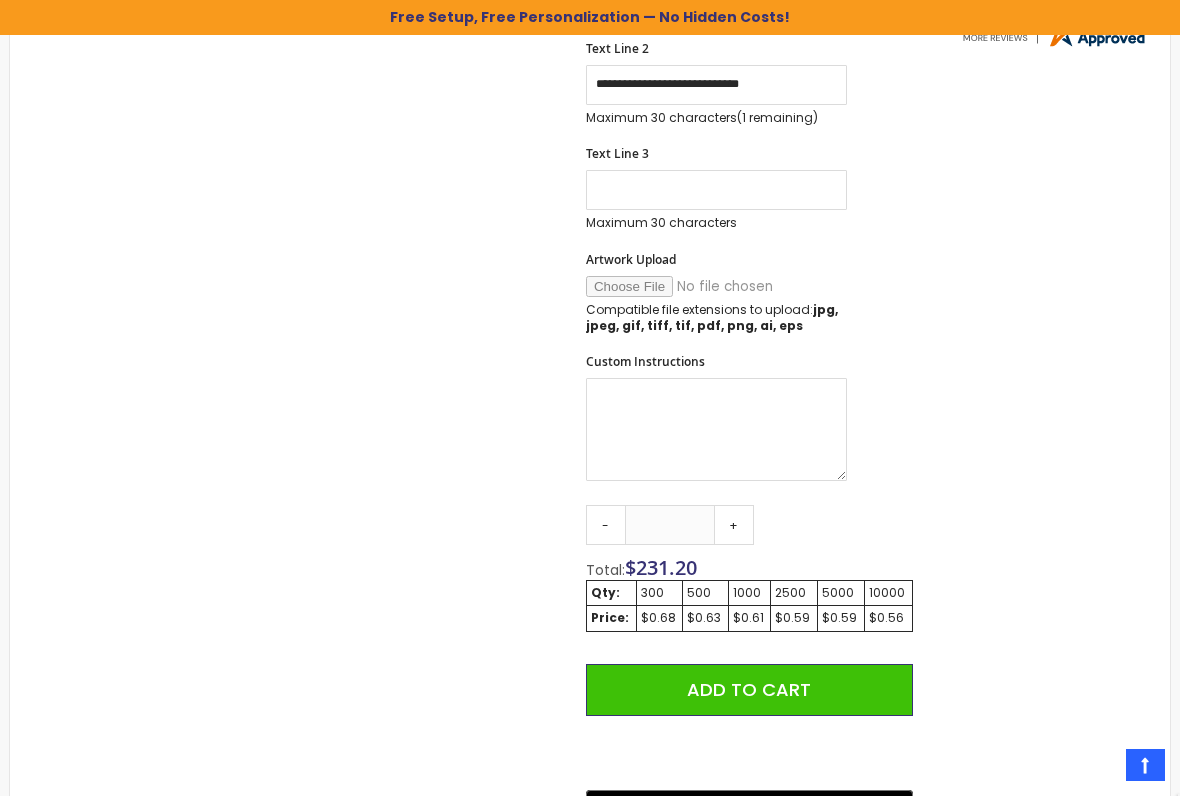 click on "+" at bounding box center (734, 525) 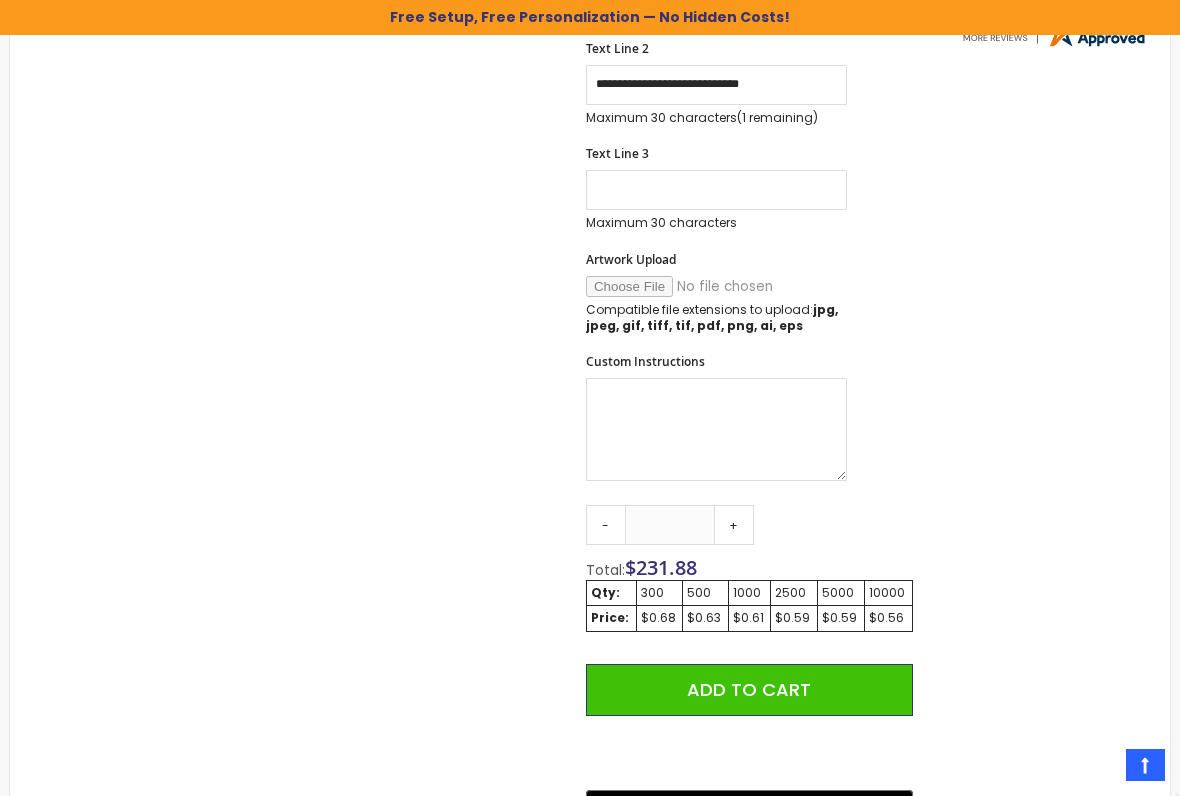 click on "+" at bounding box center (734, 525) 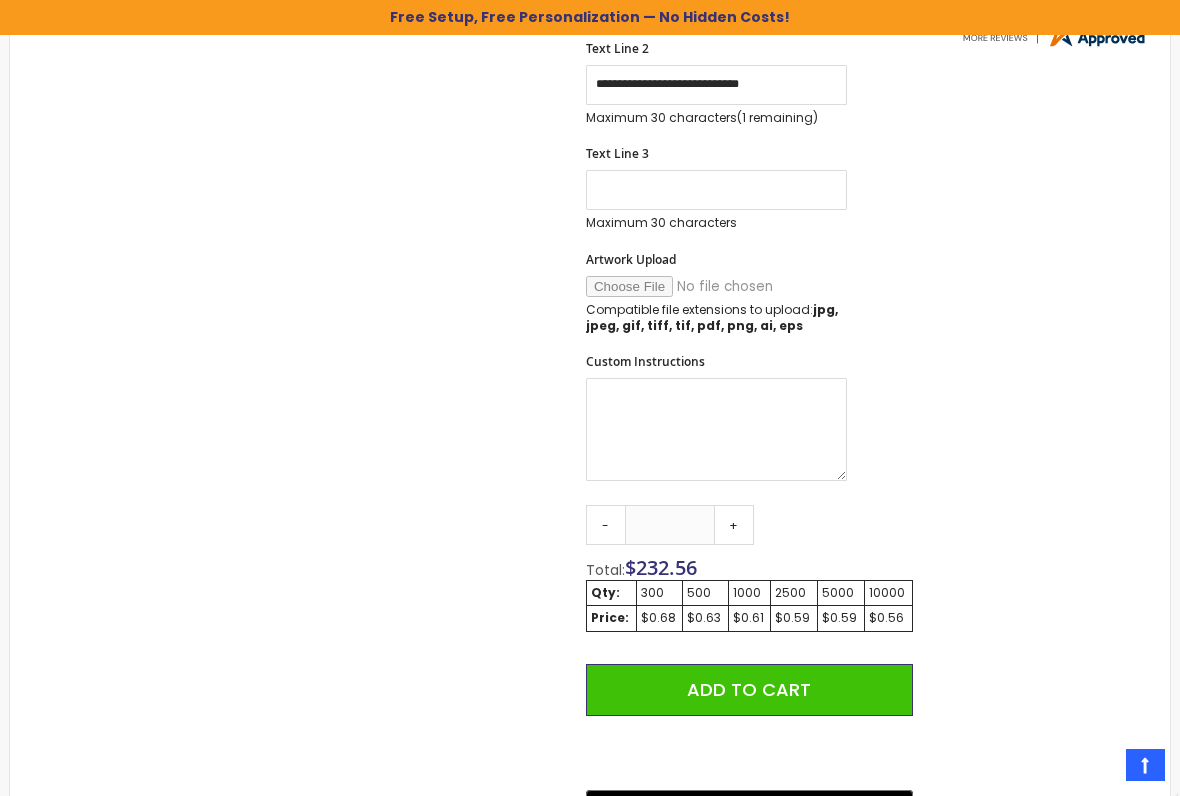 click on "+" at bounding box center (734, 525) 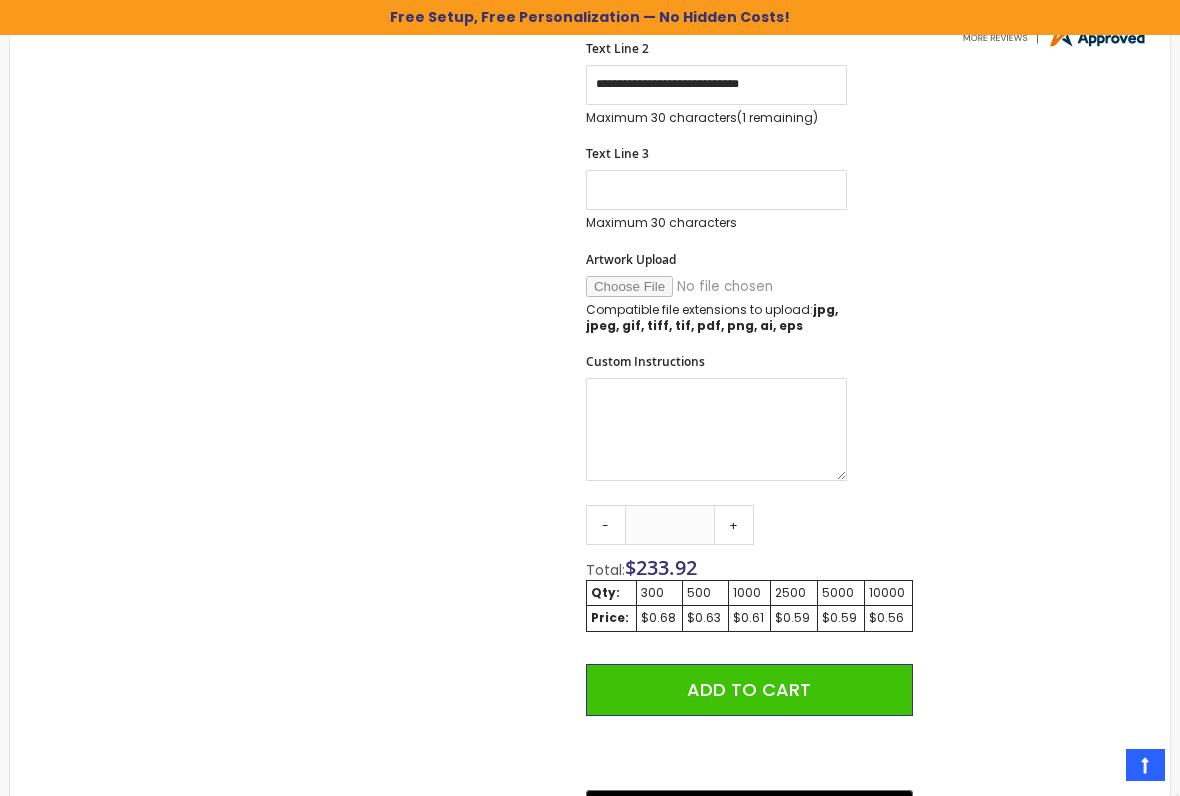 click on "+" at bounding box center (734, 525) 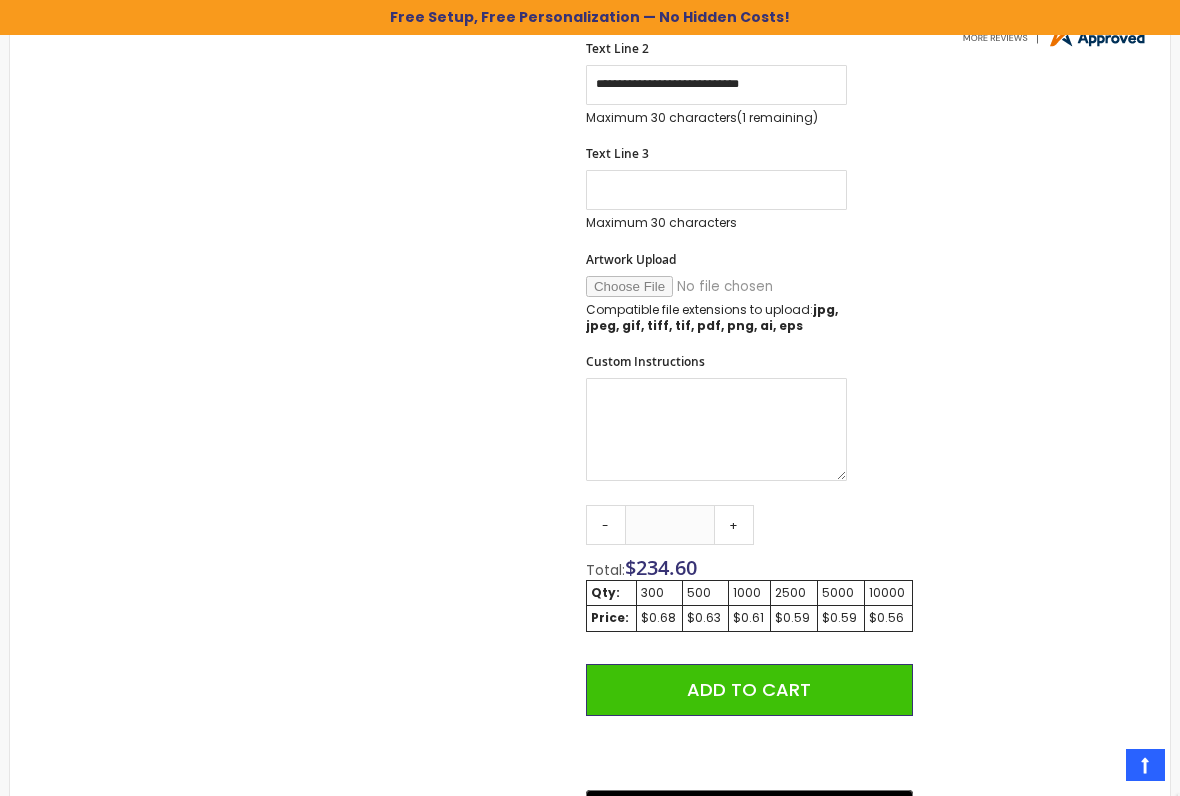 click on "+" at bounding box center [734, 525] 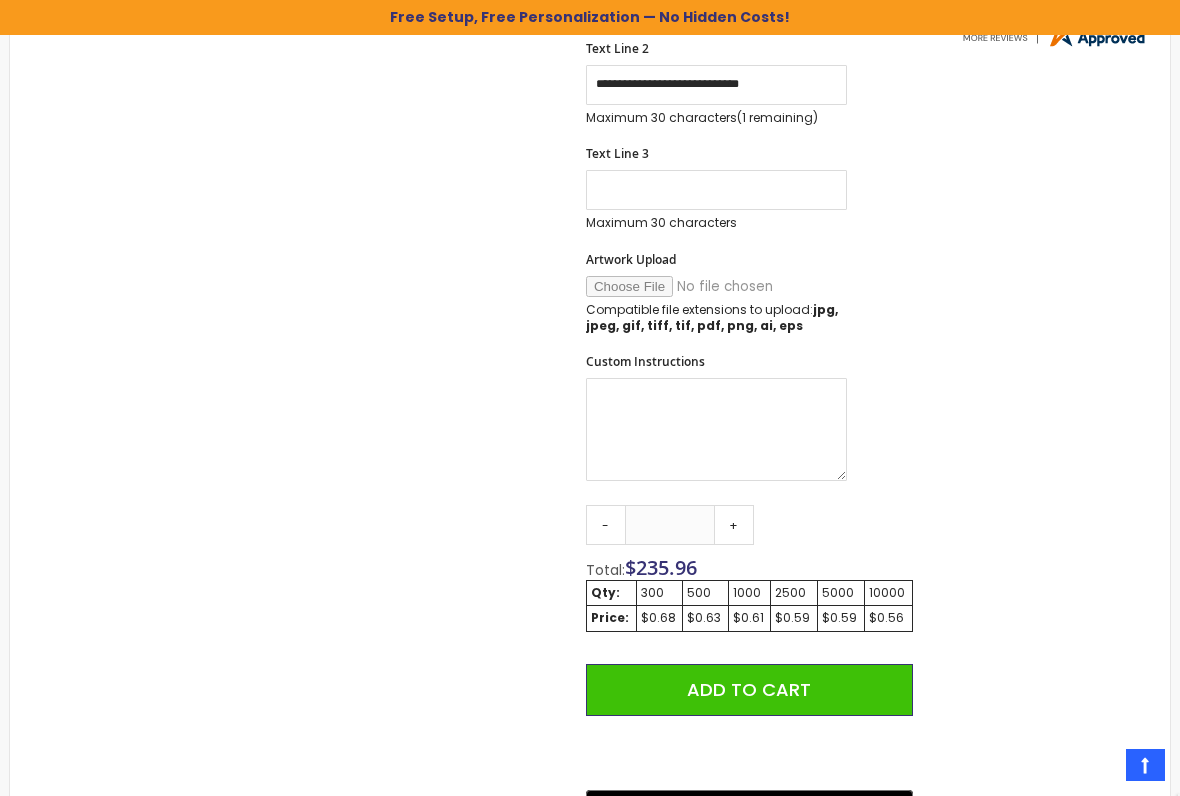 click on "+" at bounding box center (734, 525) 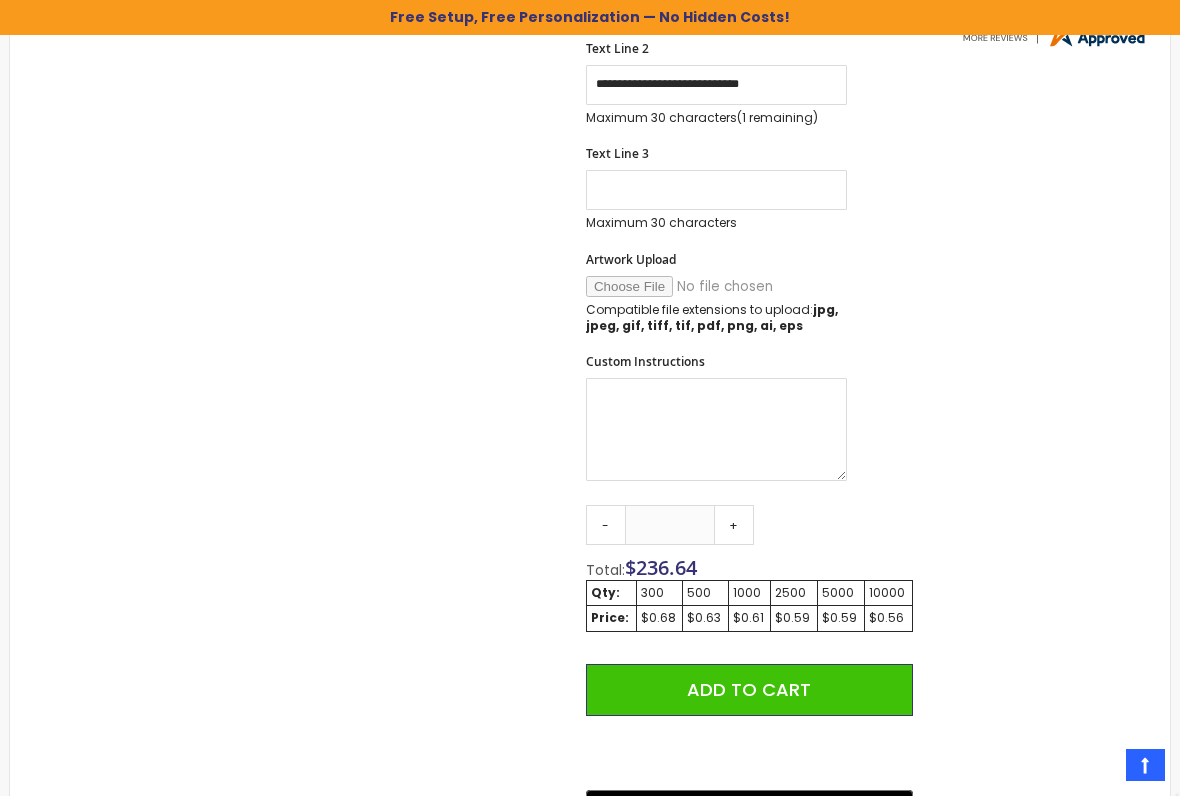 click on "+" at bounding box center [734, 525] 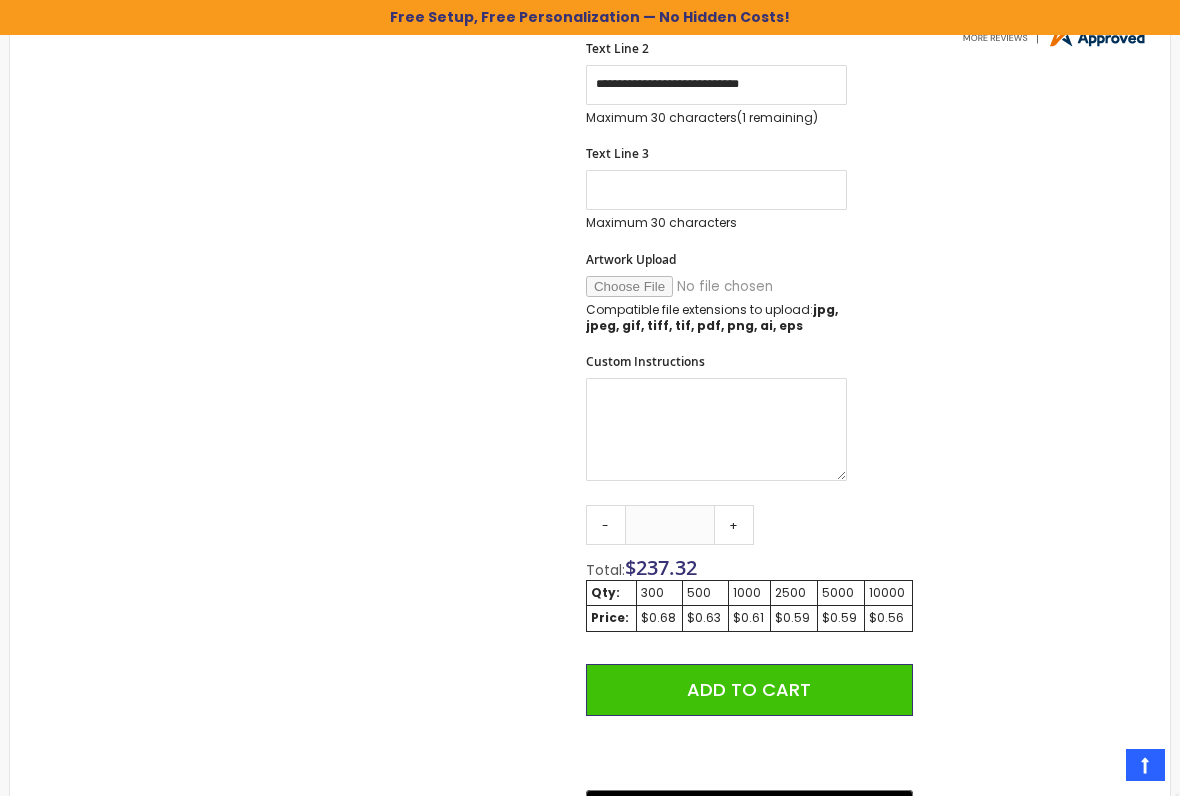 click on "+" at bounding box center [734, 525] 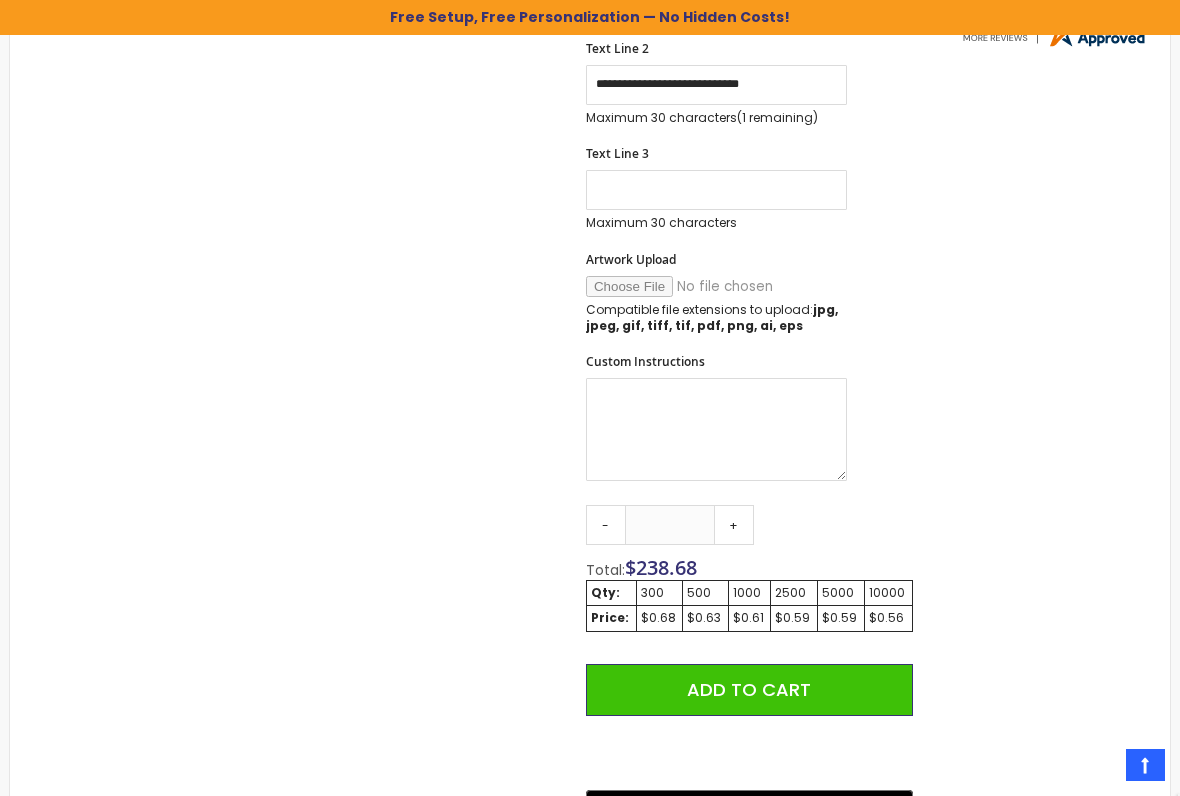 click on "-" at bounding box center [606, 525] 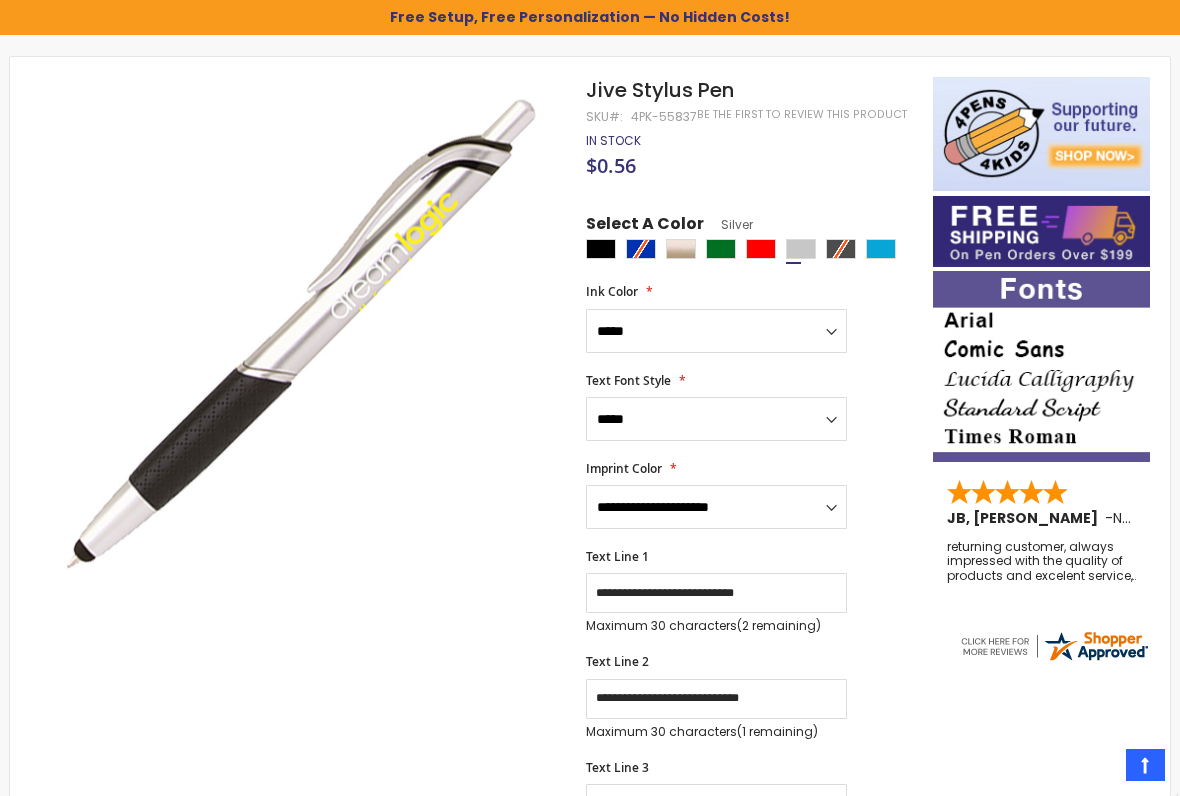 scroll, scrollTop: 255, scrollLeft: 0, axis: vertical 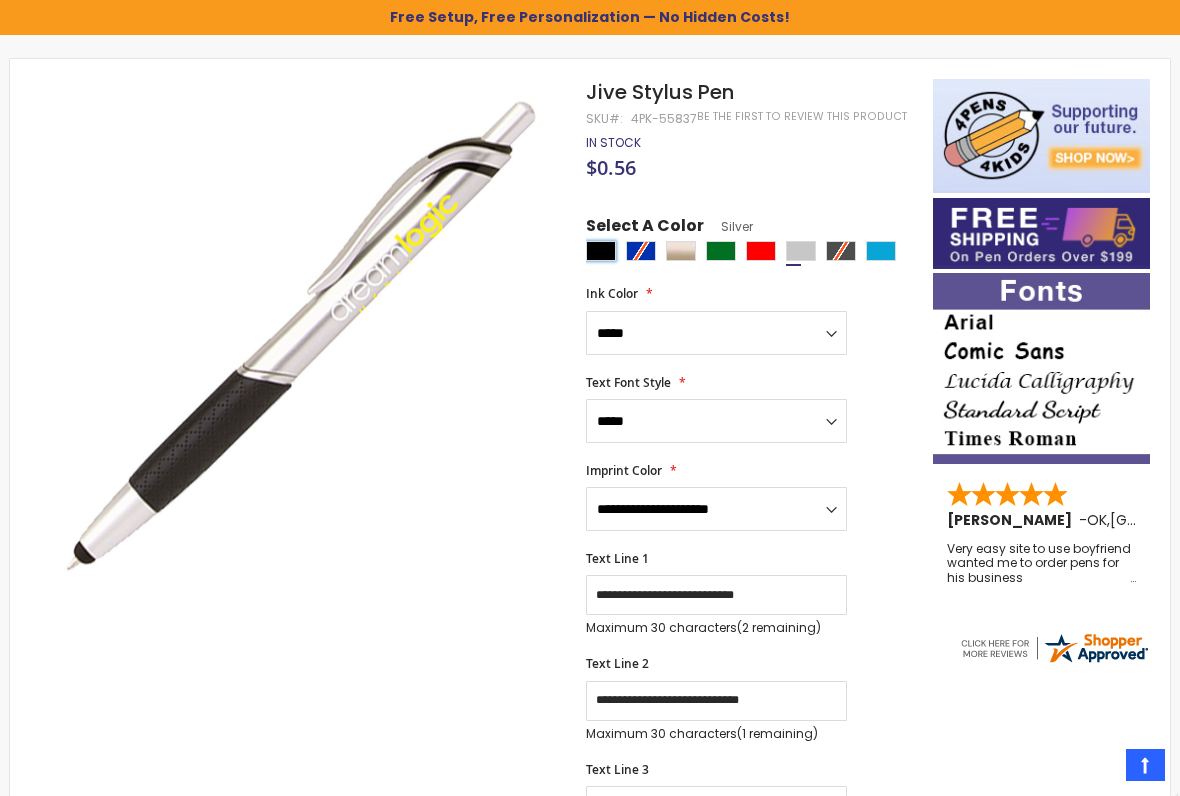 click at bounding box center (601, 251) 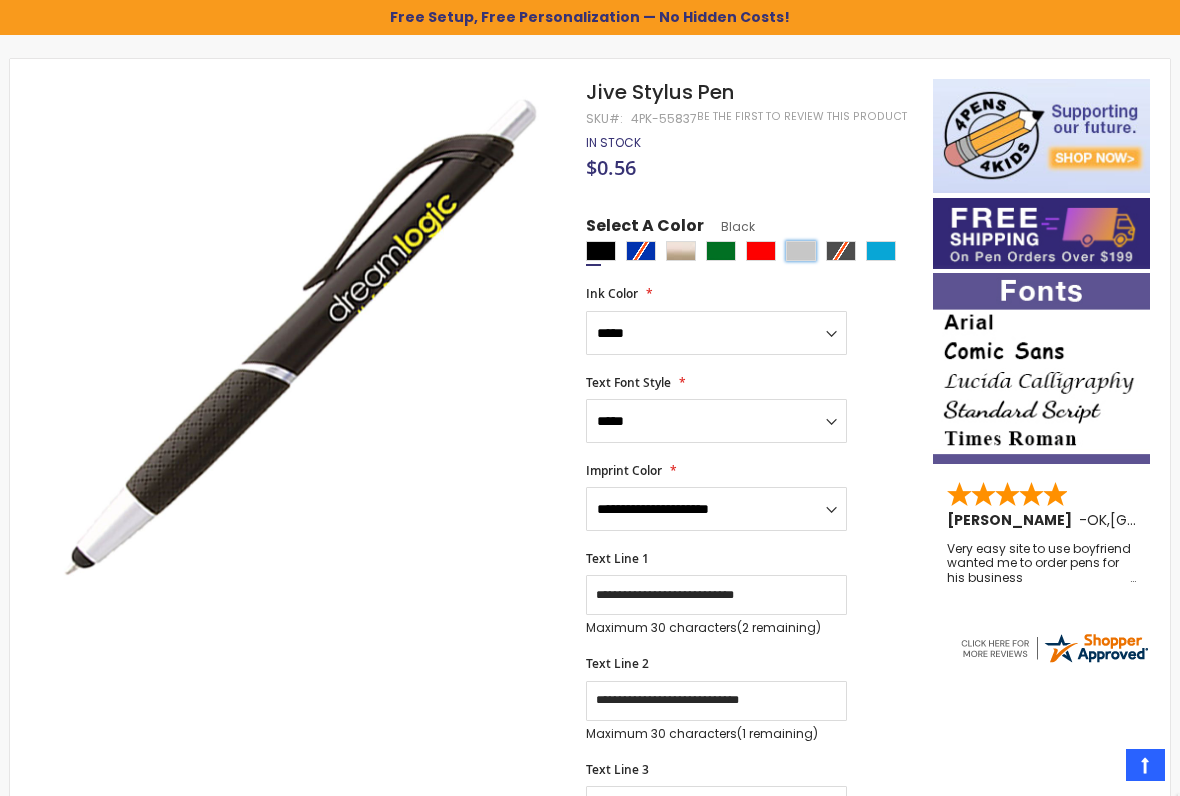 click at bounding box center (801, 251) 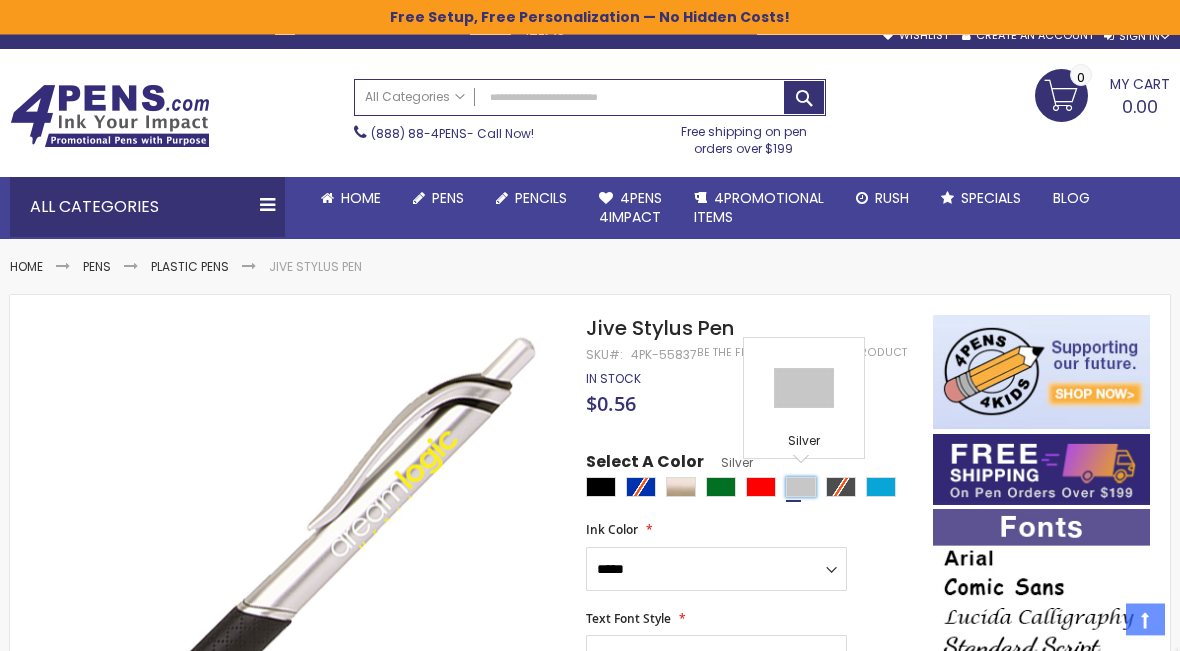 scroll, scrollTop: 0, scrollLeft: 0, axis: both 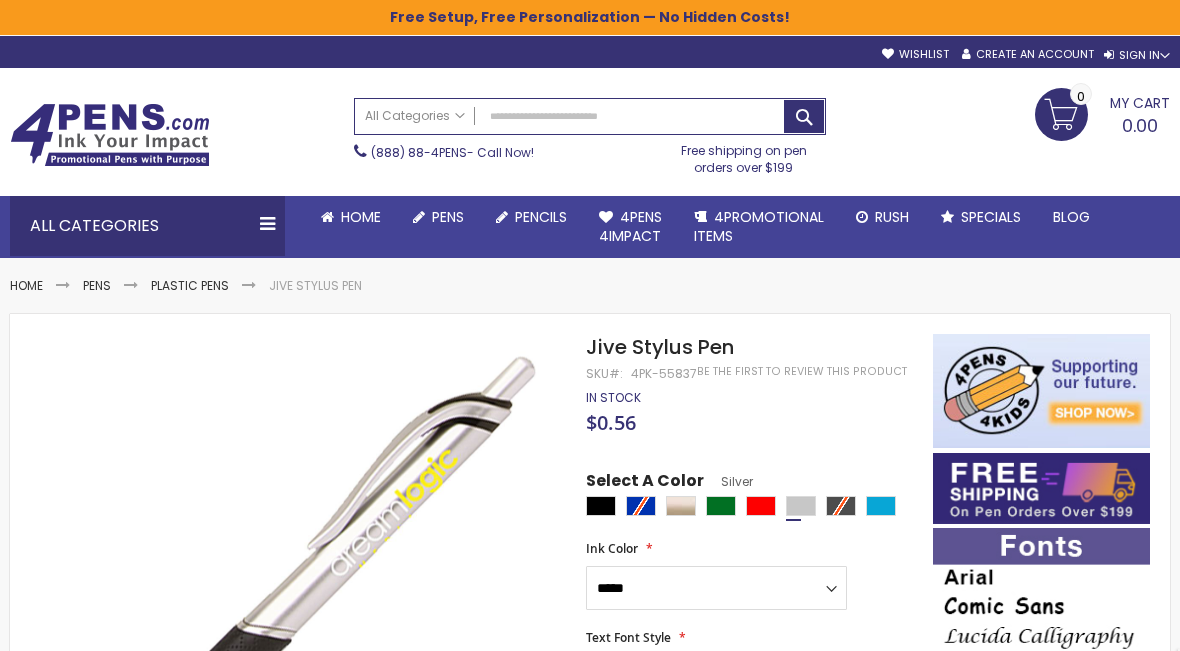 click on "Sign In" at bounding box center [1137, 55] 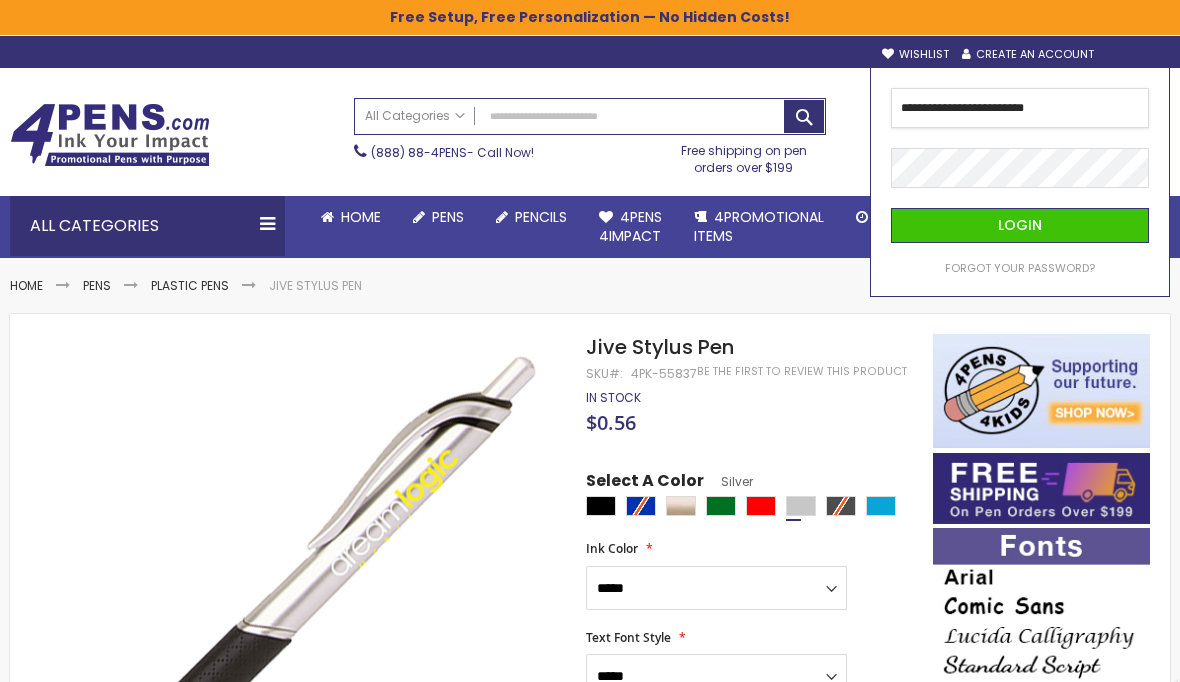 type on "**********" 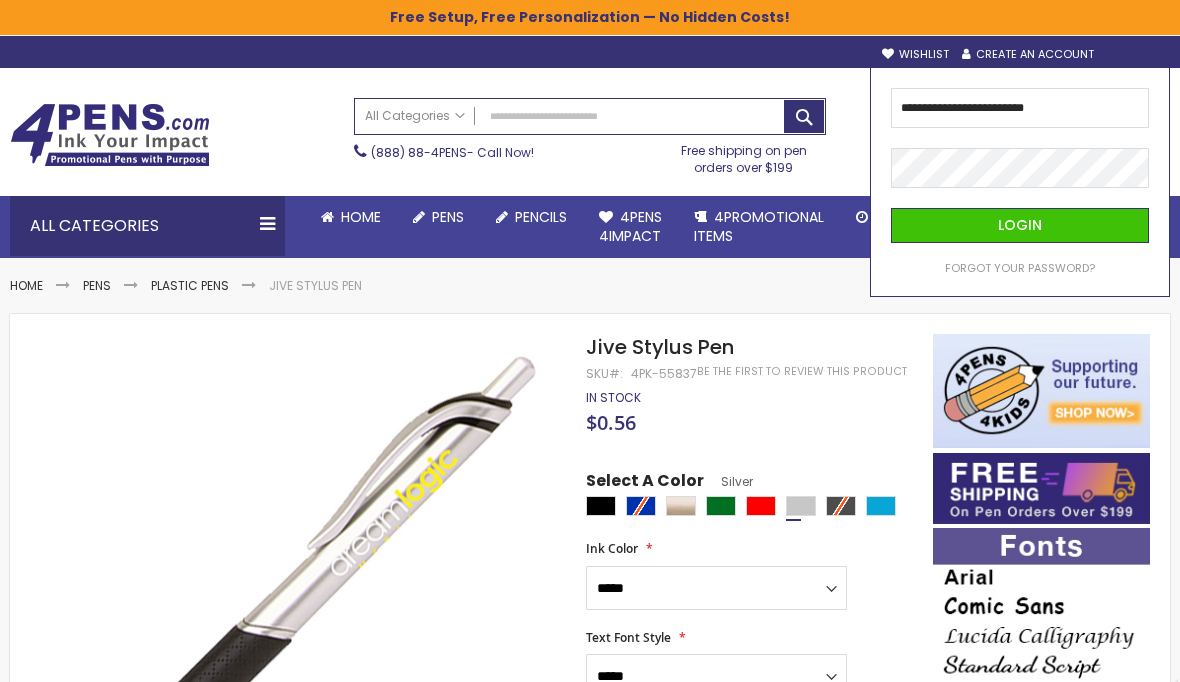 click on "Login" at bounding box center [1020, 225] 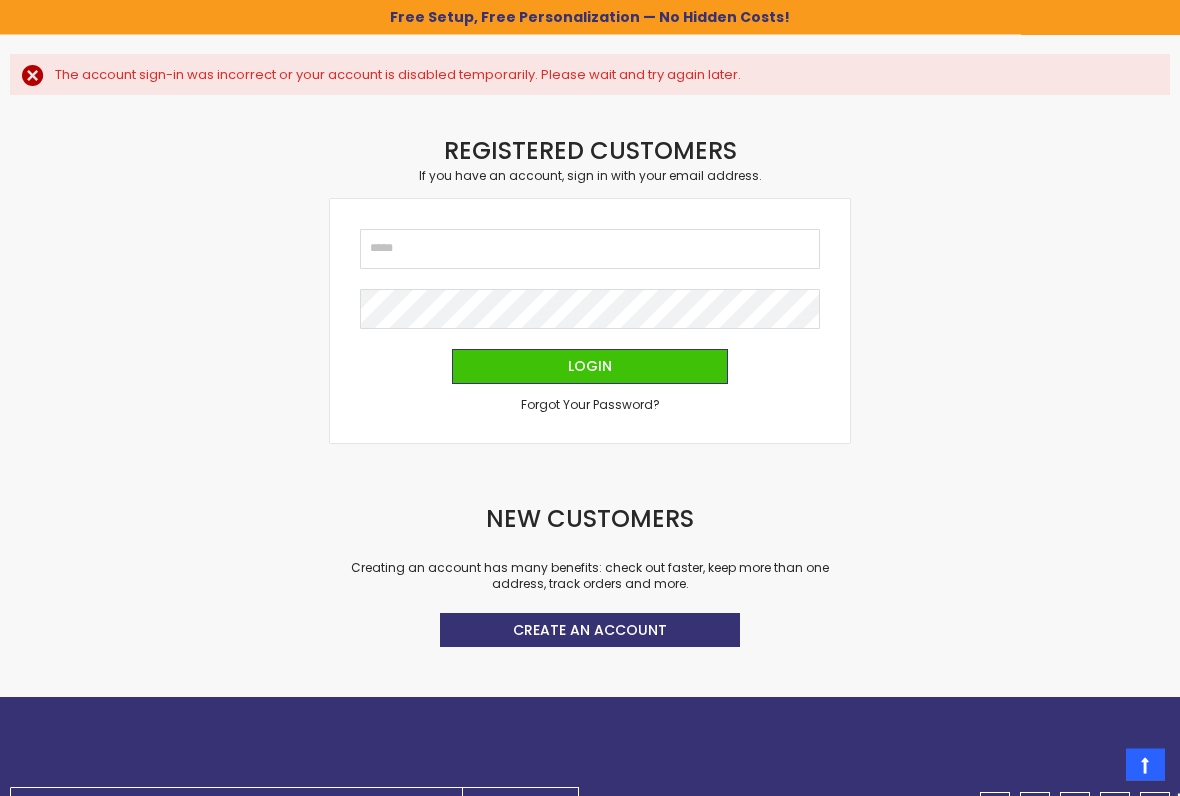 scroll, scrollTop: 228, scrollLeft: 0, axis: vertical 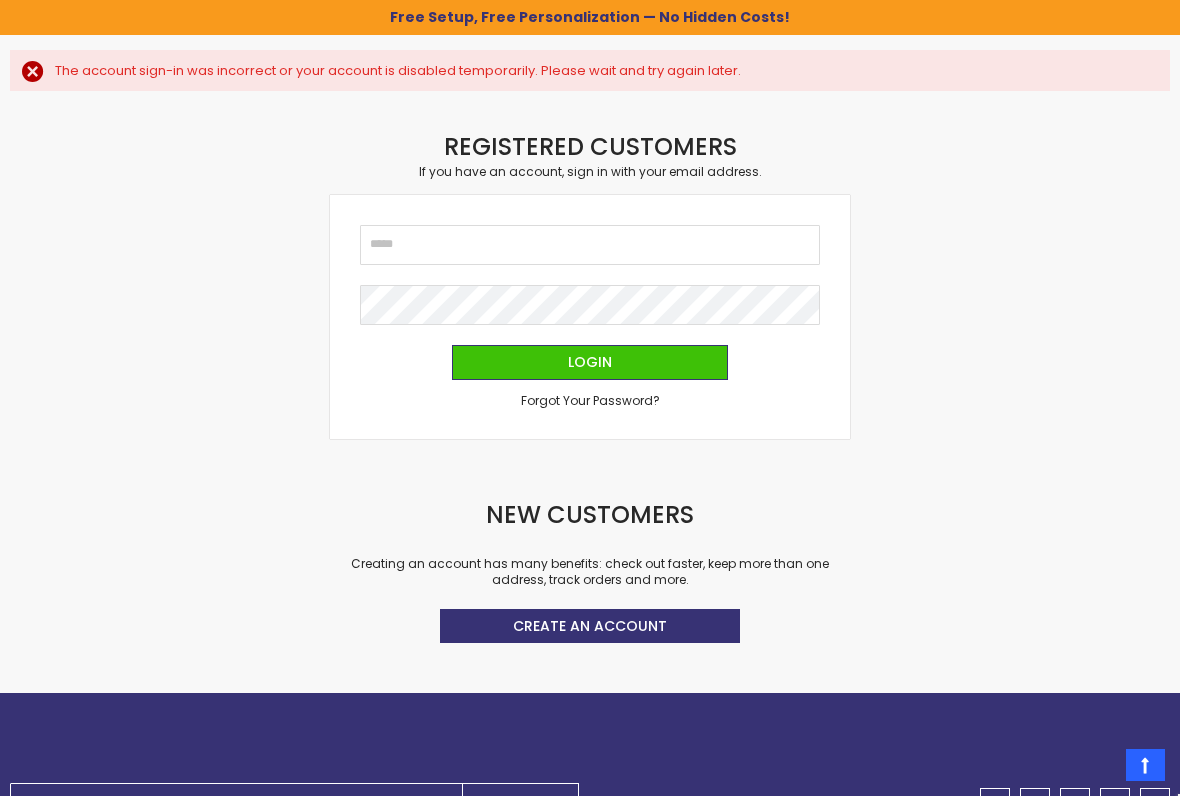 click on "Create an Account" at bounding box center [590, 626] 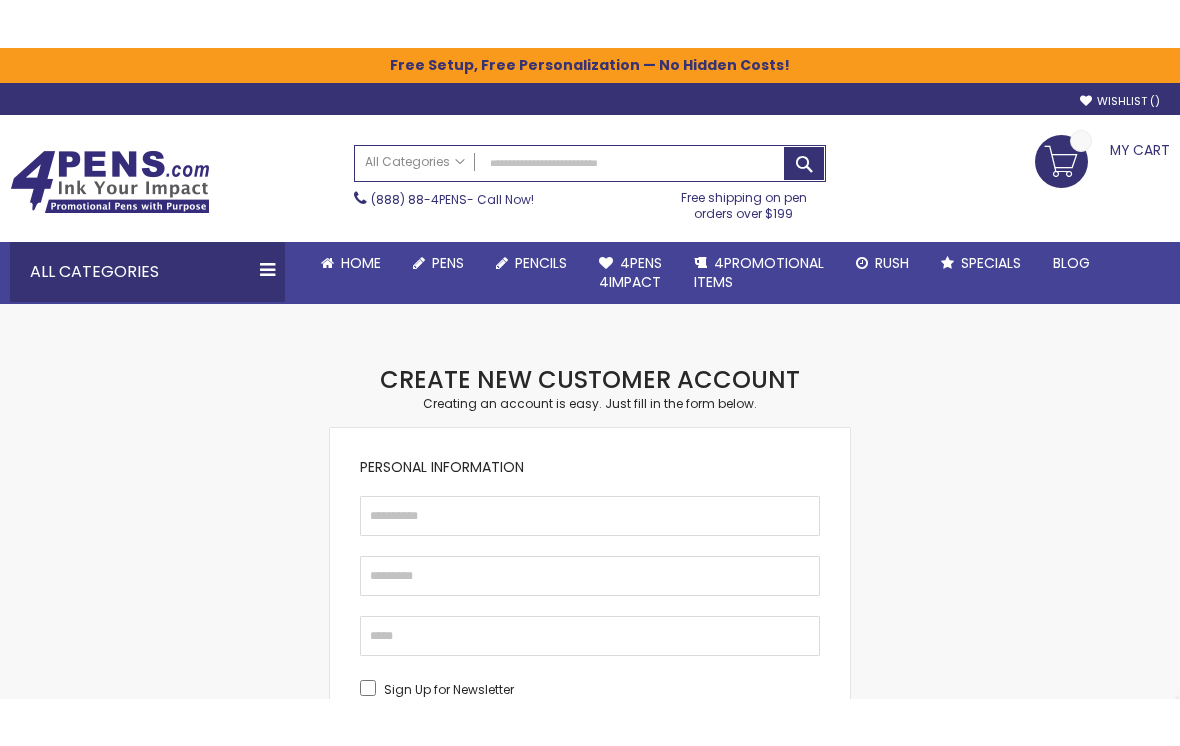 scroll, scrollTop: 0, scrollLeft: 0, axis: both 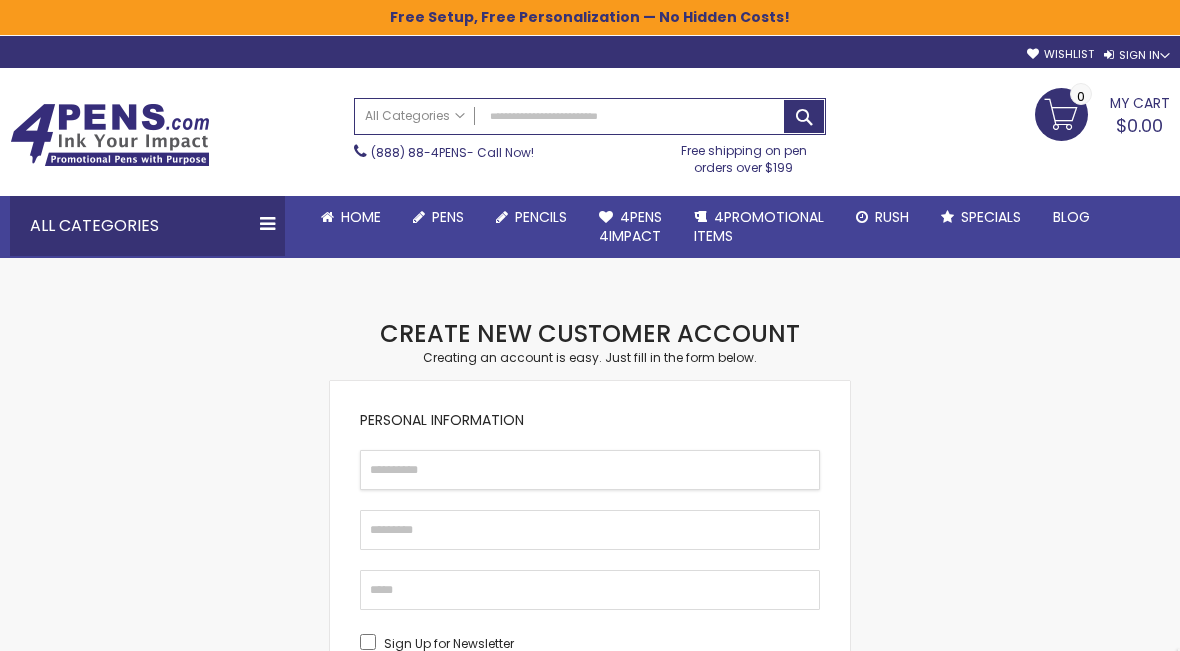 click on "First Name" at bounding box center (590, 470) 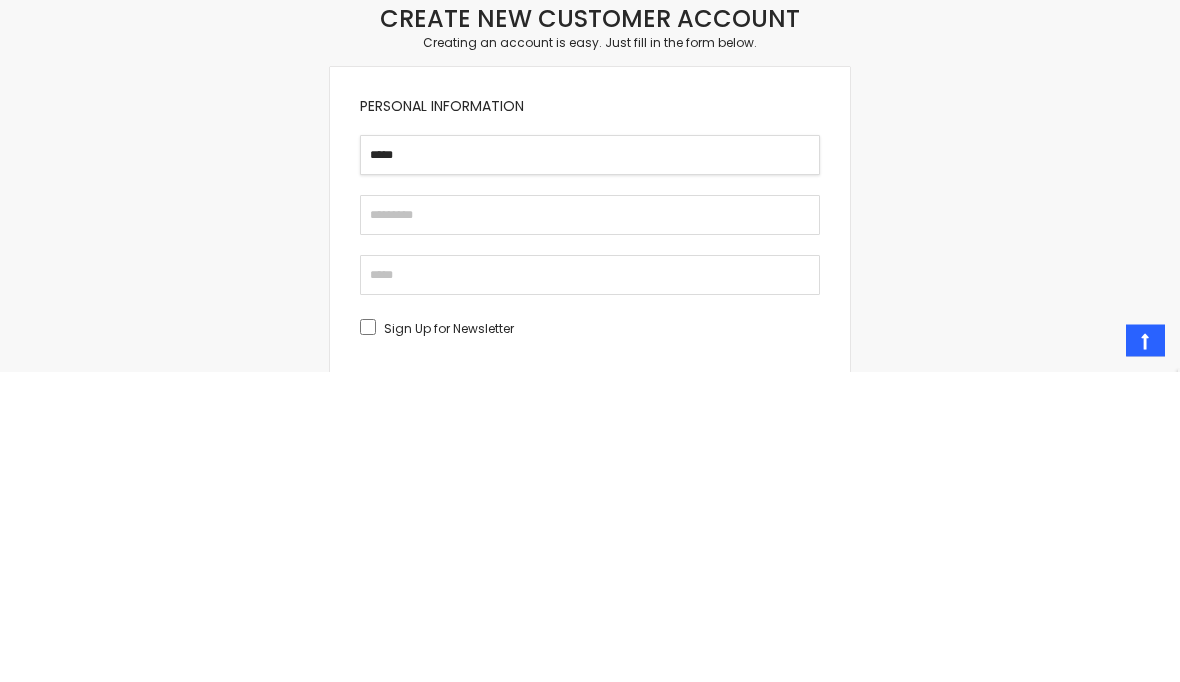 type on "*****" 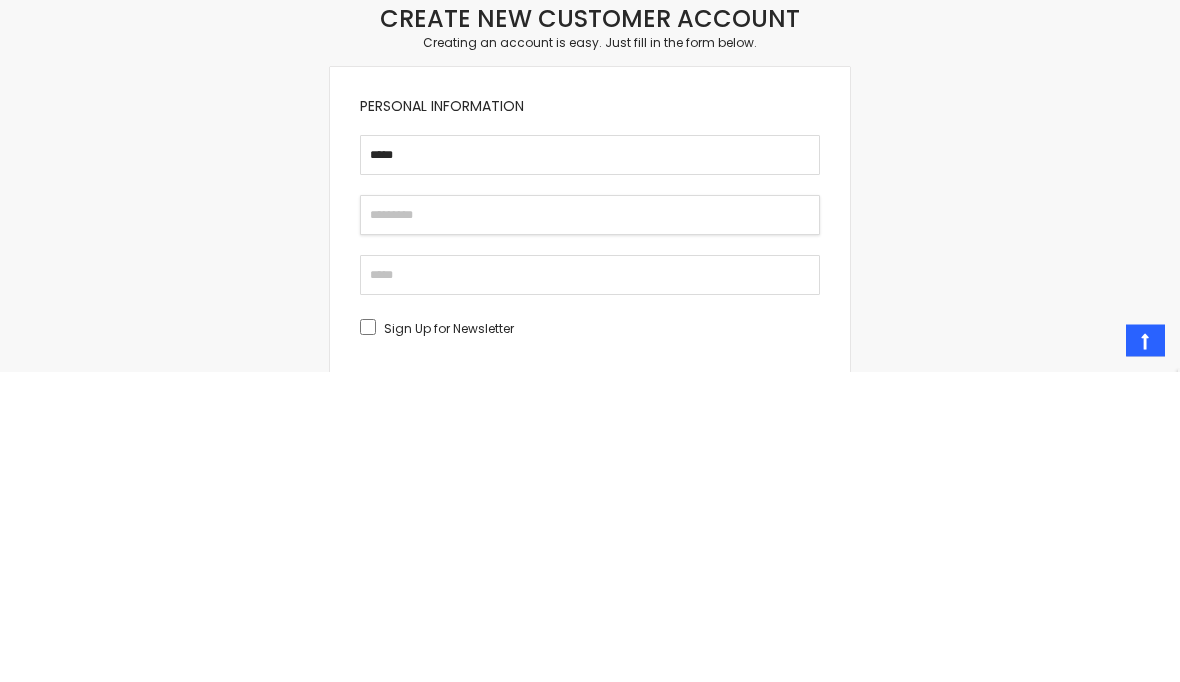 click on "Last Name" at bounding box center (590, 526) 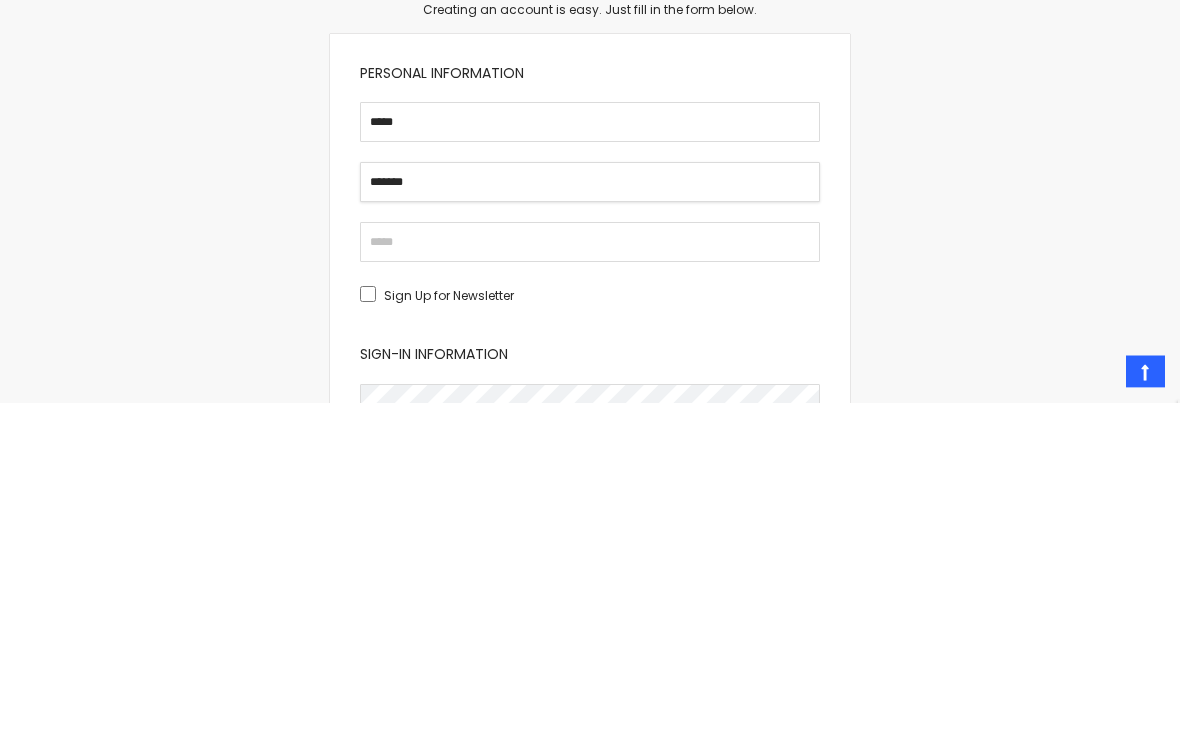 type on "*******" 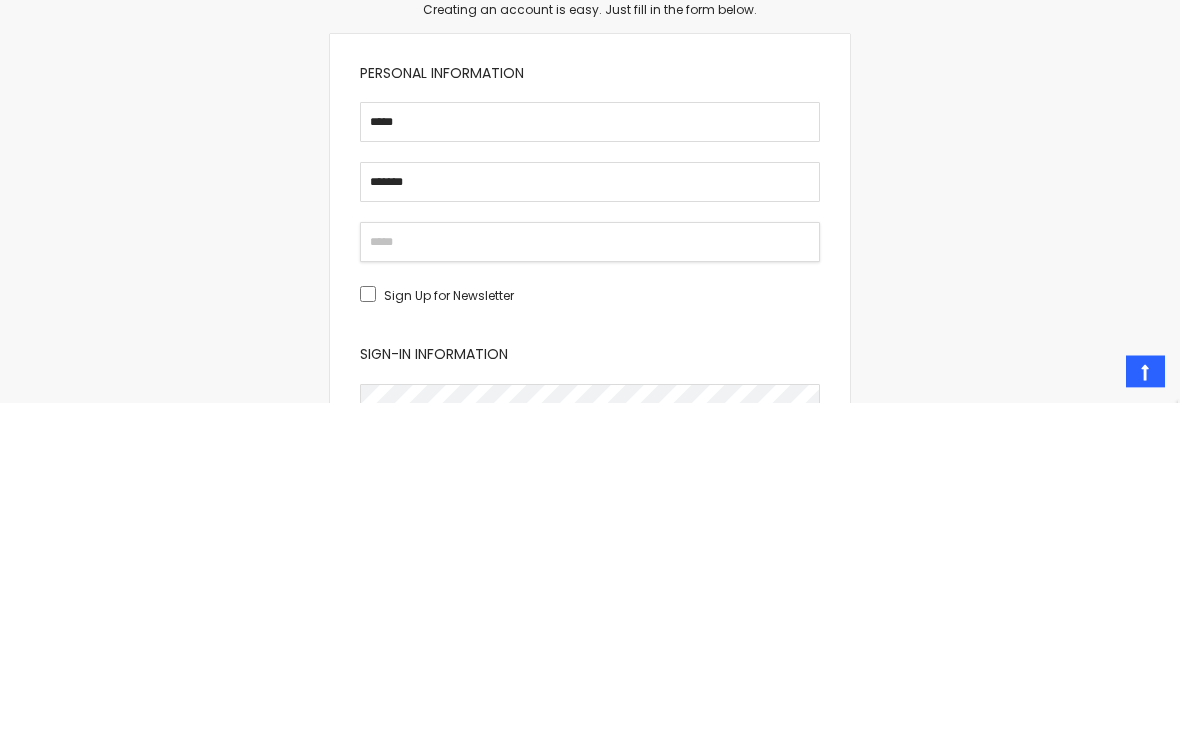 click on "Email" at bounding box center (590, 586) 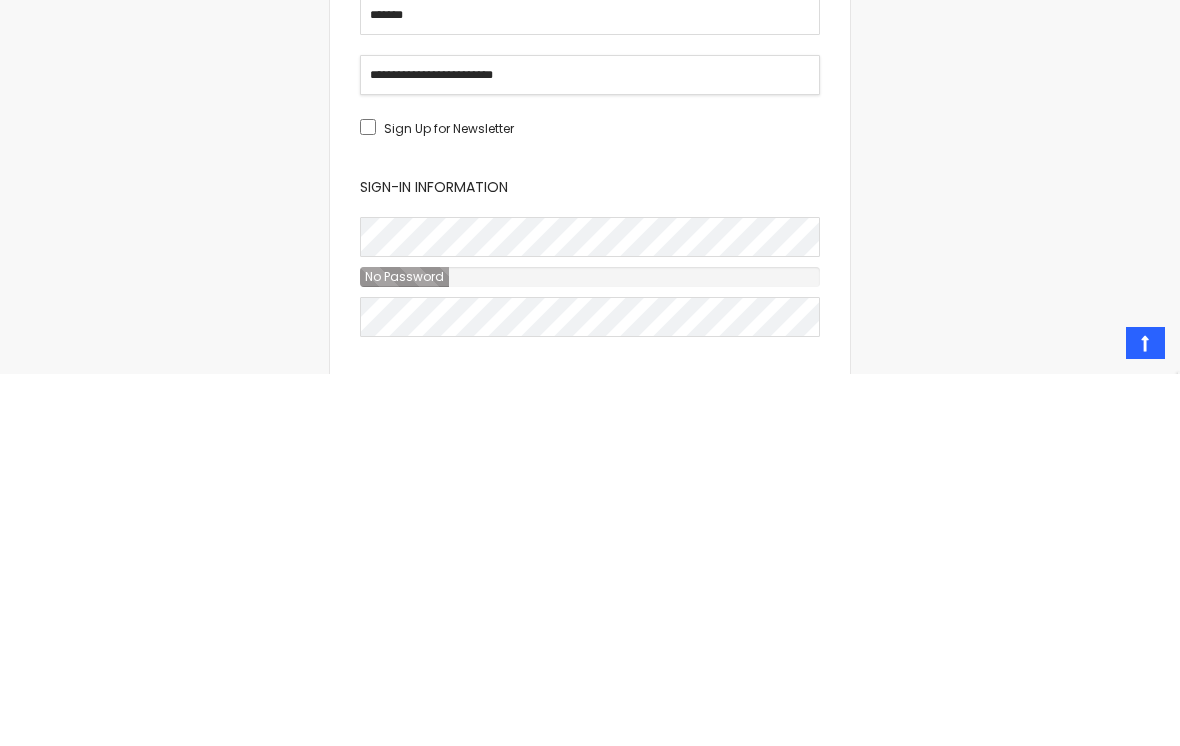 scroll, scrollTop: 143, scrollLeft: 0, axis: vertical 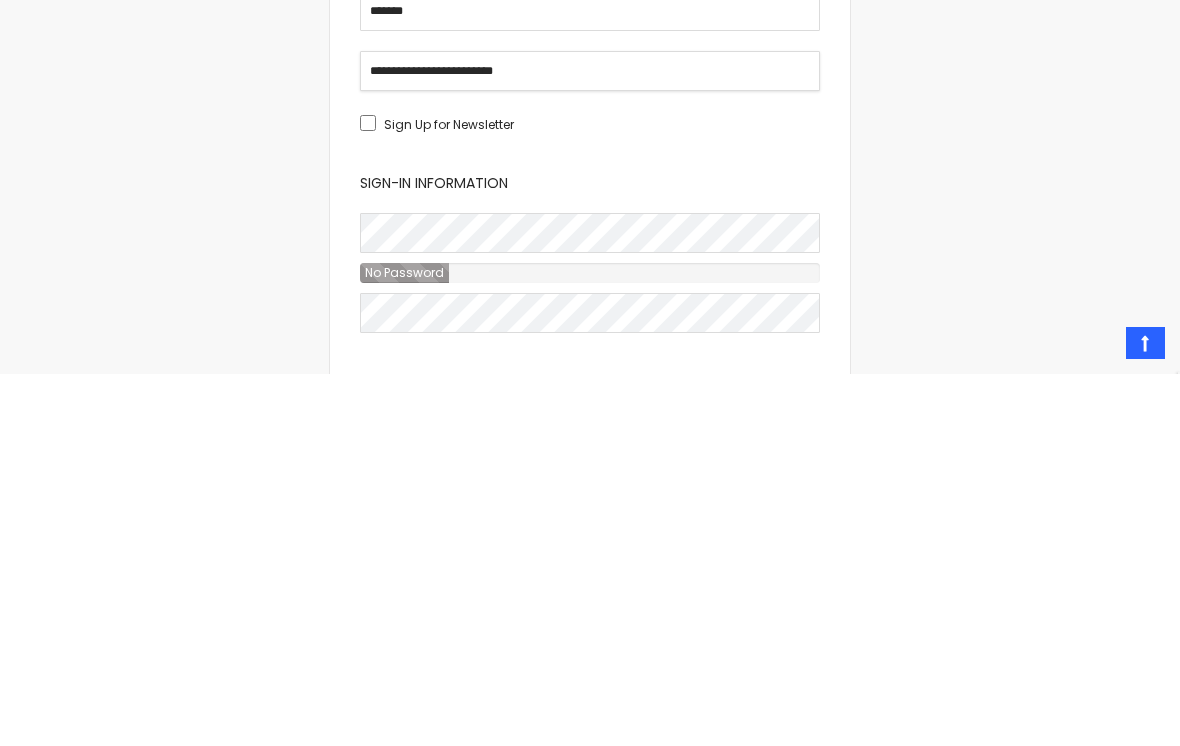 type on "**********" 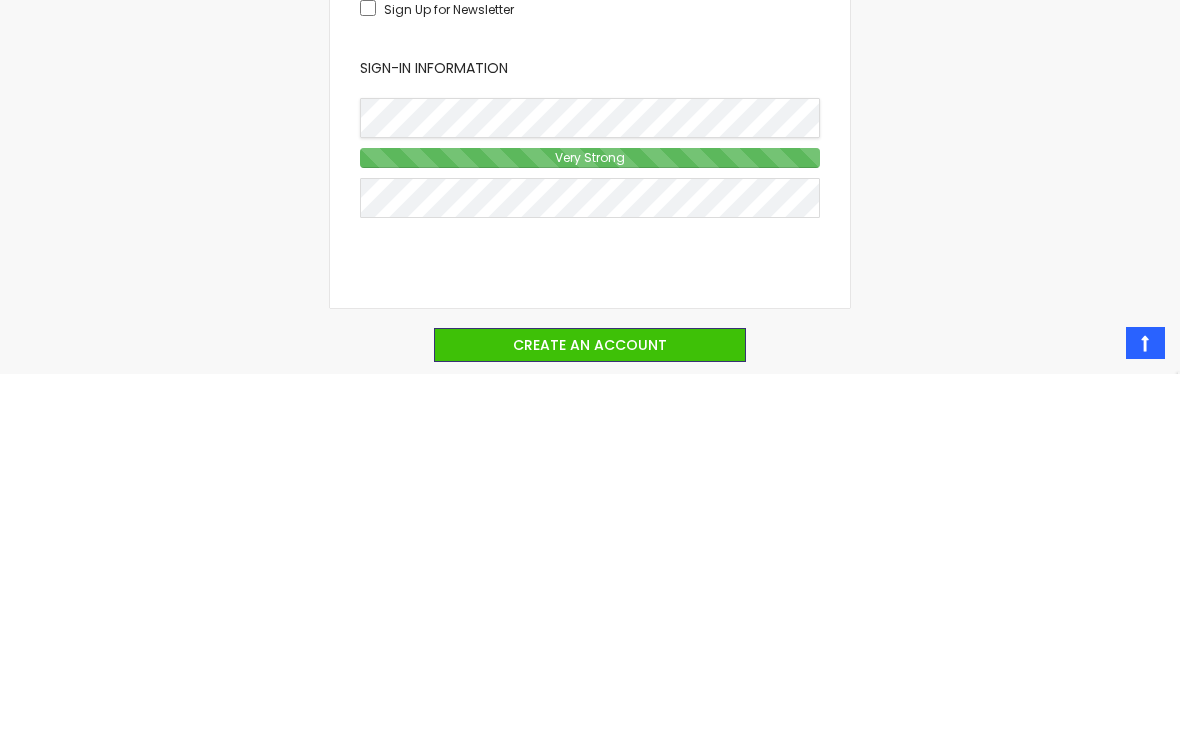 scroll, scrollTop: 259, scrollLeft: 0, axis: vertical 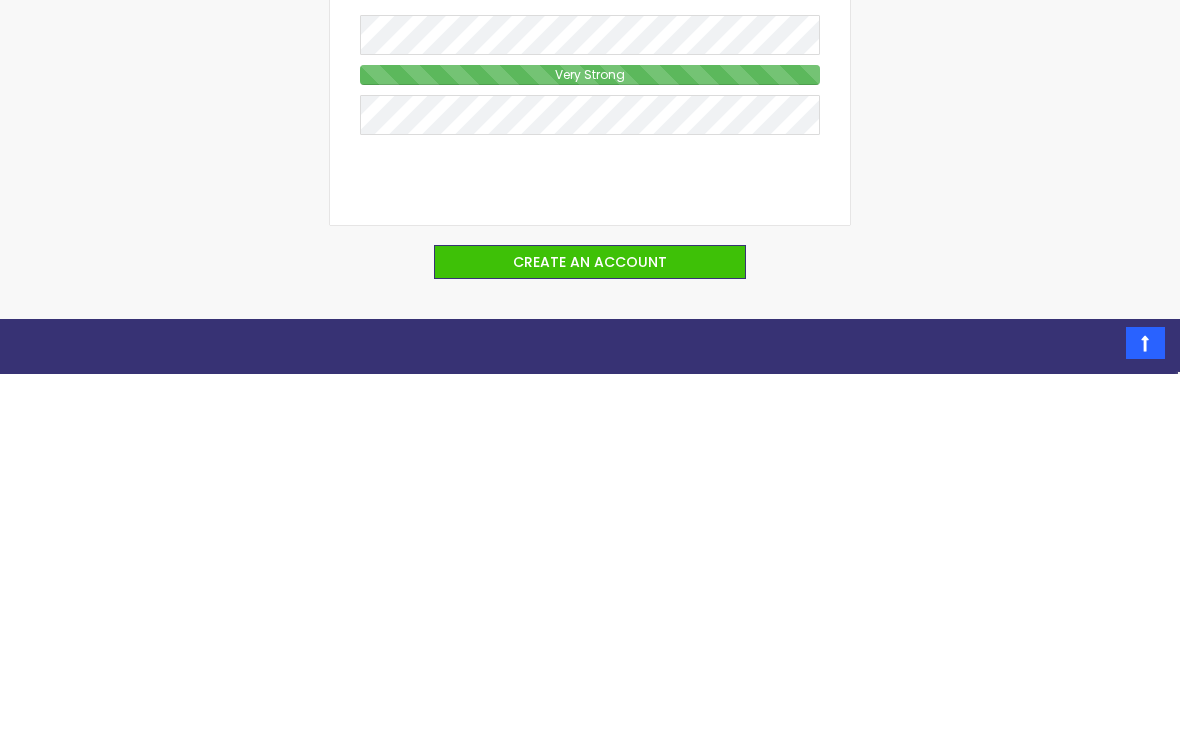 click on "Create an Account" at bounding box center (590, 634) 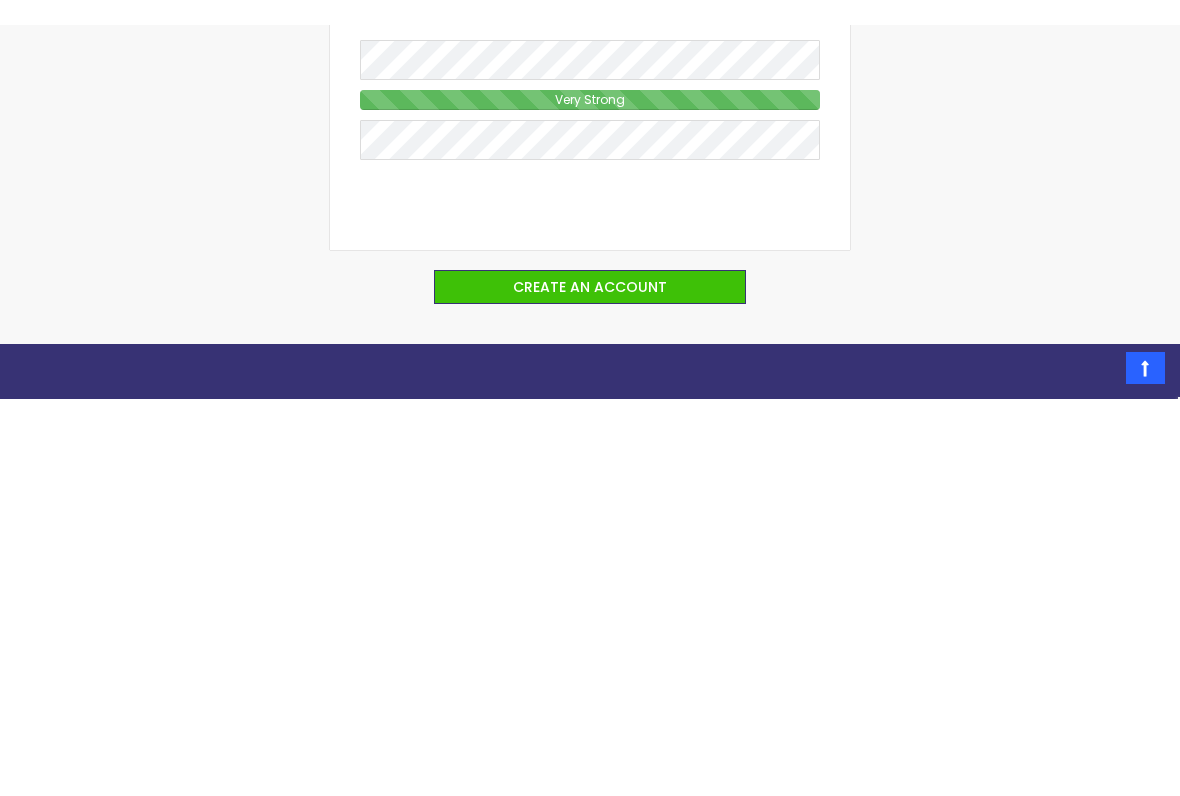 scroll, scrollTop: 713, scrollLeft: 0, axis: vertical 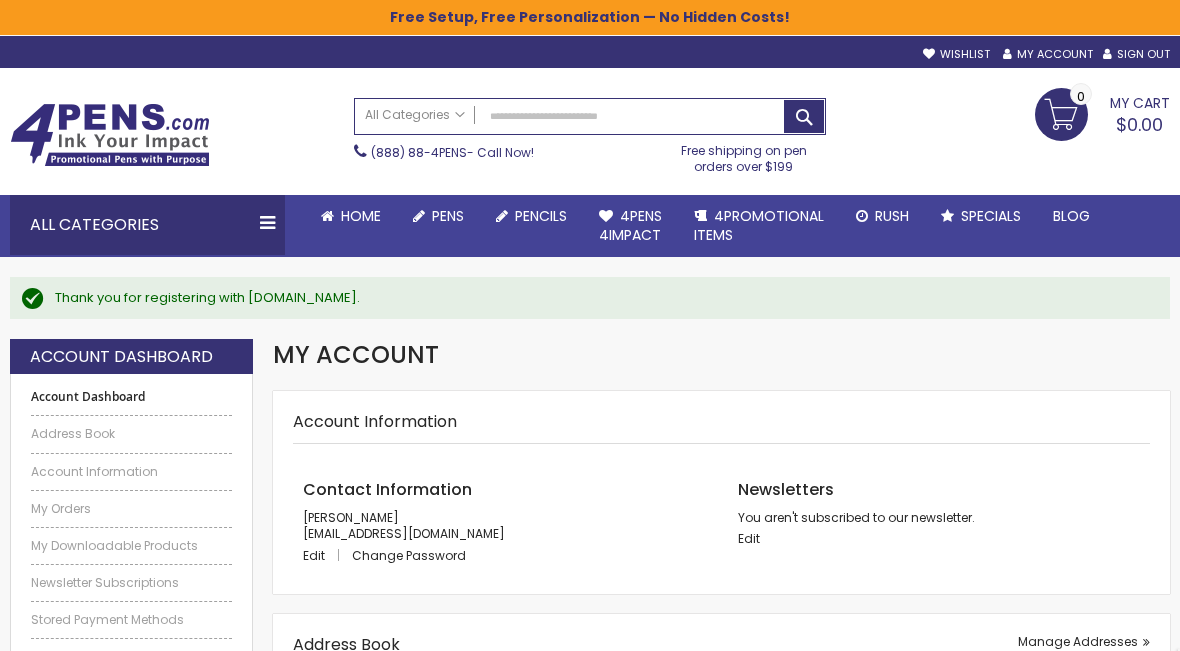 click on "Account Information" at bounding box center (721, 427) 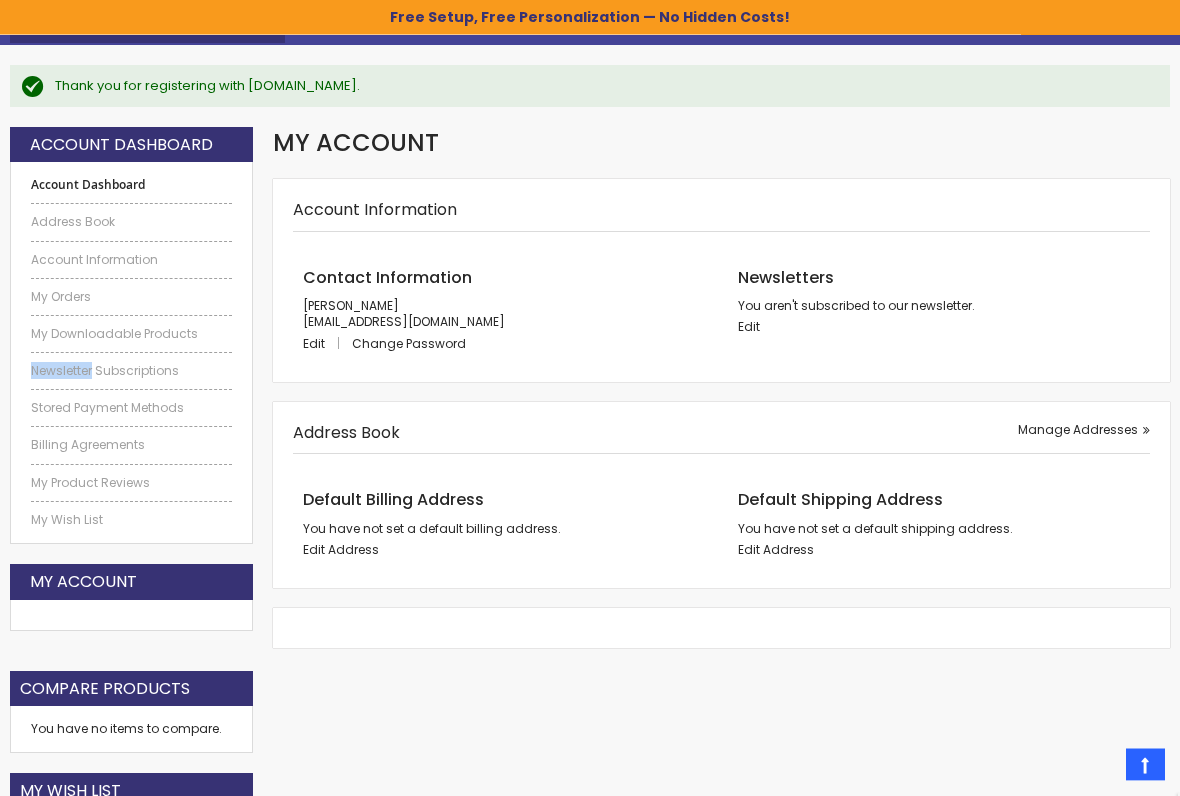 scroll, scrollTop: 212, scrollLeft: 0, axis: vertical 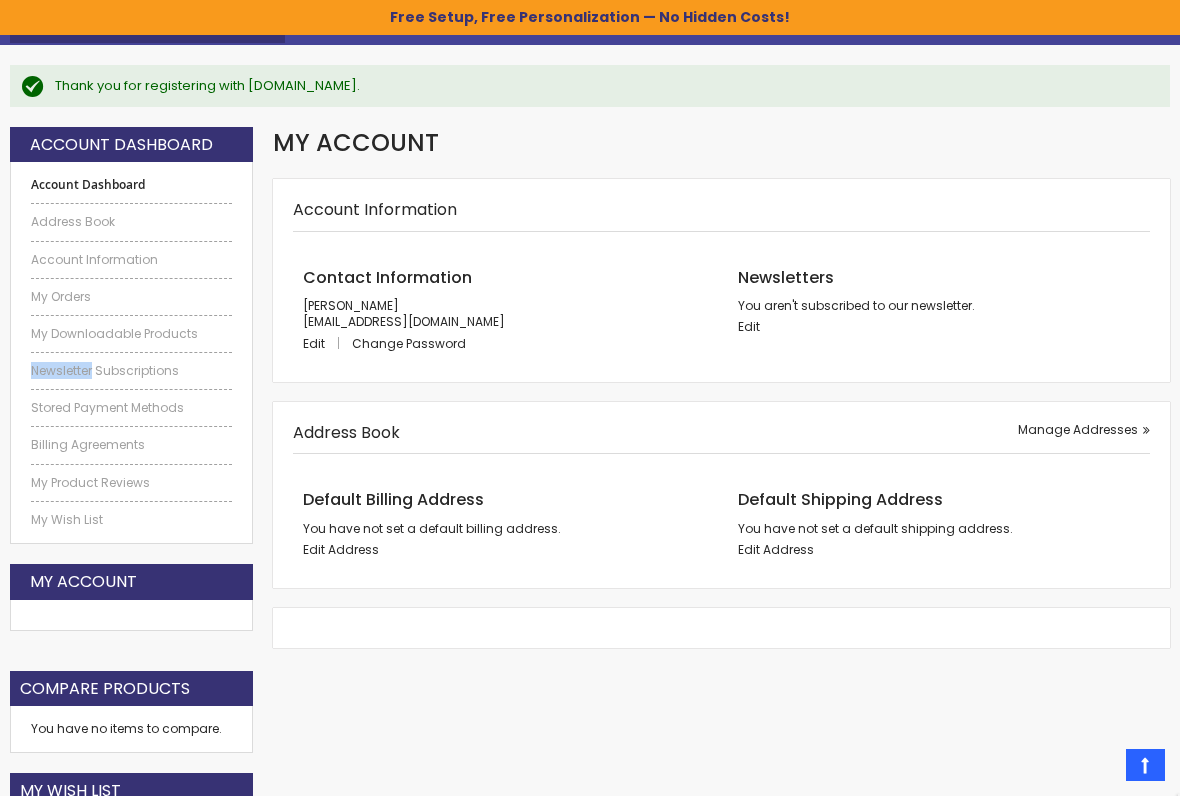 click on "My Account
Checkout as a new customer
Creating an account has many benefits:
See order and shipping status
Track order history
Check out faster
Create an Account
Checkout using your account
Email Address
Password" at bounding box center [721, 408] 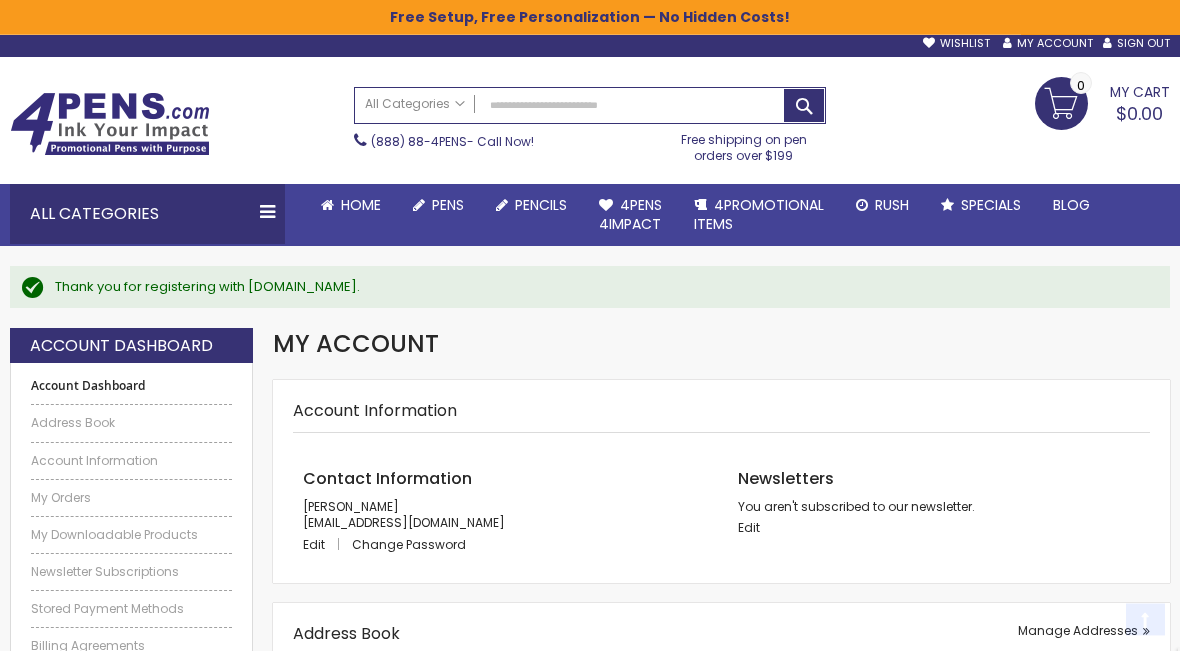 scroll, scrollTop: 0, scrollLeft: 0, axis: both 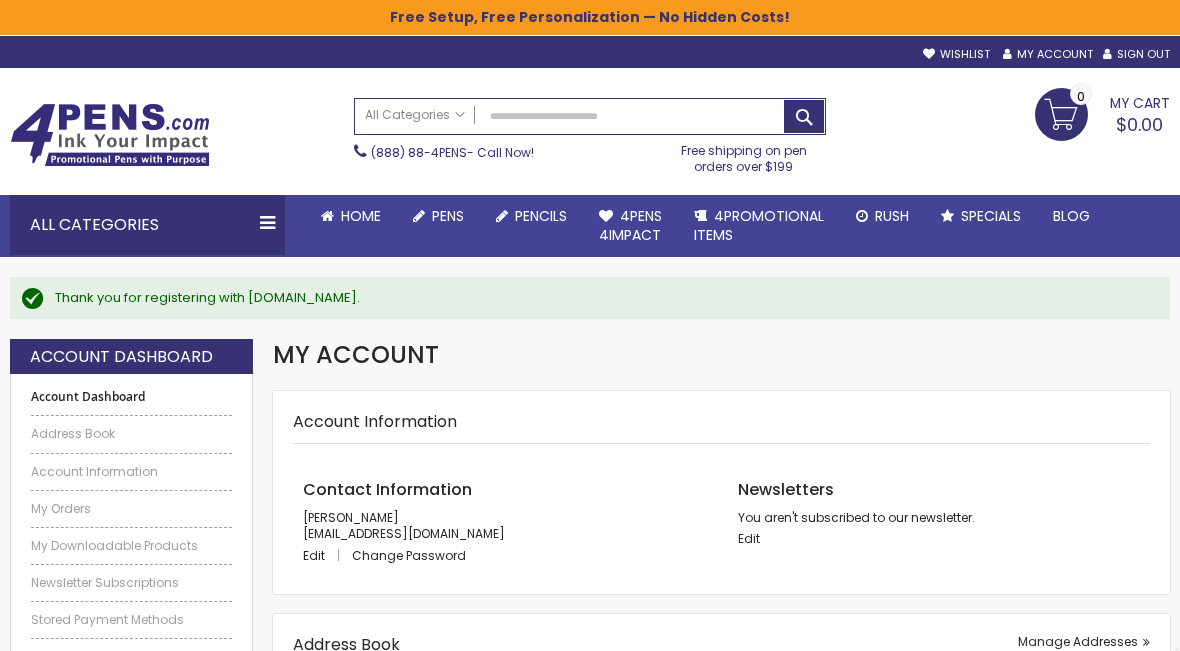 click on "Stylus Pens" at bounding box center (0, 0) 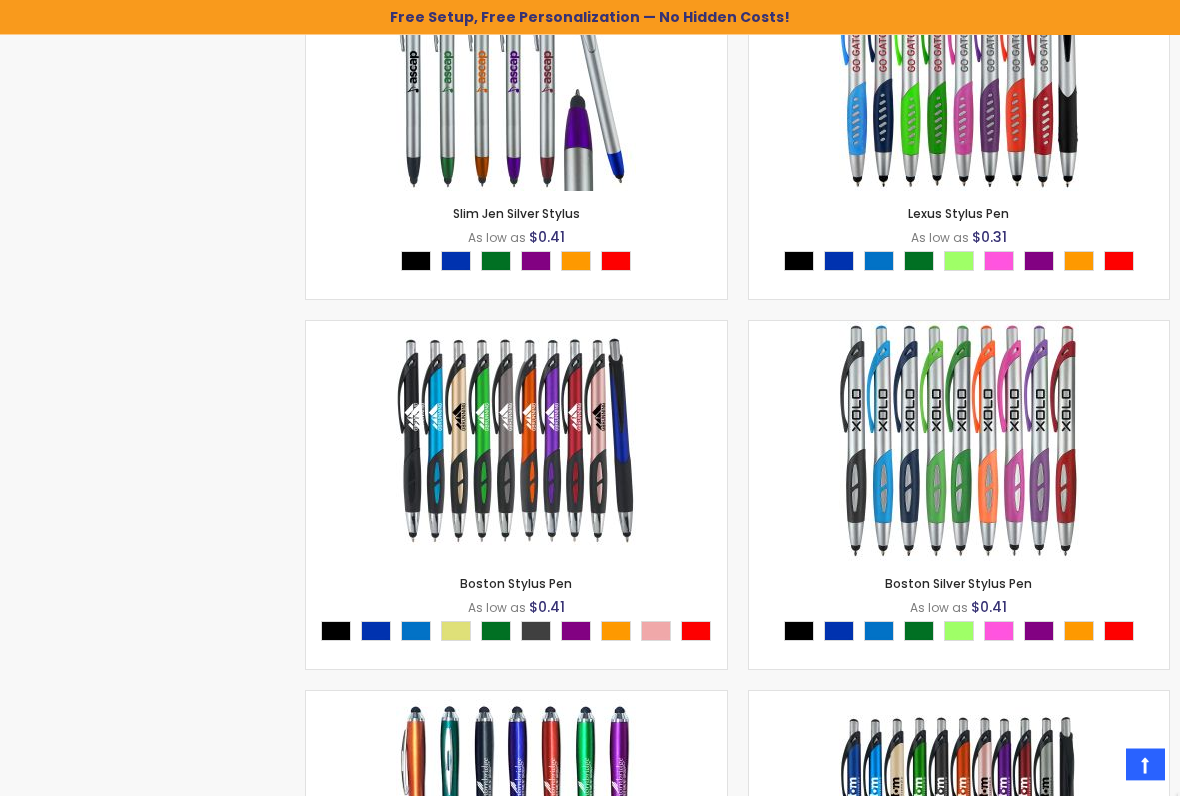 scroll, scrollTop: 1481, scrollLeft: 0, axis: vertical 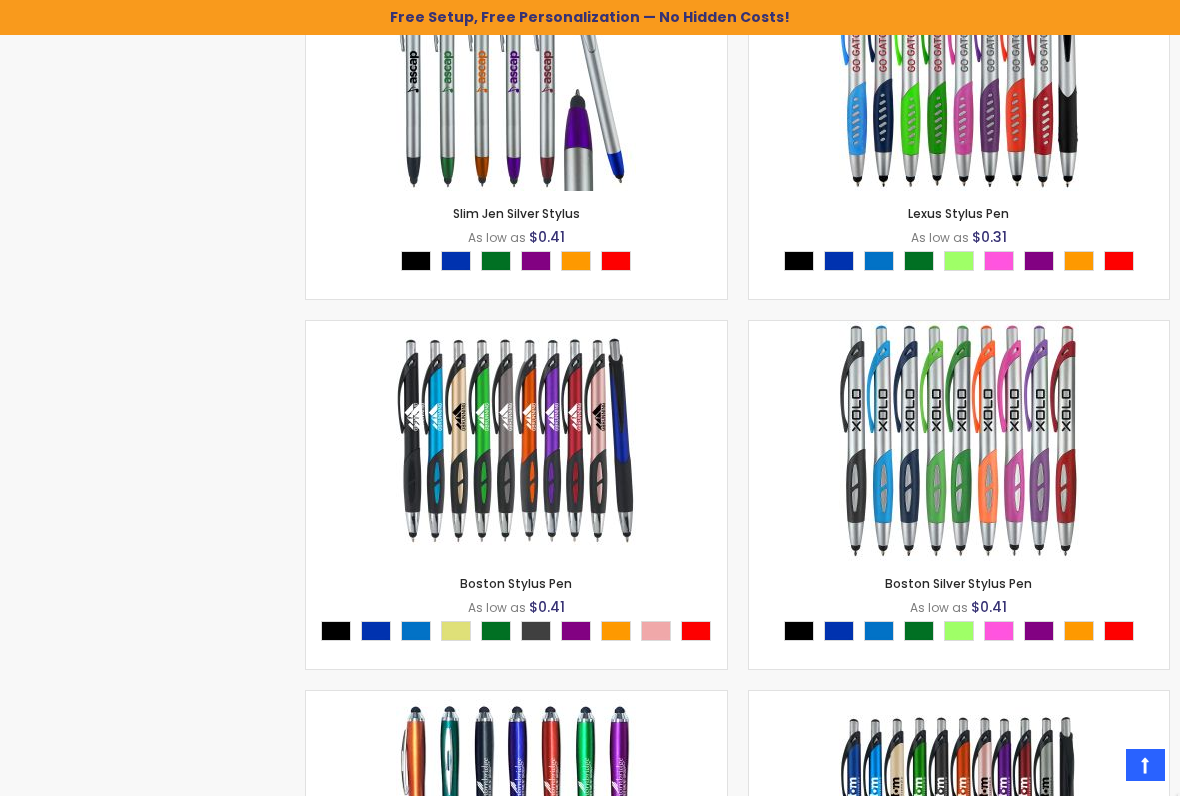 click at bounding box center [516, 441] 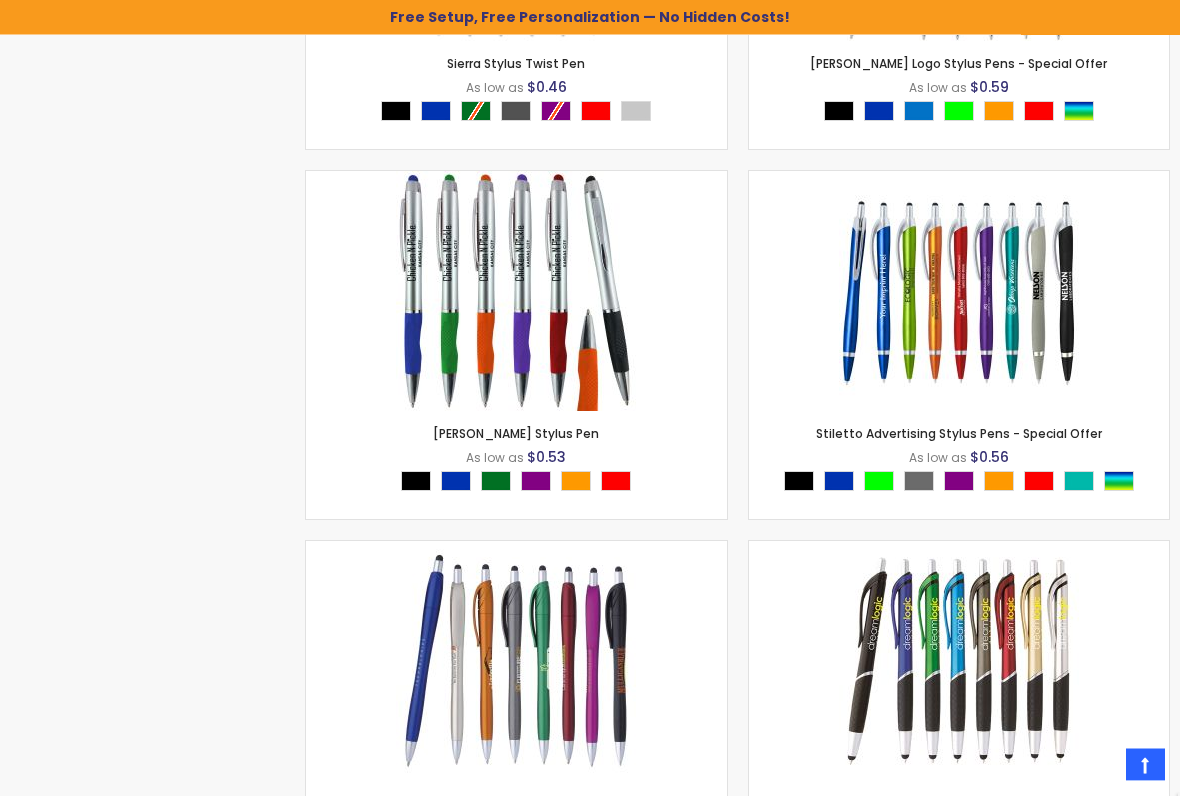 scroll, scrollTop: 2742, scrollLeft: 0, axis: vertical 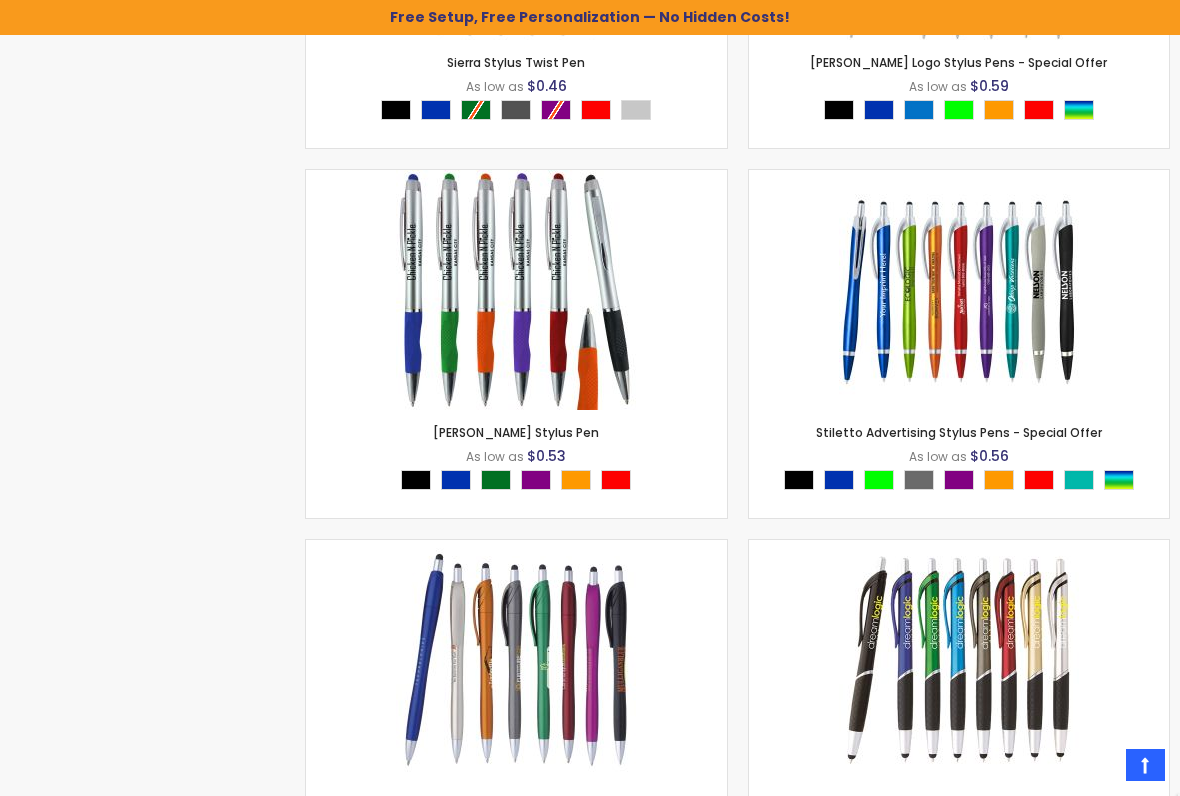click at bounding box center [959, 290] 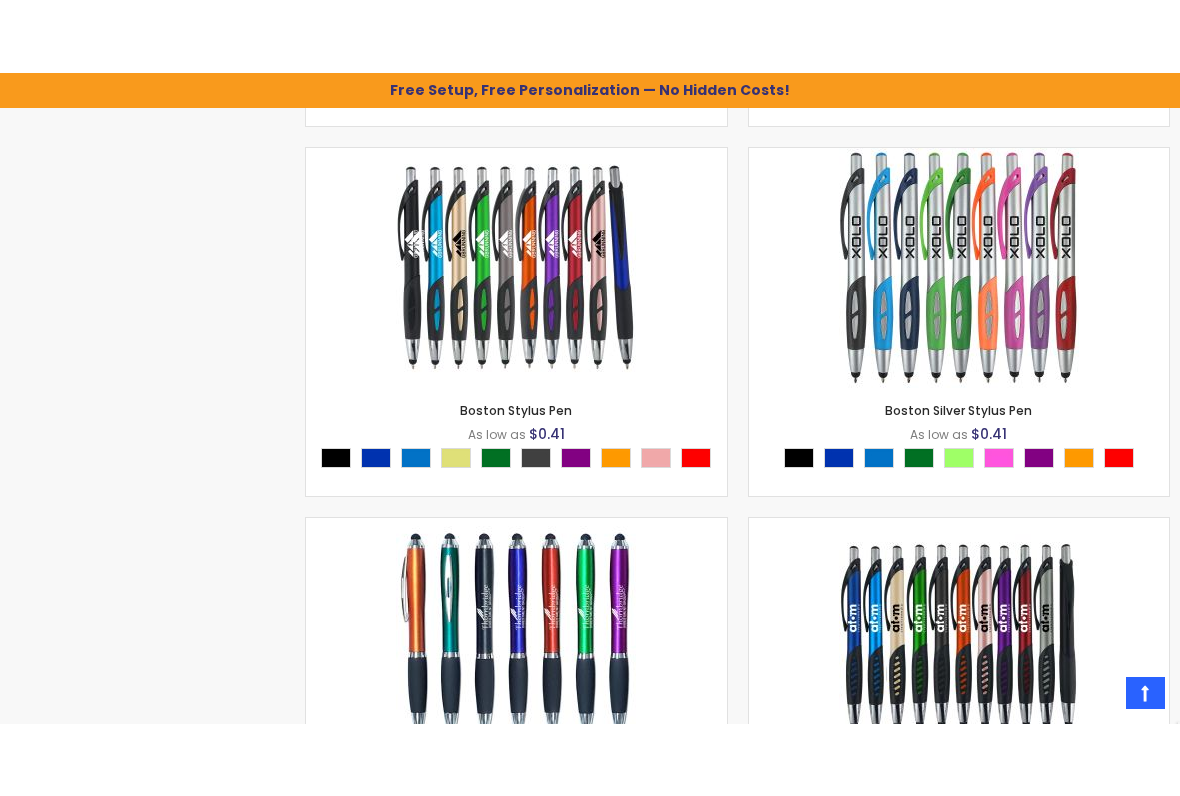 scroll, scrollTop: 1726, scrollLeft: 0, axis: vertical 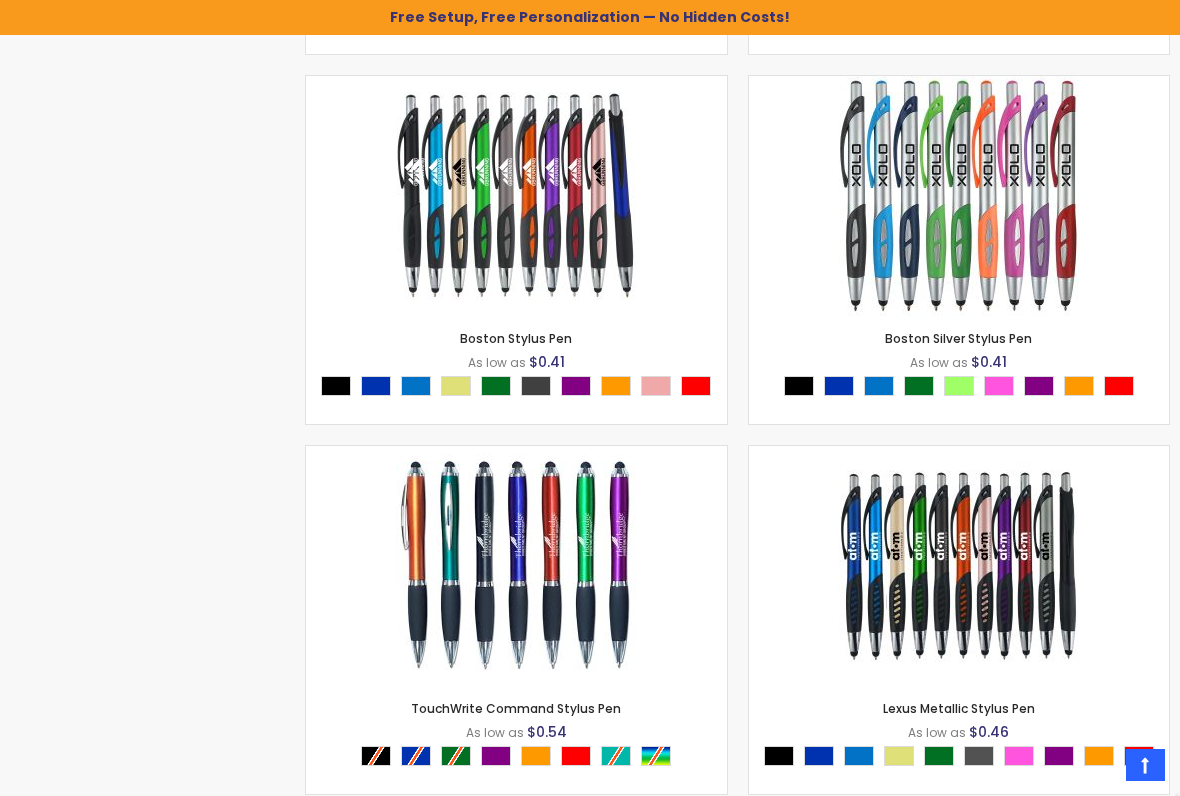 click on "-
***
+
Add to Cart" at bounding box center (959, 284) 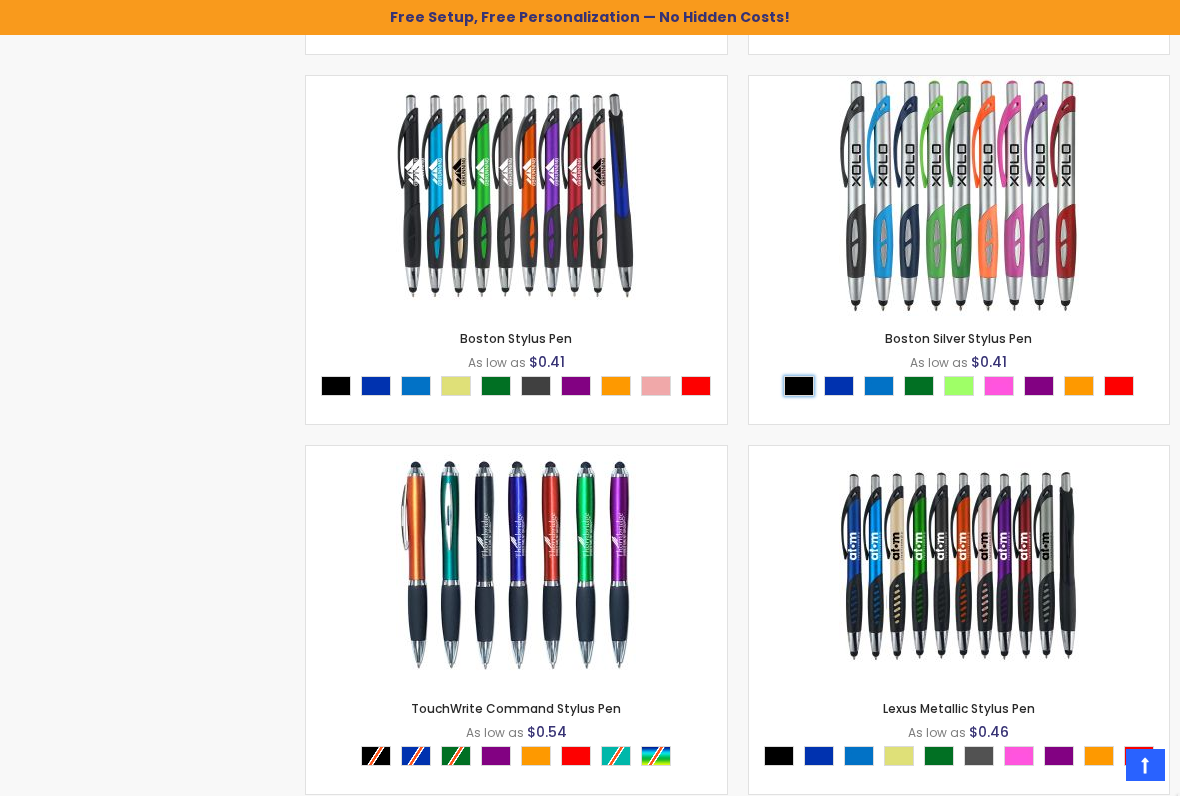 click at bounding box center (799, 386) 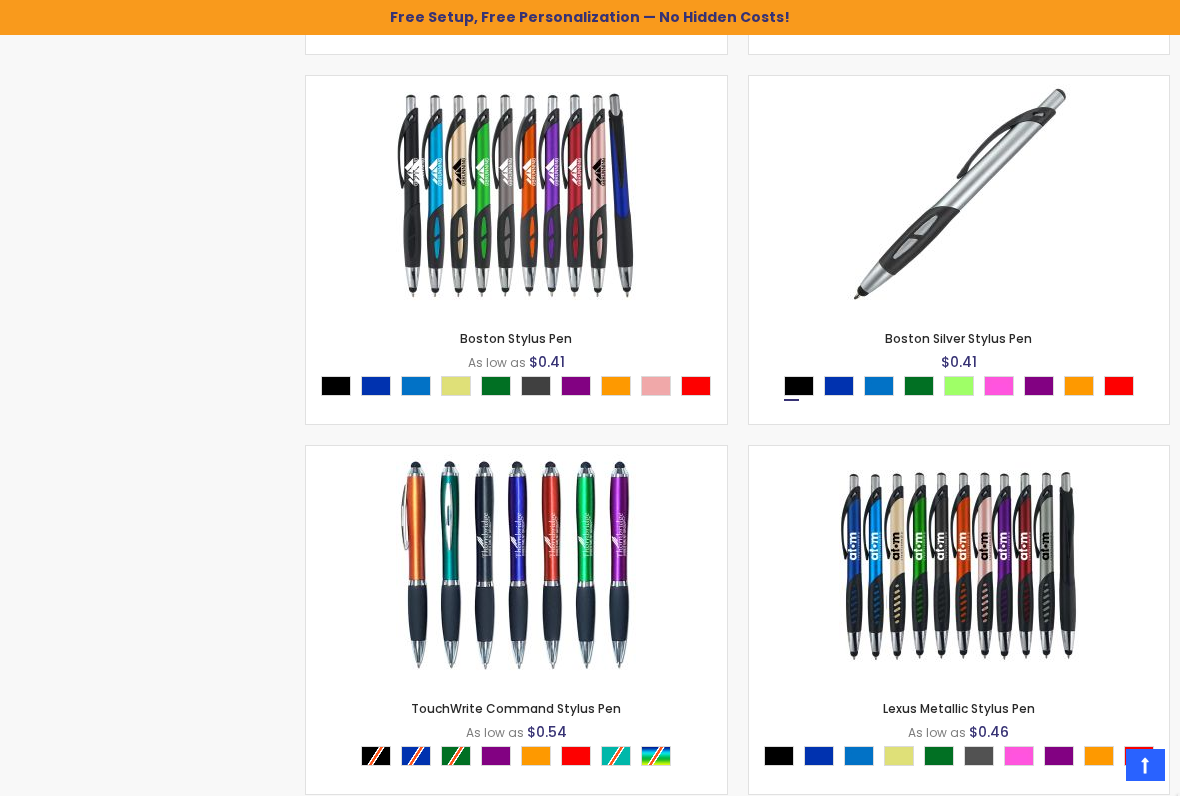 click at bounding box center [959, 196] 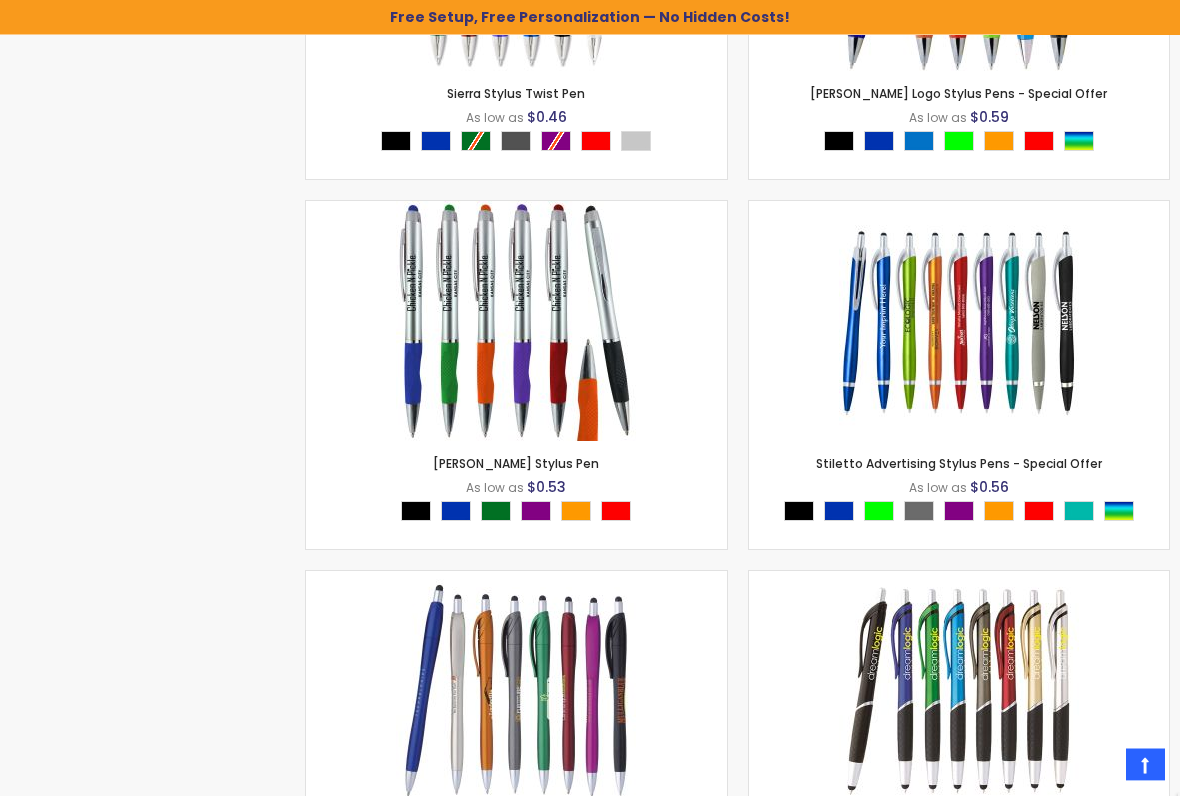 scroll, scrollTop: 2714, scrollLeft: 0, axis: vertical 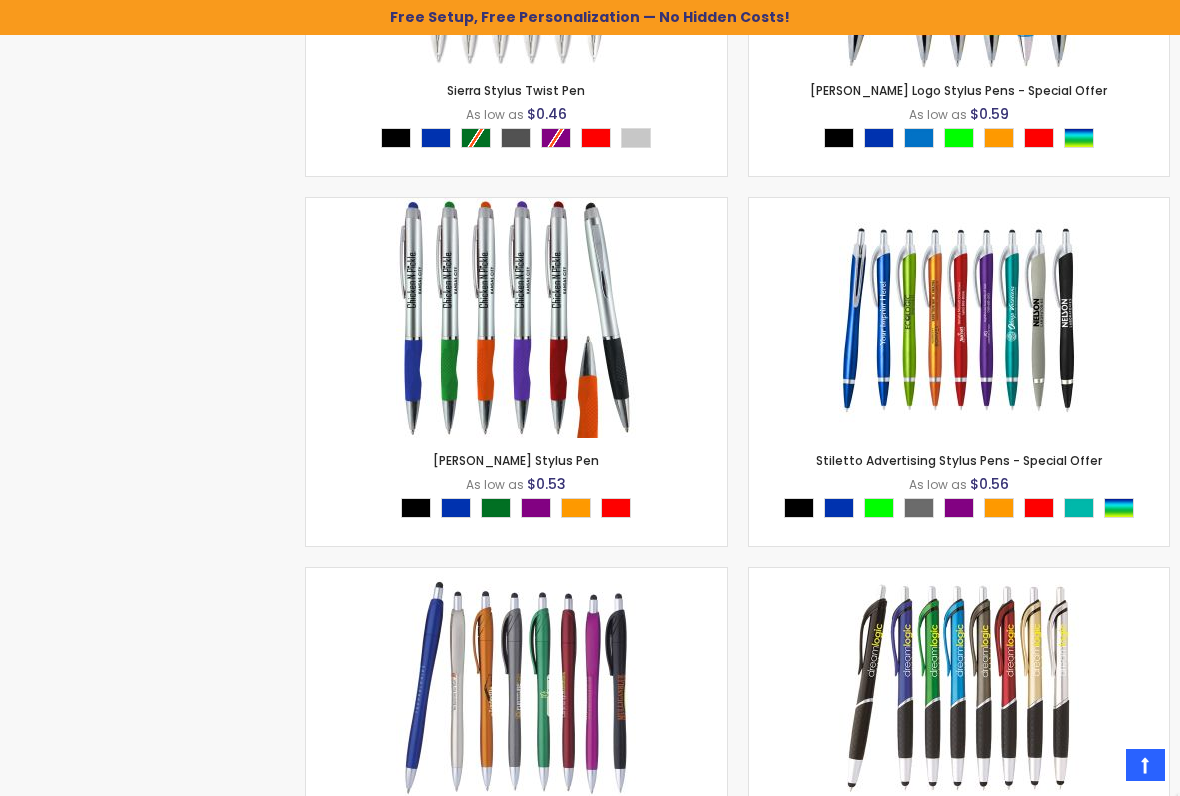 click on "$0.56" at bounding box center [989, 484] 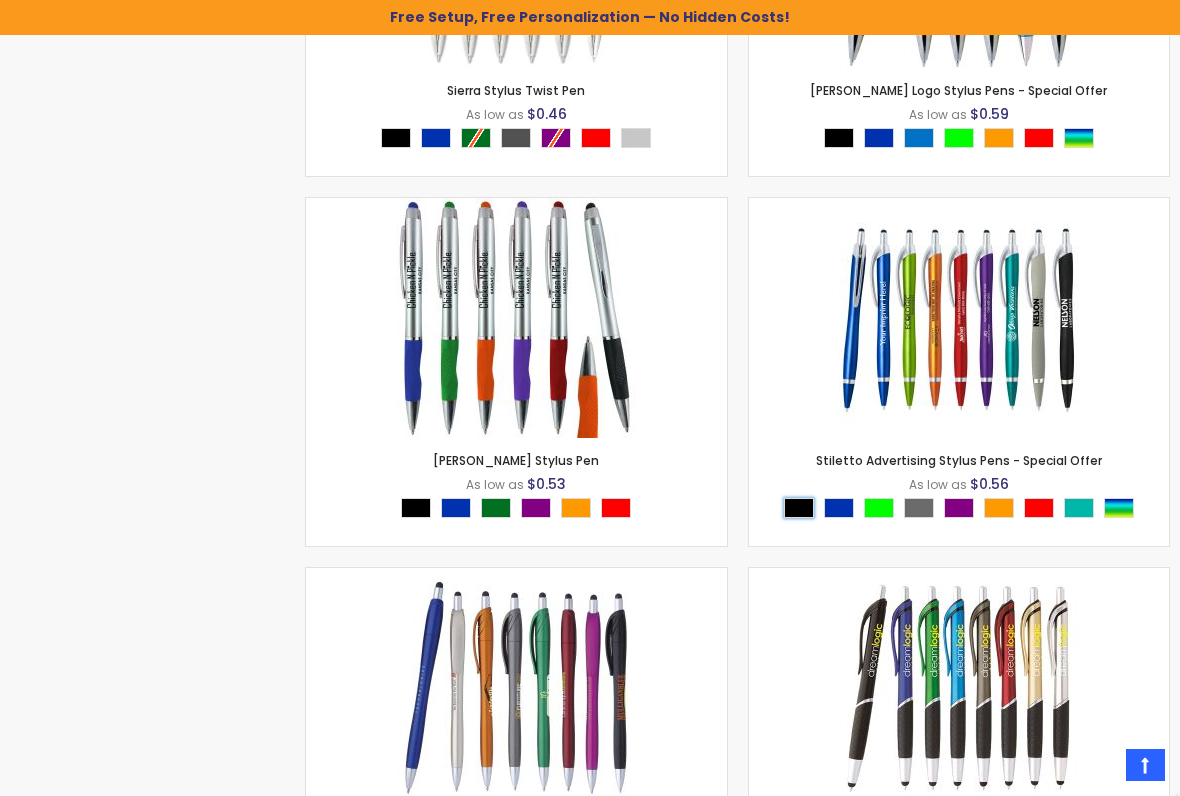 click at bounding box center [799, 508] 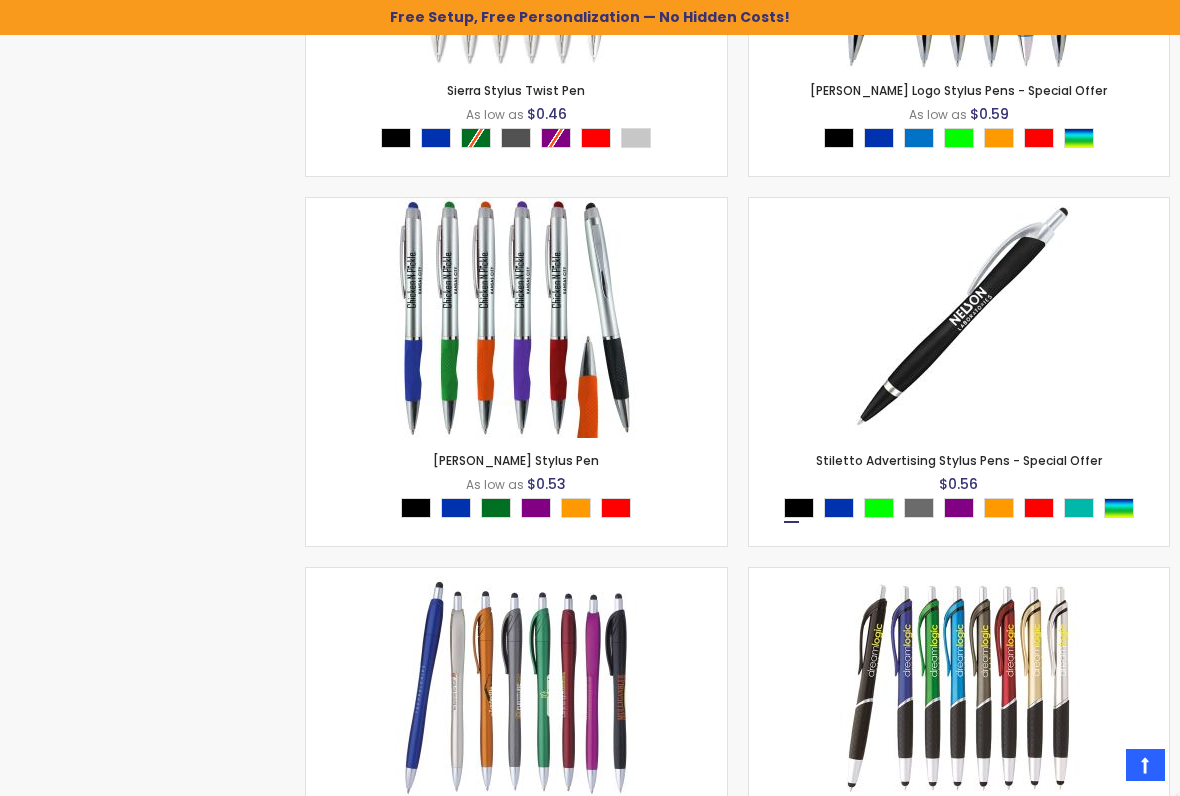 click at bounding box center (959, 318) 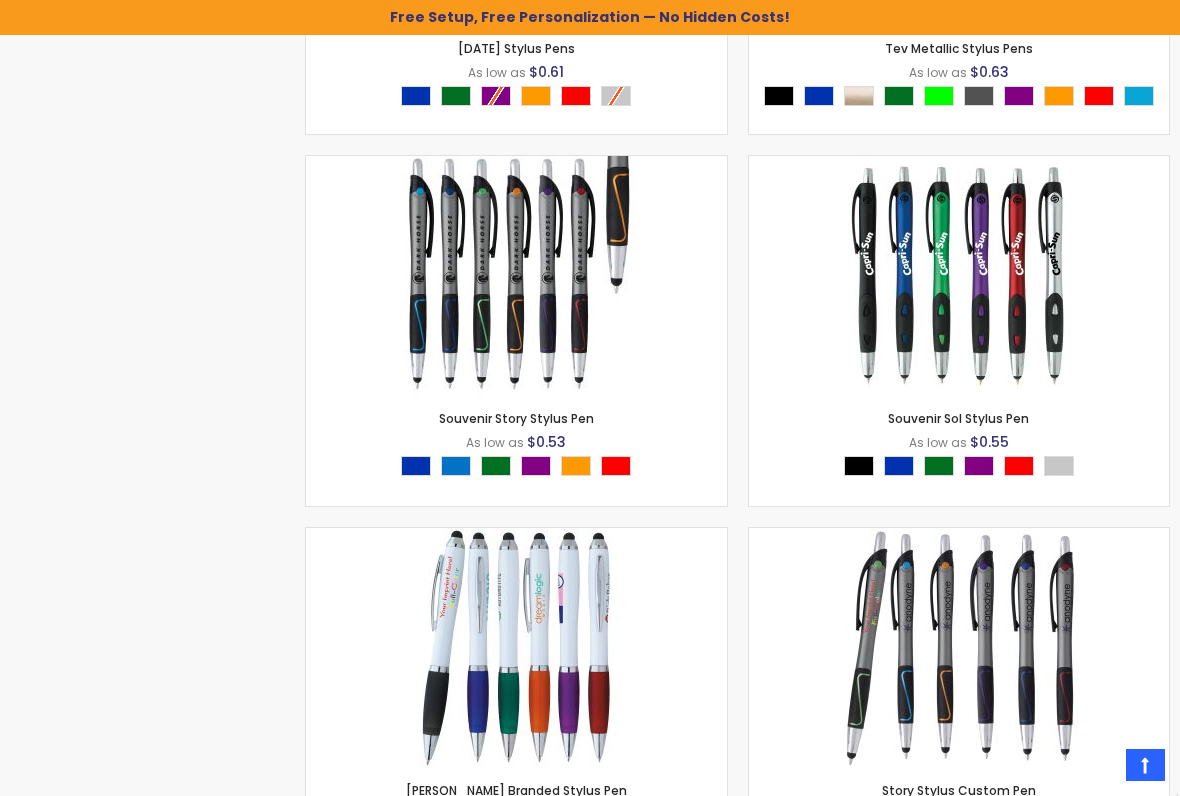 scroll, scrollTop: 4974, scrollLeft: 0, axis: vertical 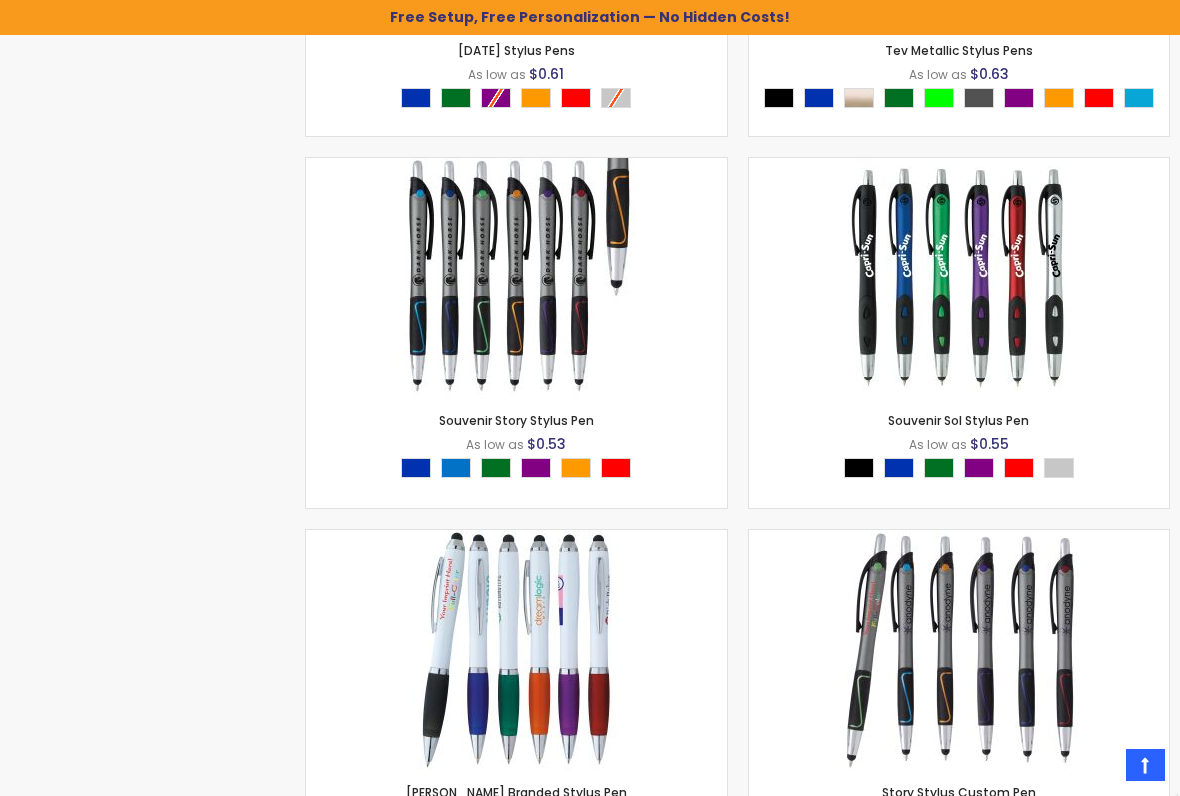click at bounding box center [516, 278] 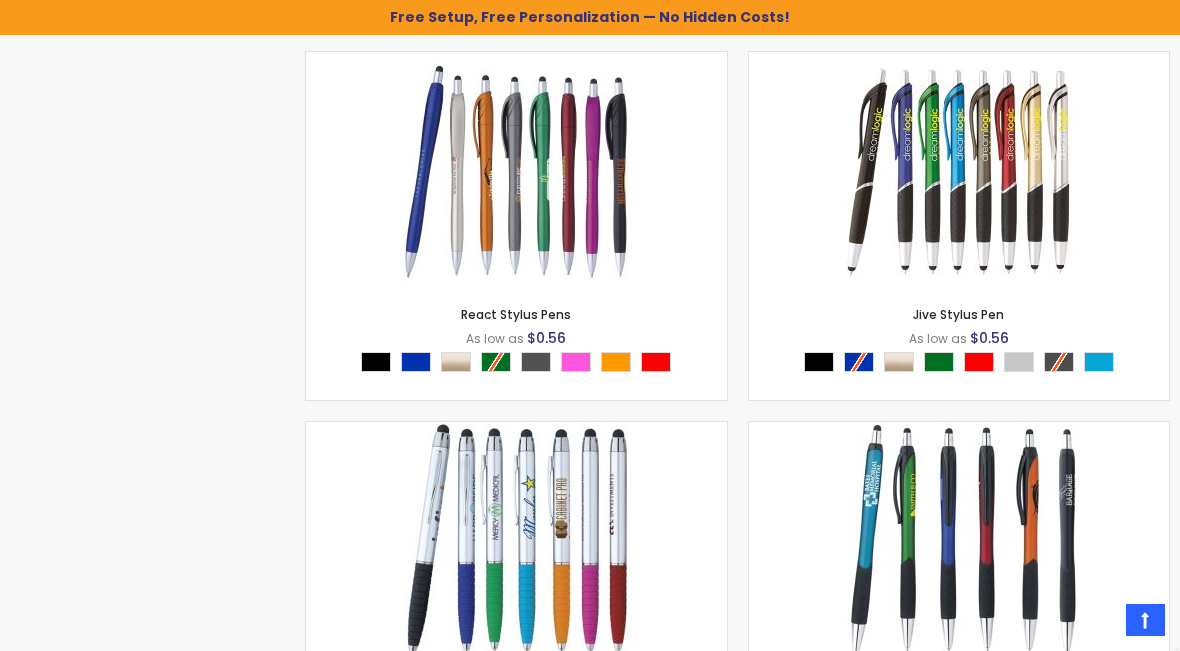 scroll, scrollTop: 3229, scrollLeft: 0, axis: vertical 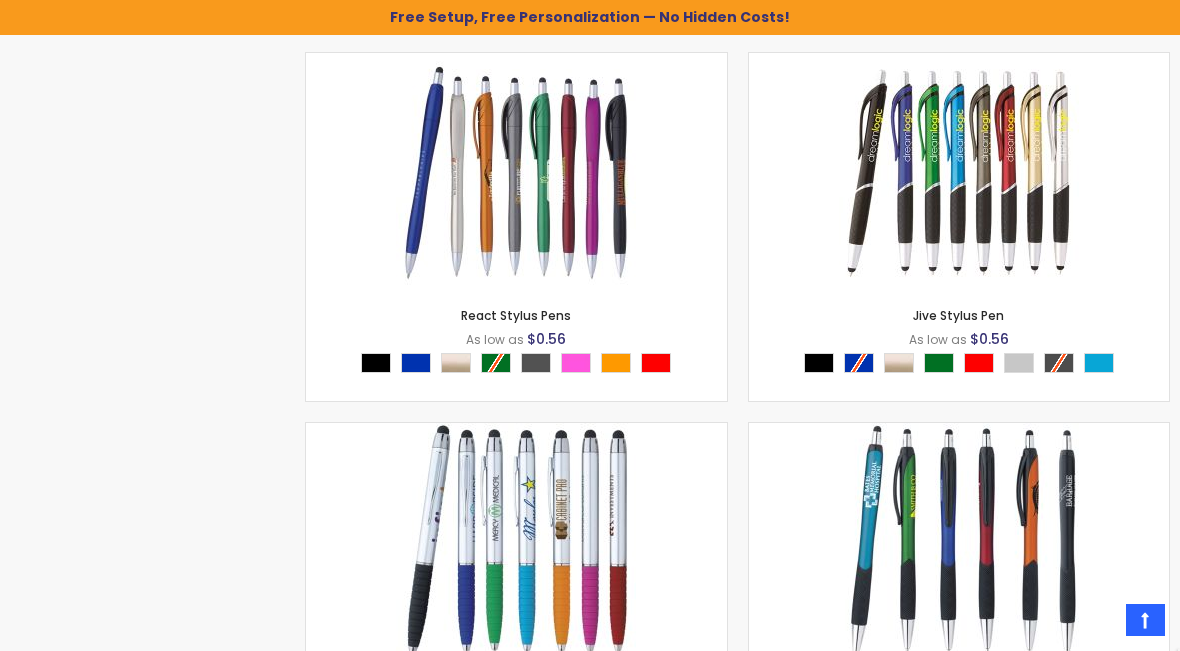click on "-
***
+
Add to Cart" at bounding box center (959, 261) 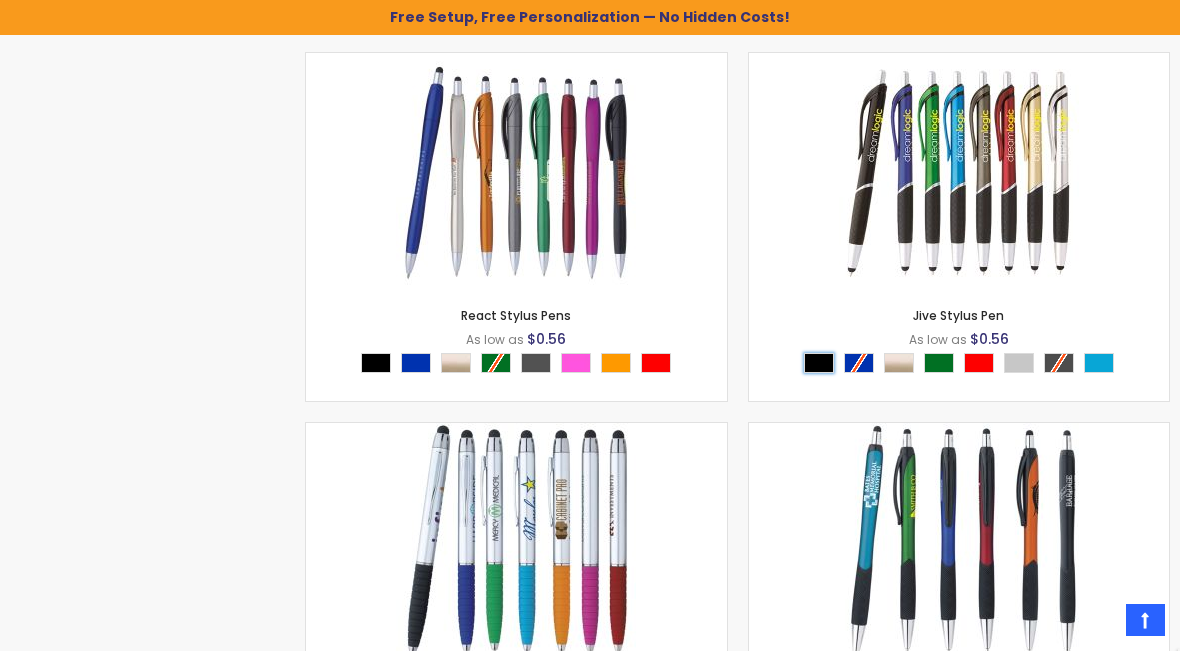 click at bounding box center [819, 363] 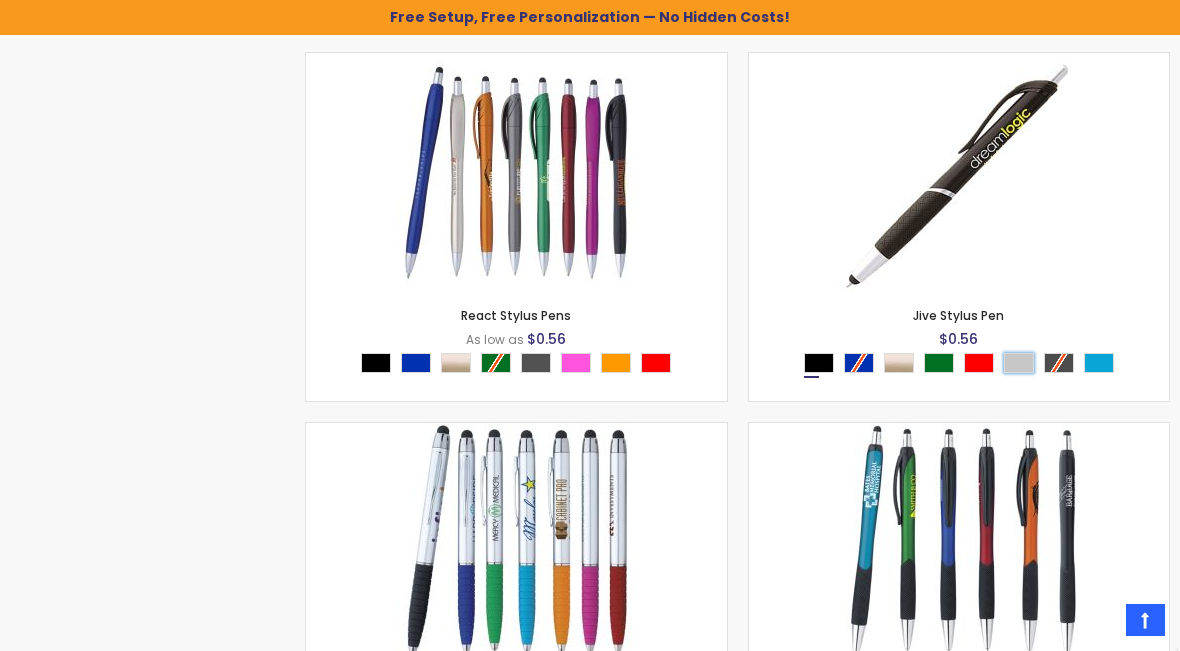 click at bounding box center (1019, 363) 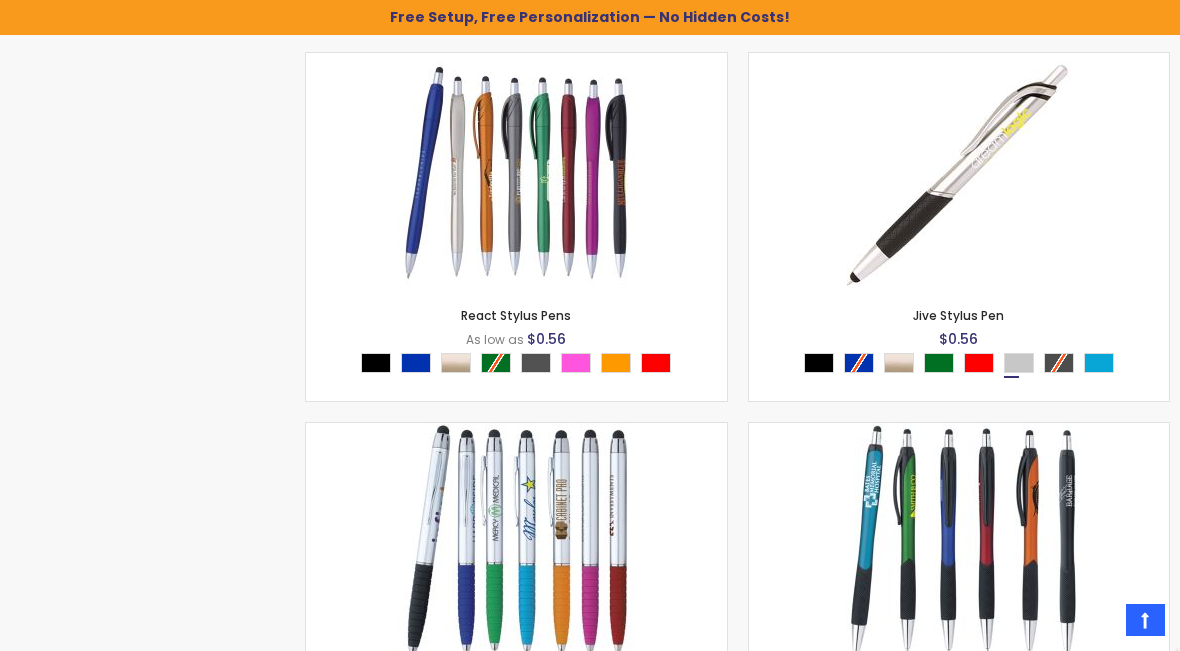 click at bounding box center [959, 173] 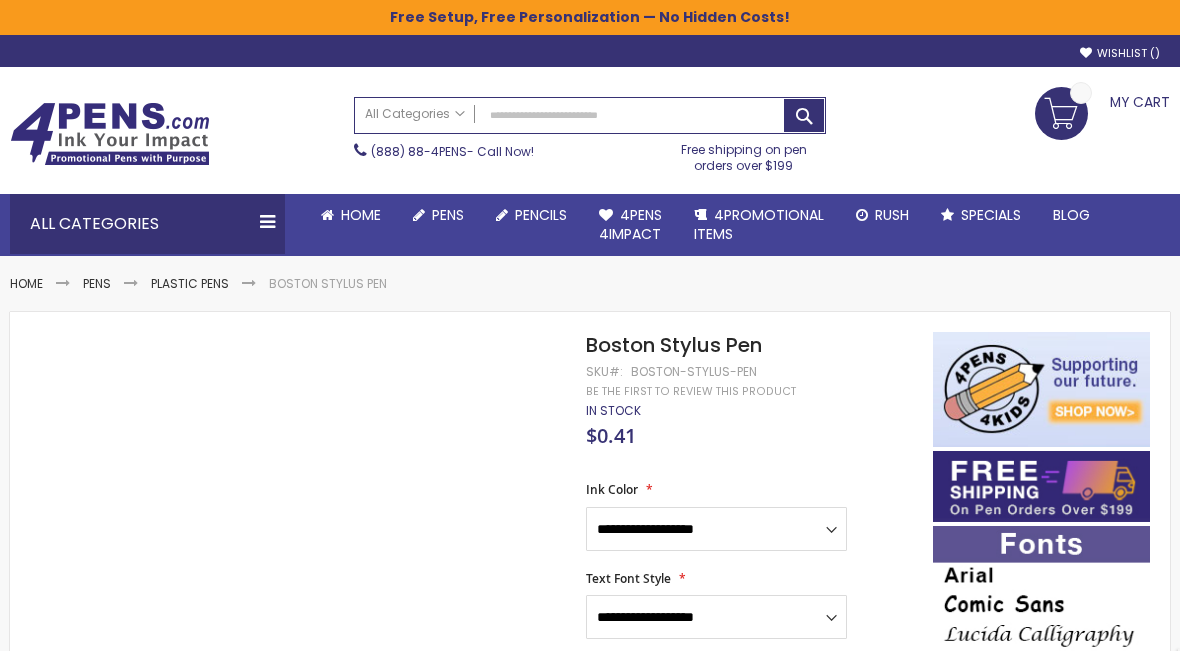 scroll, scrollTop: 0, scrollLeft: 0, axis: both 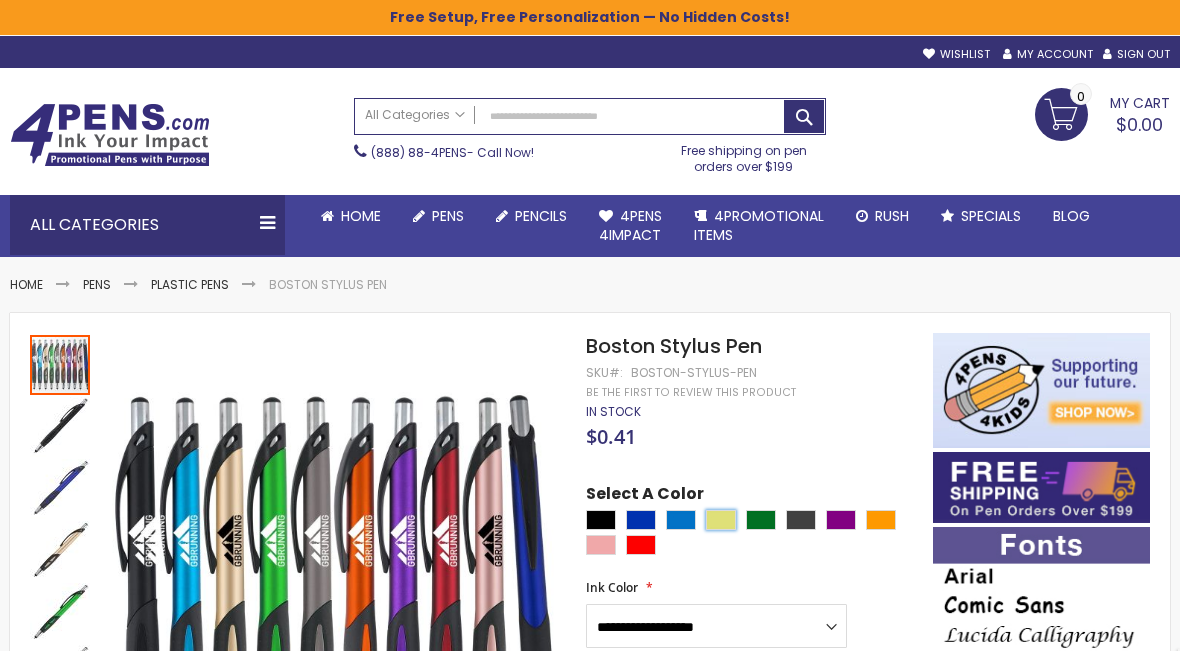 click at bounding box center [721, 520] 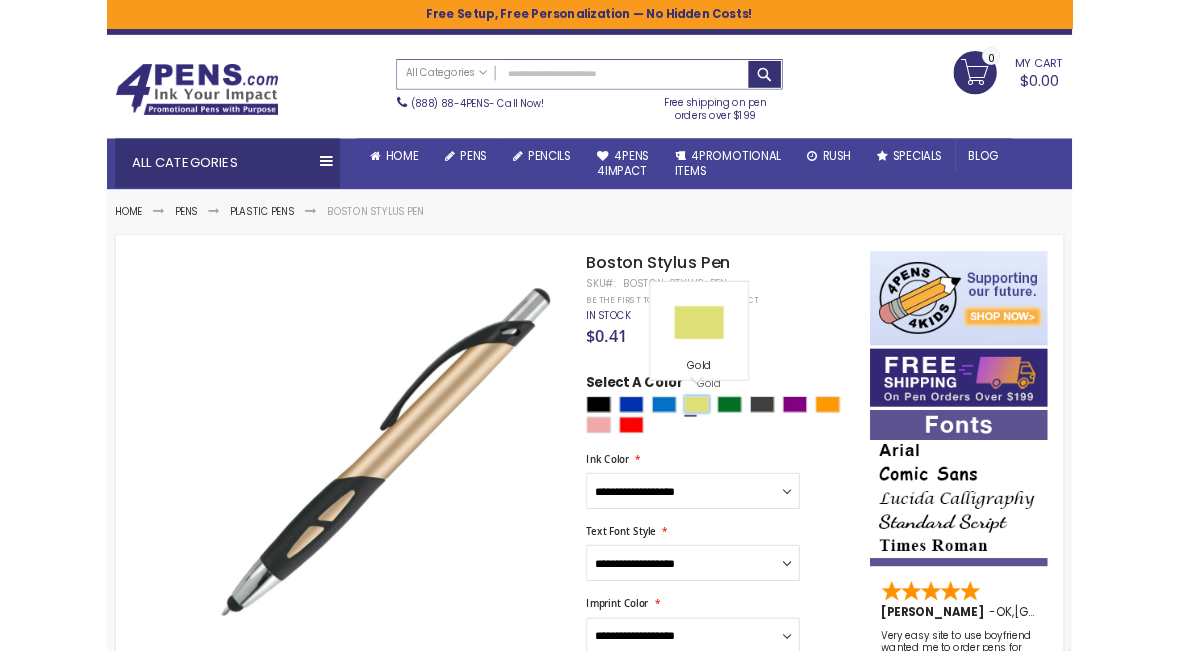 scroll, scrollTop: 0, scrollLeft: 0, axis: both 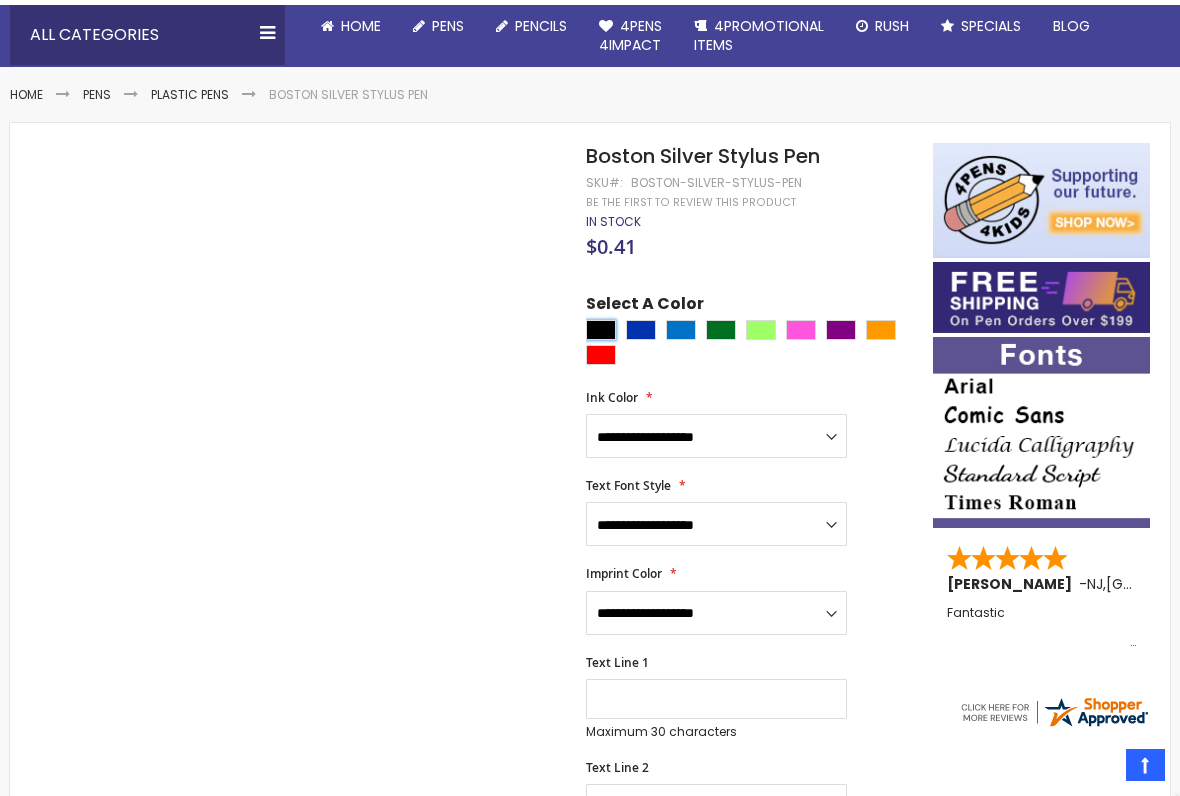 click at bounding box center [601, 330] 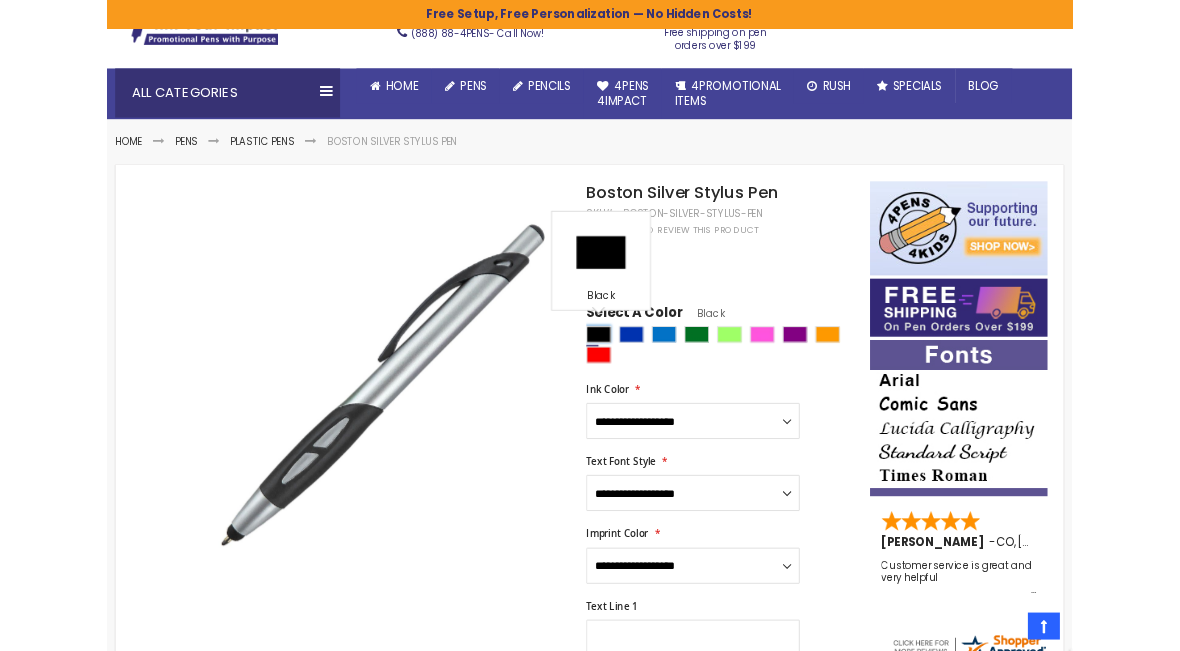 scroll, scrollTop: 0, scrollLeft: 0, axis: both 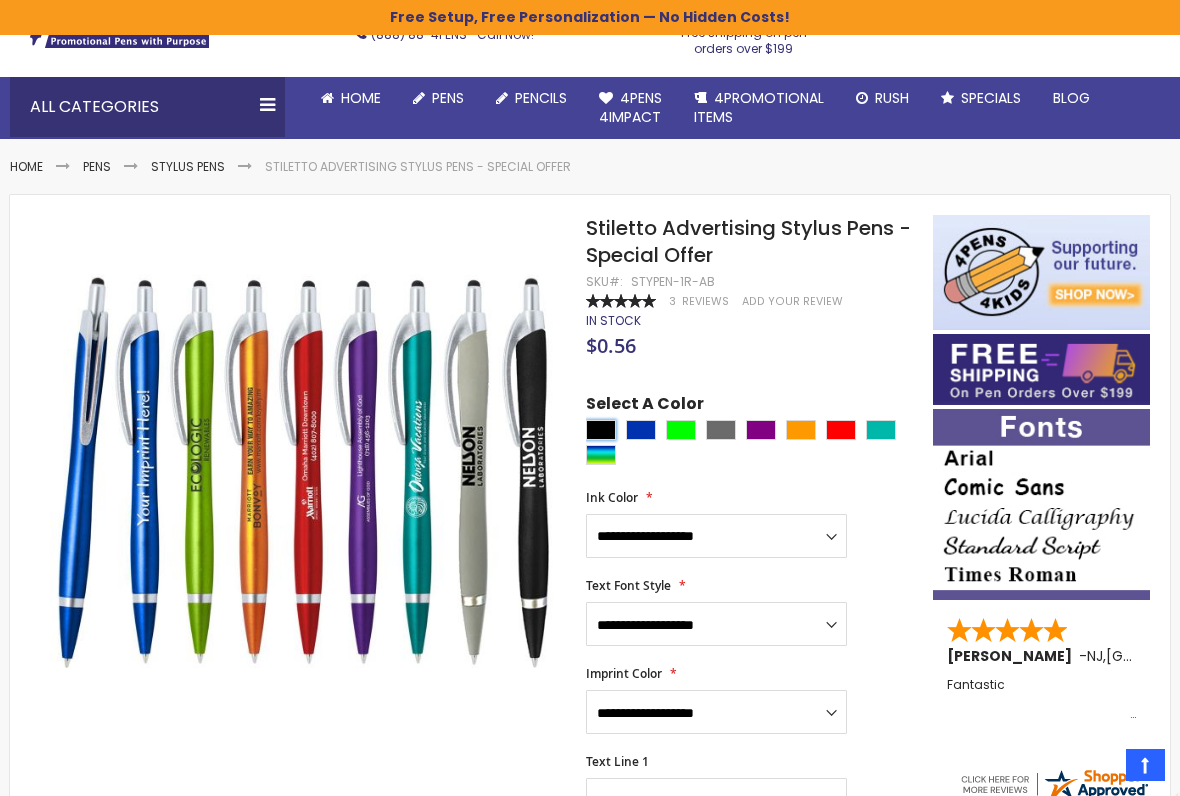 click at bounding box center (601, 430) 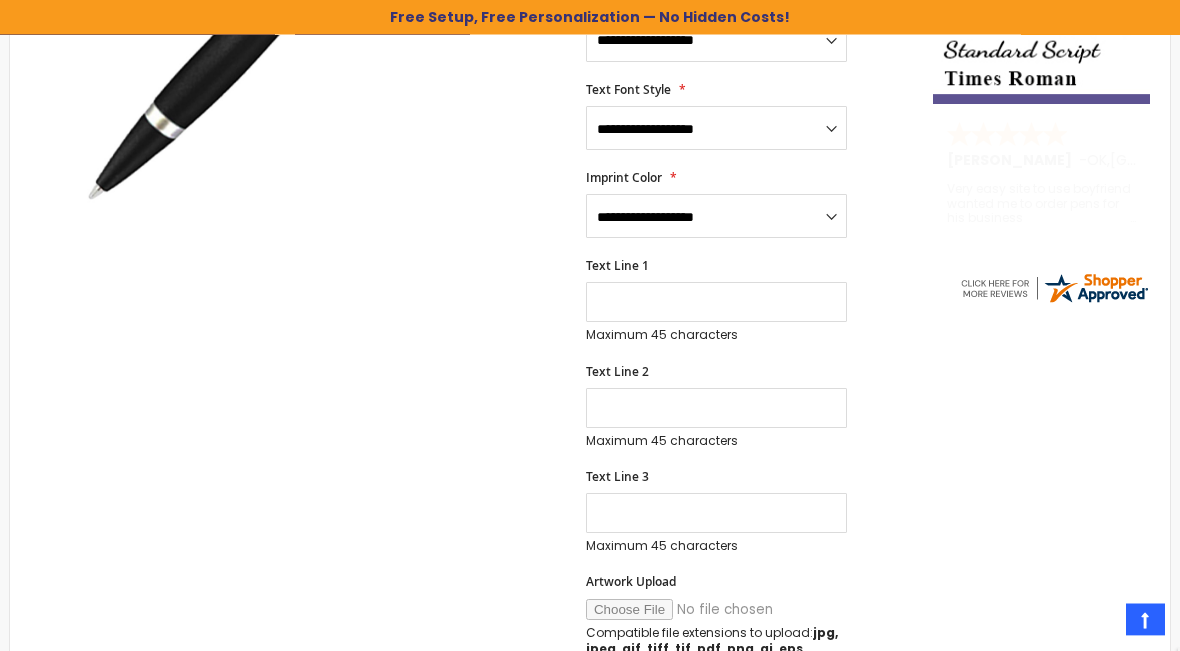scroll, scrollTop: 600, scrollLeft: 0, axis: vertical 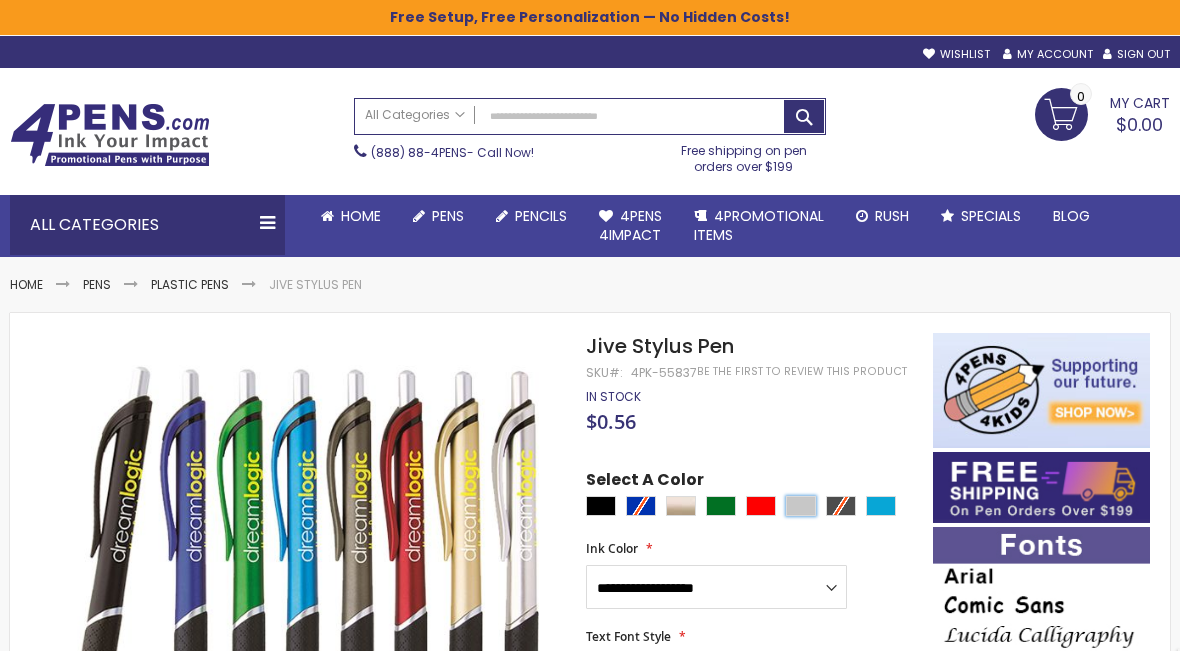 click at bounding box center [801, 506] 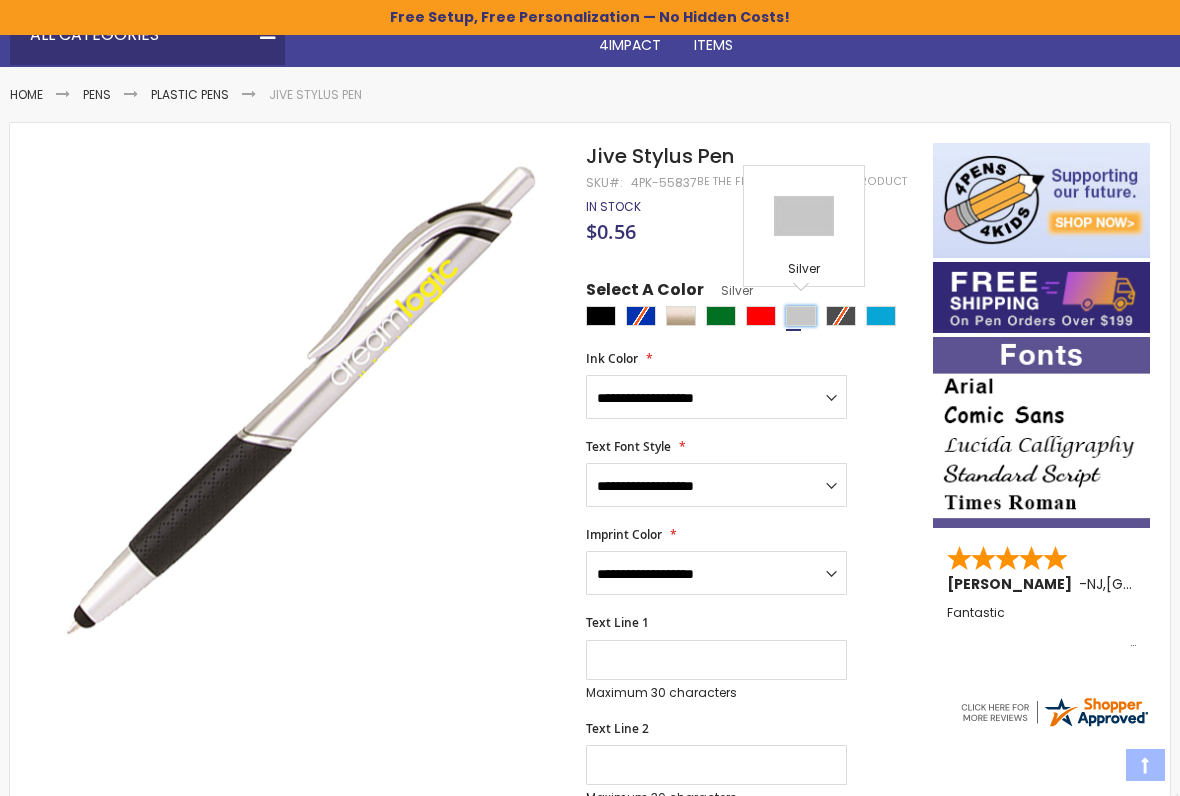 scroll, scrollTop: 192, scrollLeft: 0, axis: vertical 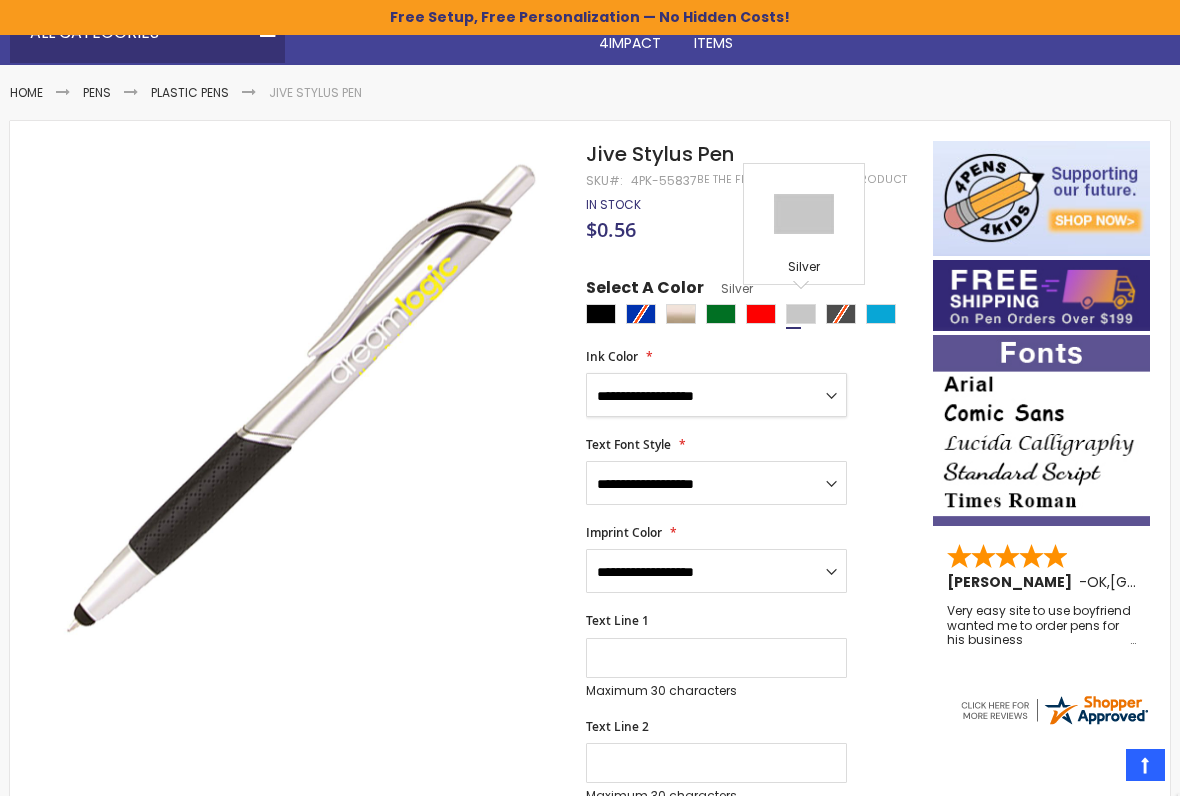 click on "**********" at bounding box center (716, 395) 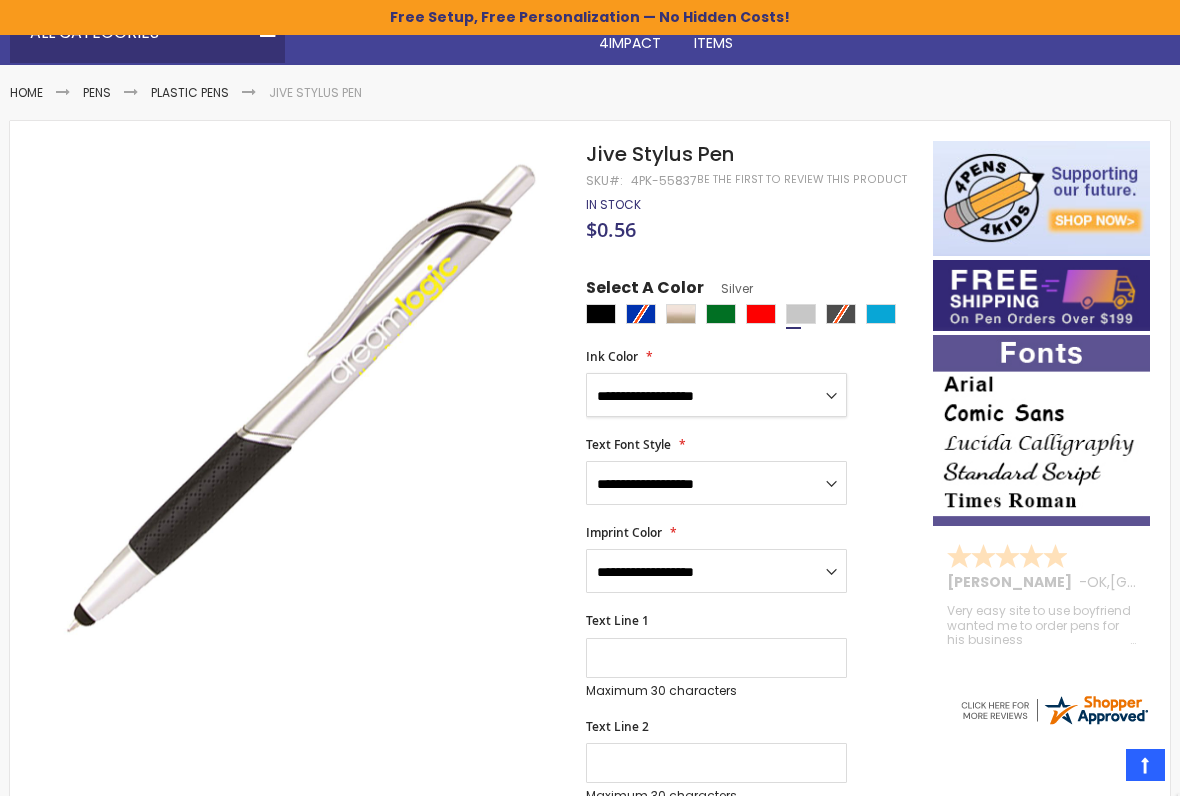 select on "****" 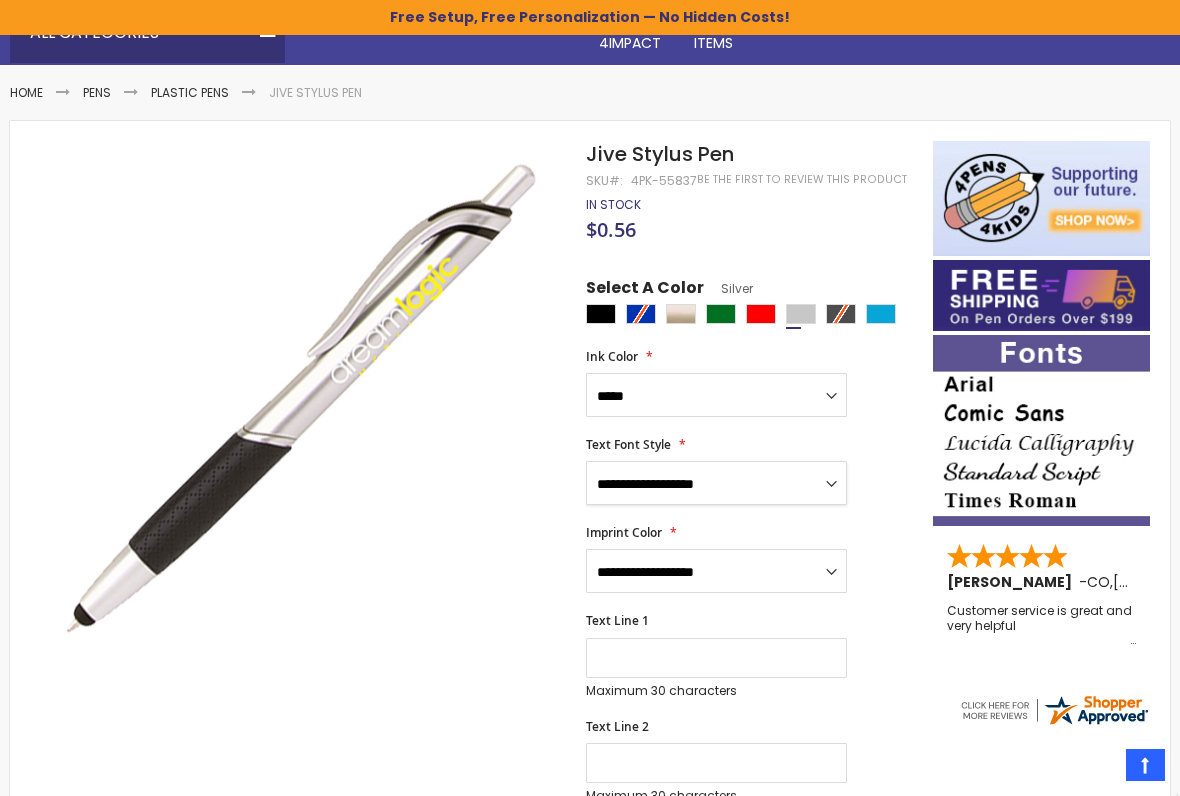 click on "**********" at bounding box center (716, 483) 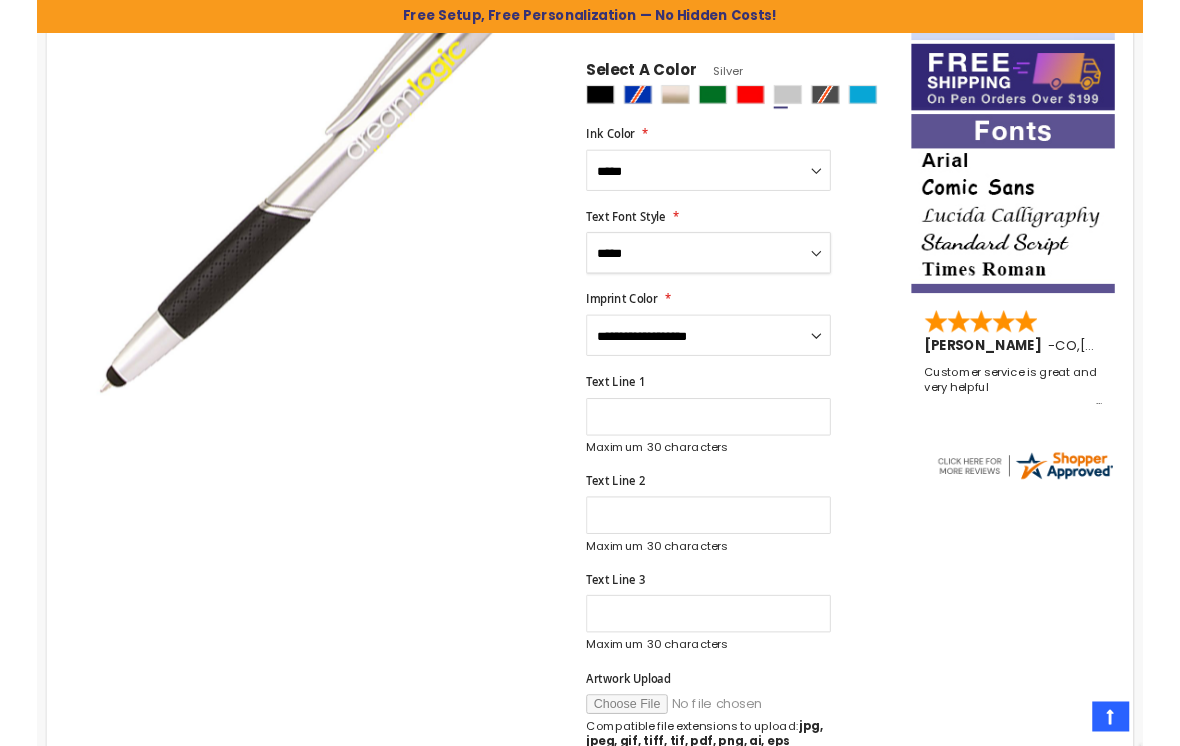 scroll, scrollTop: 405, scrollLeft: 0, axis: vertical 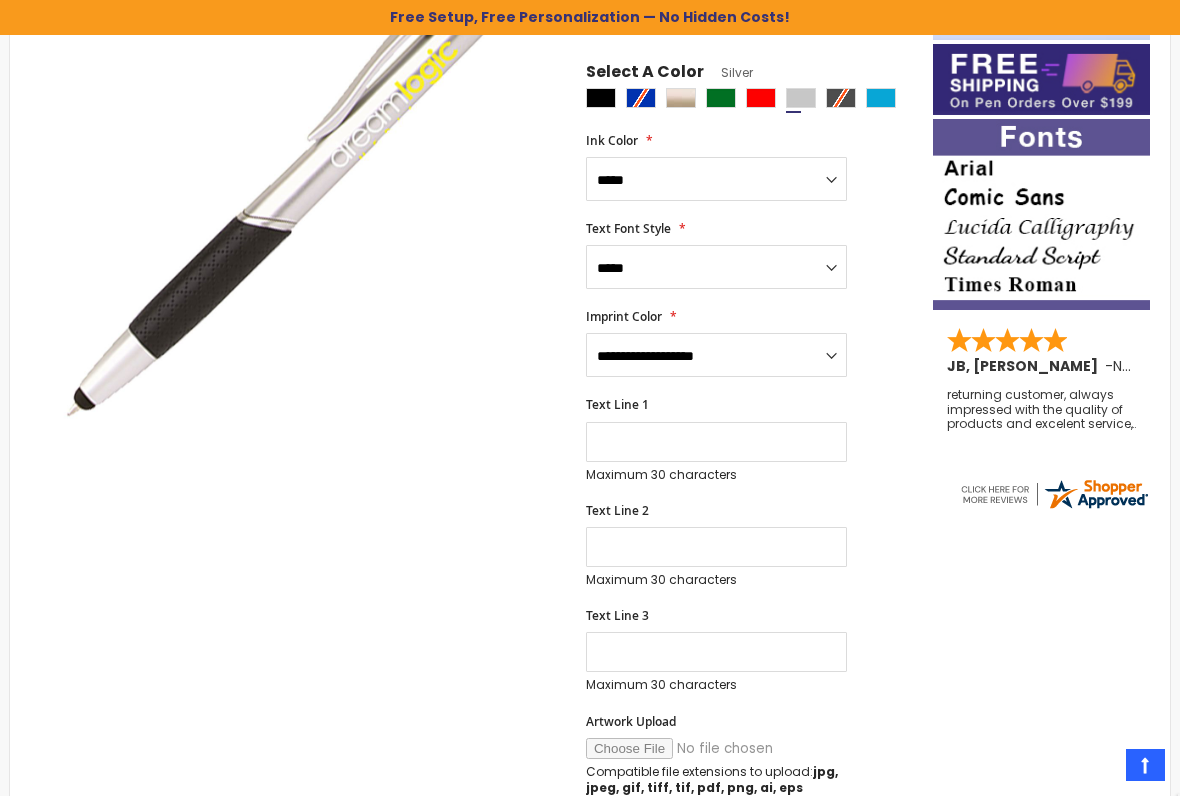 click on "**********" at bounding box center (716, 355) 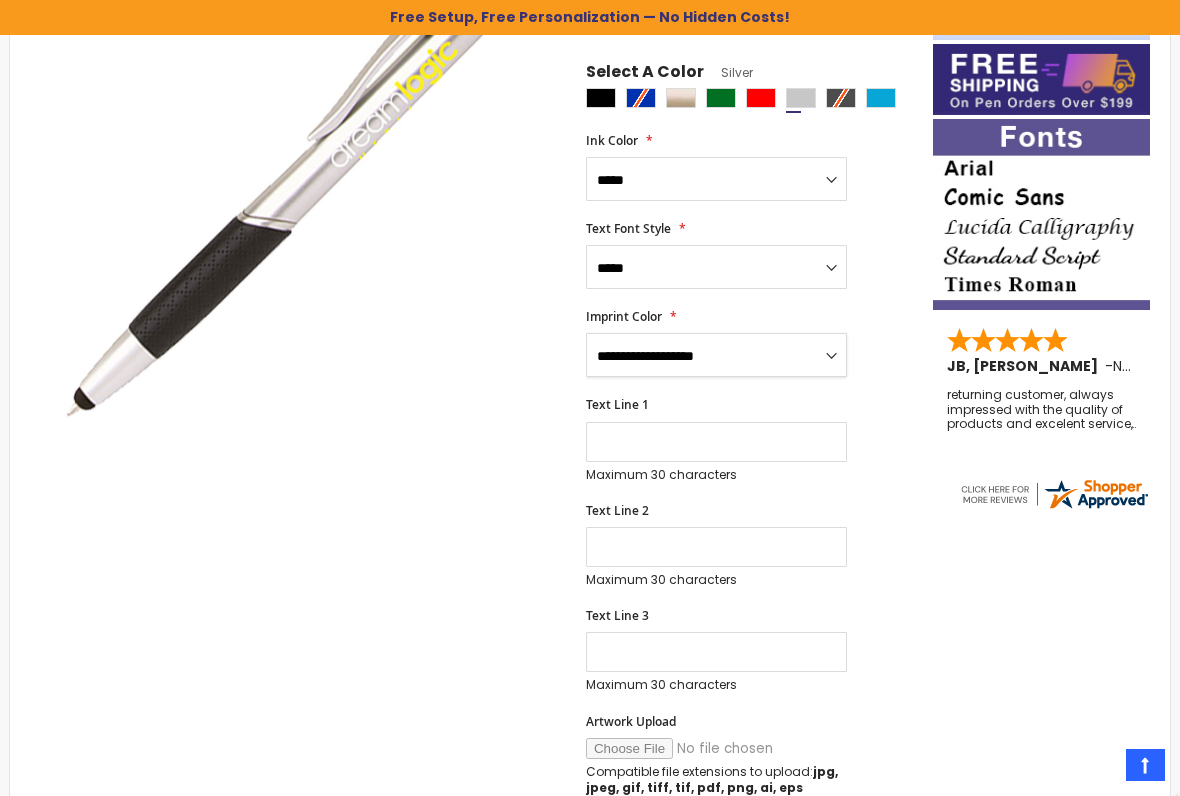 select on "****" 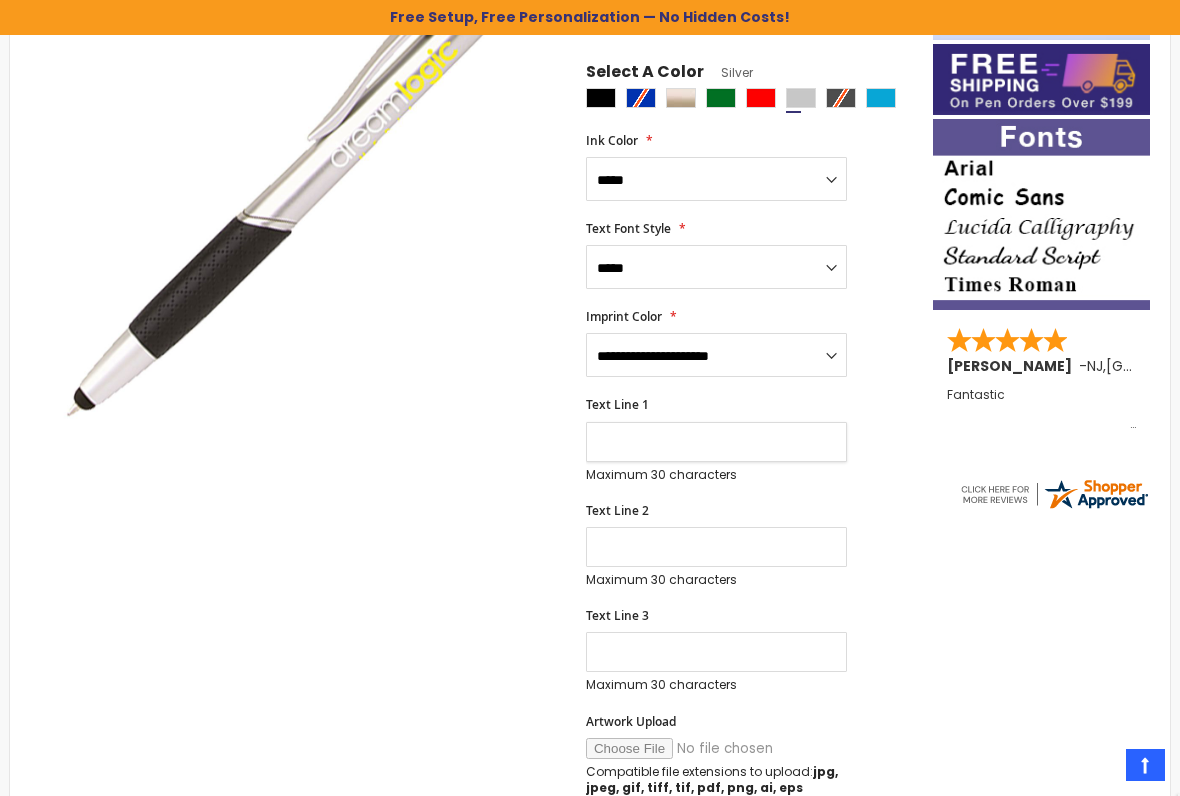 click on "Text Line 1" at bounding box center [716, 442] 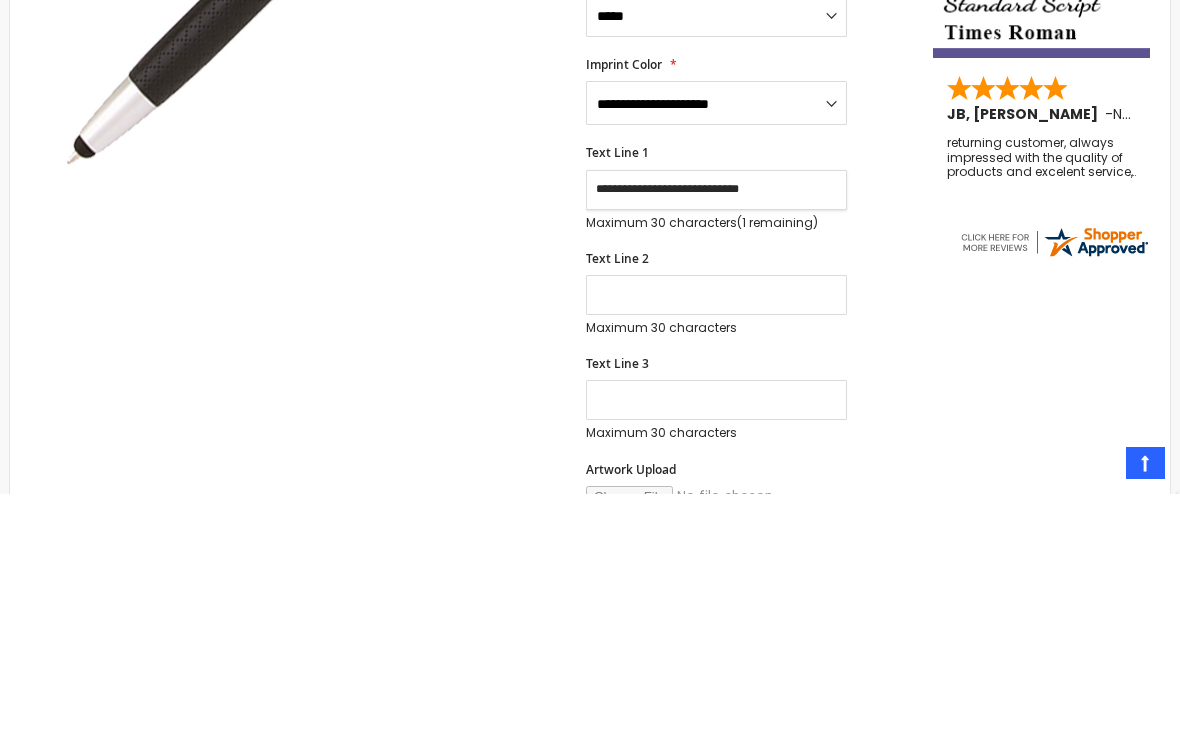 type on "**********" 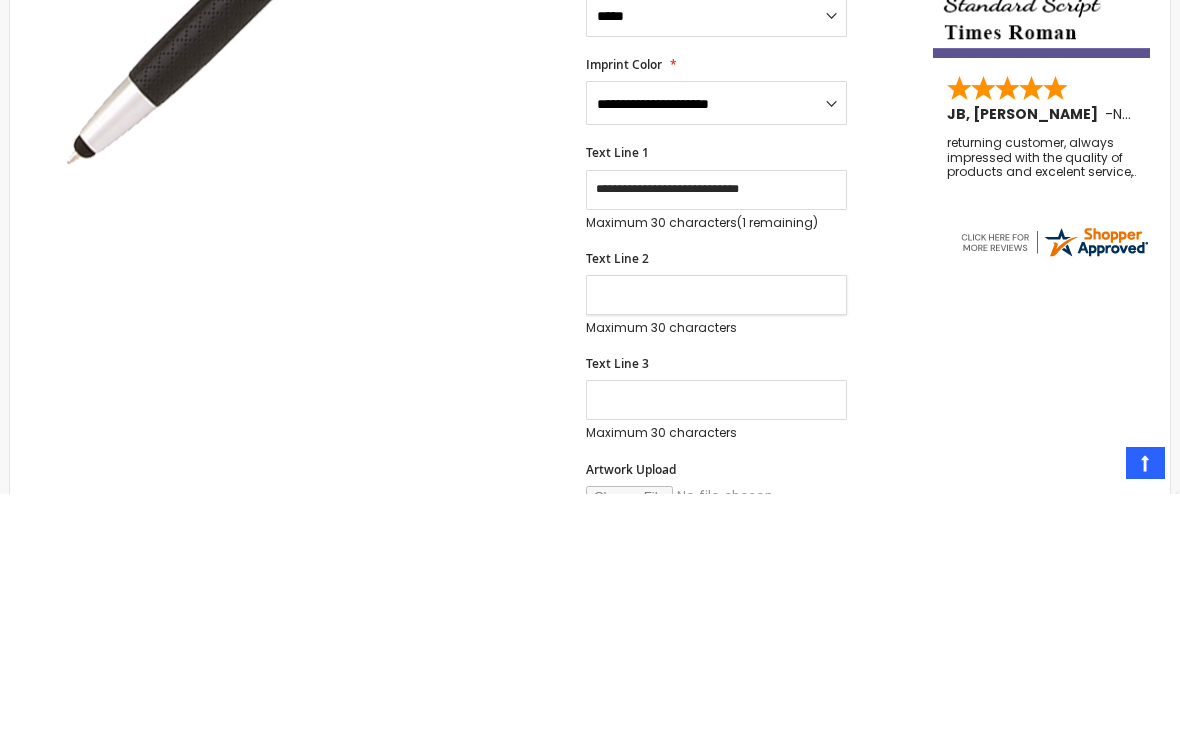 click on "Text Line 2" at bounding box center [716, 547] 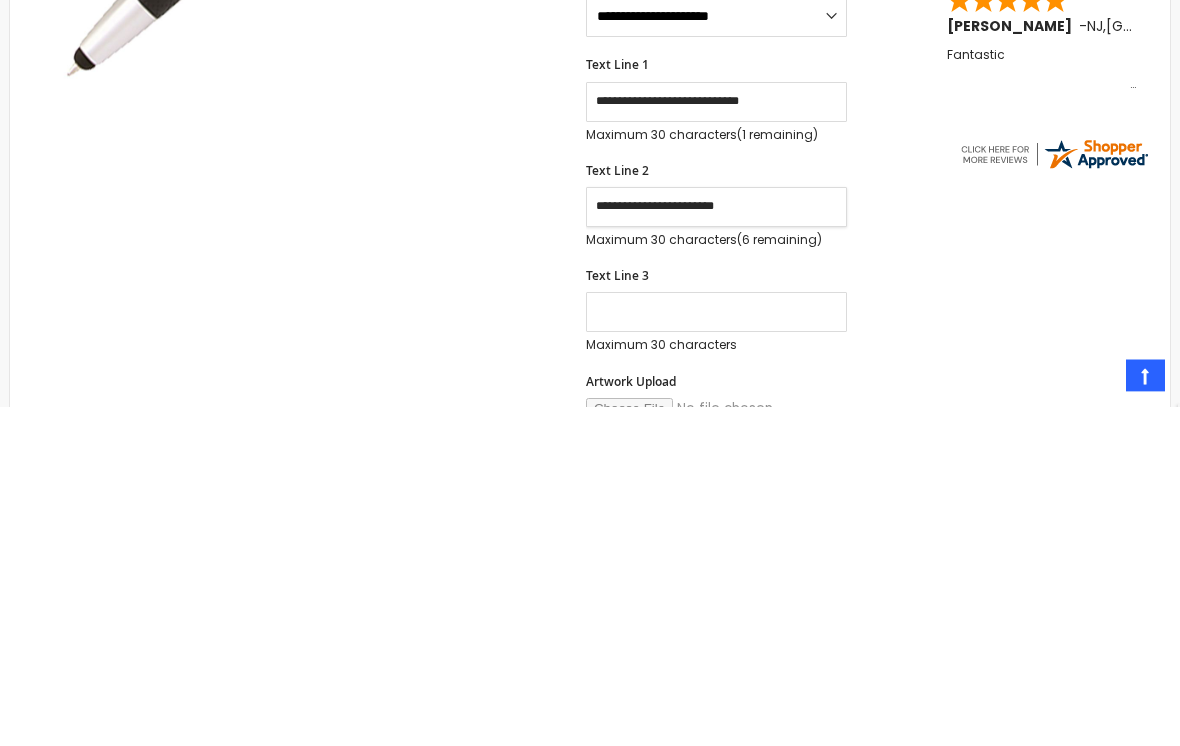 type on "**********" 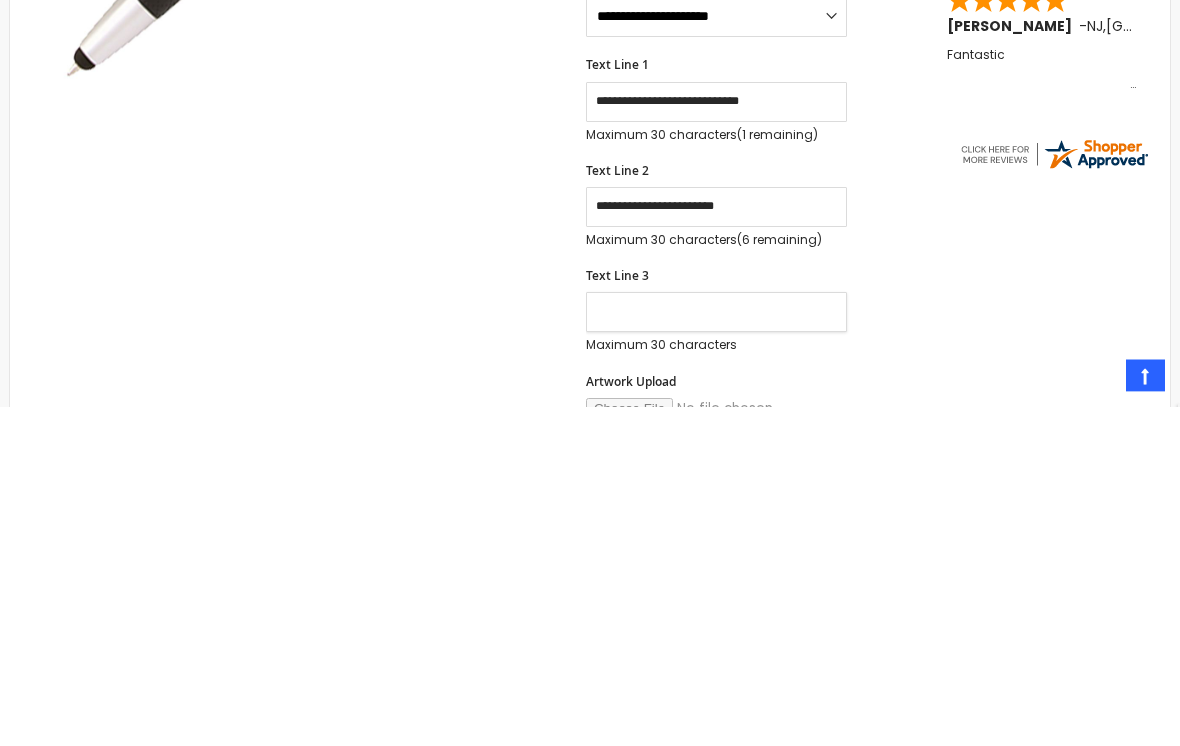 click on "Text Line 3" at bounding box center (716, 652) 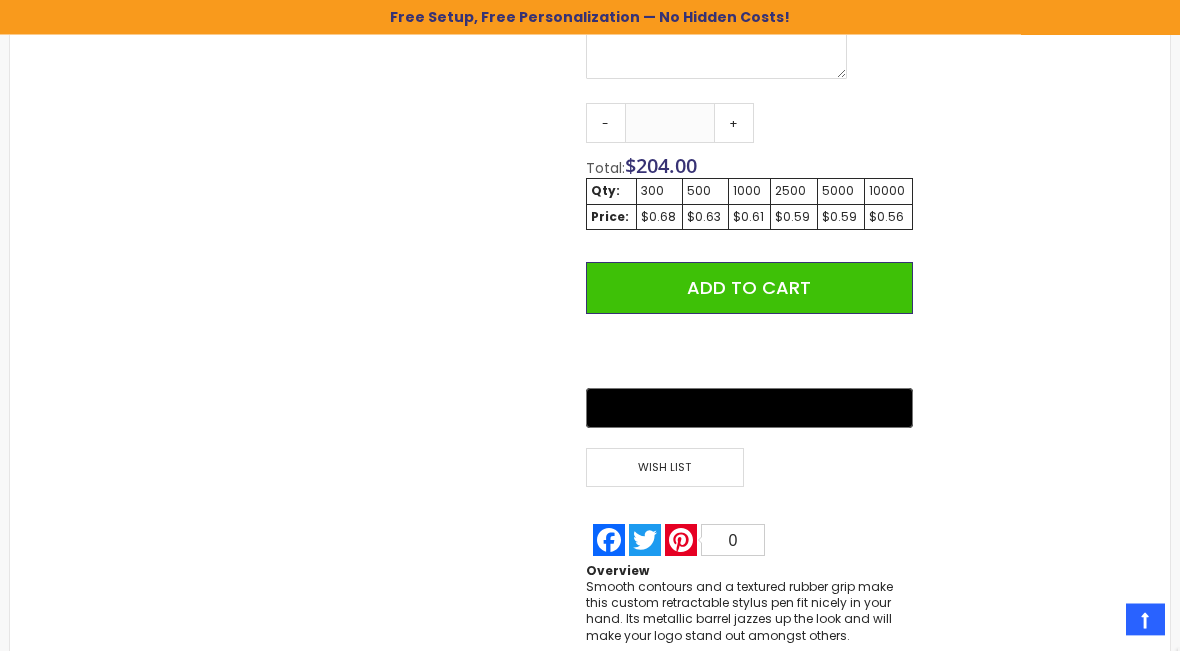 scroll, scrollTop: 1255, scrollLeft: 0, axis: vertical 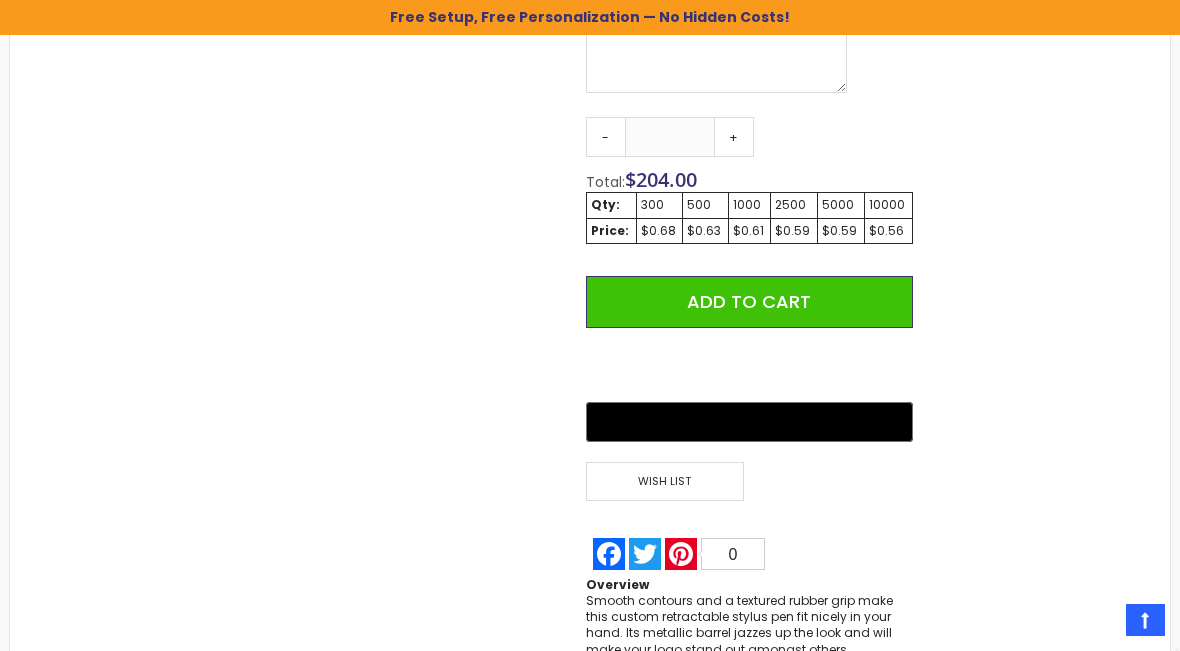 type on "**********" 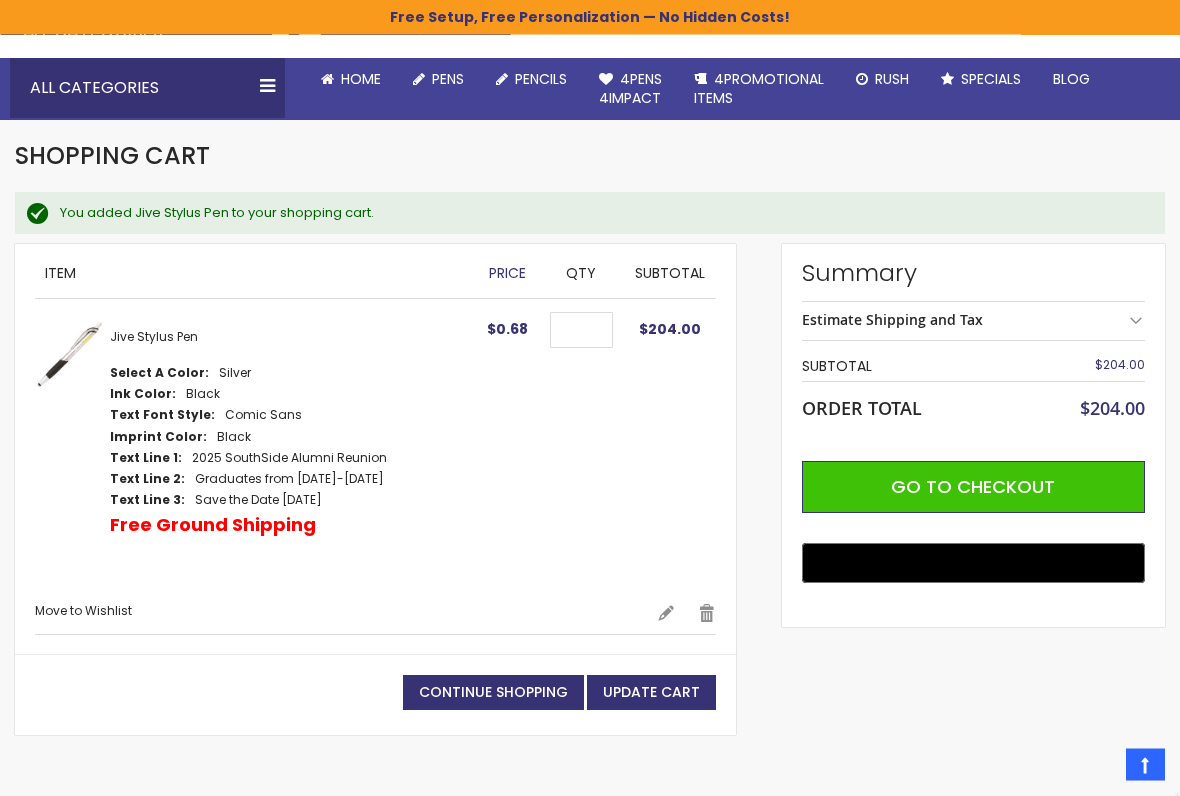 scroll, scrollTop: 143, scrollLeft: 0, axis: vertical 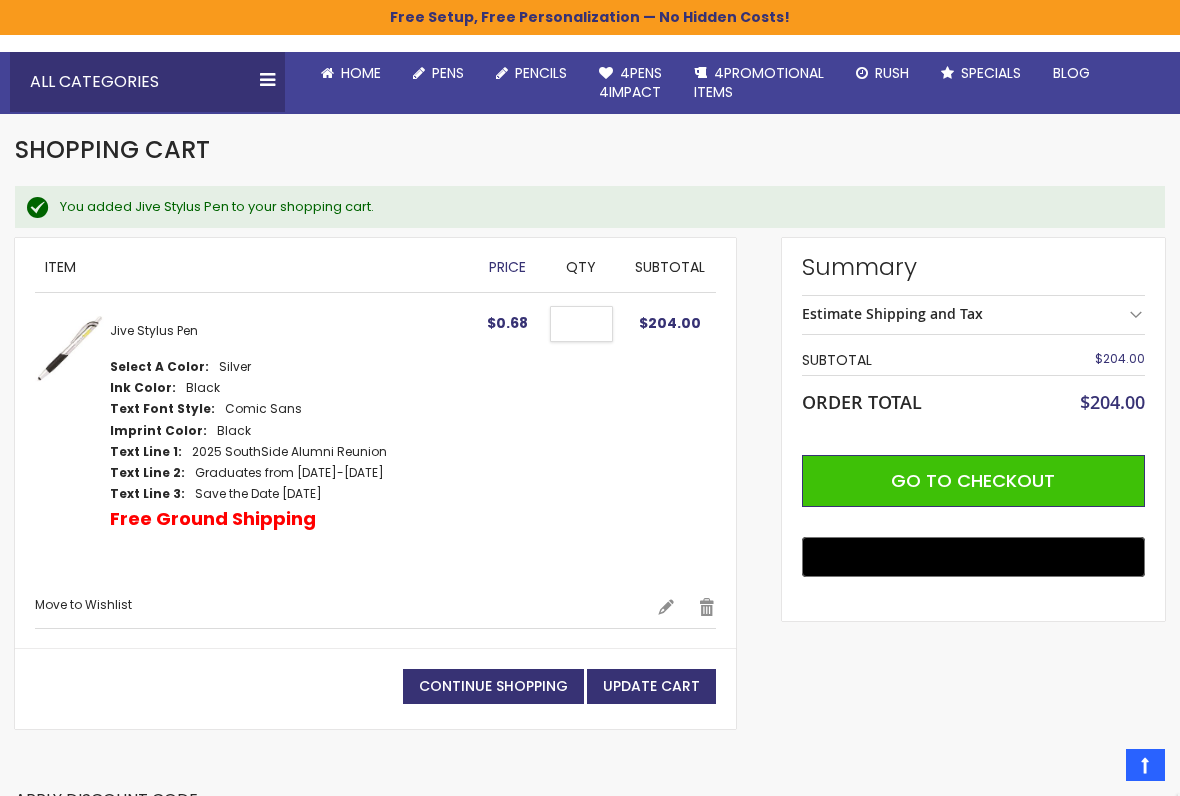 click on "***" at bounding box center (581, 324) 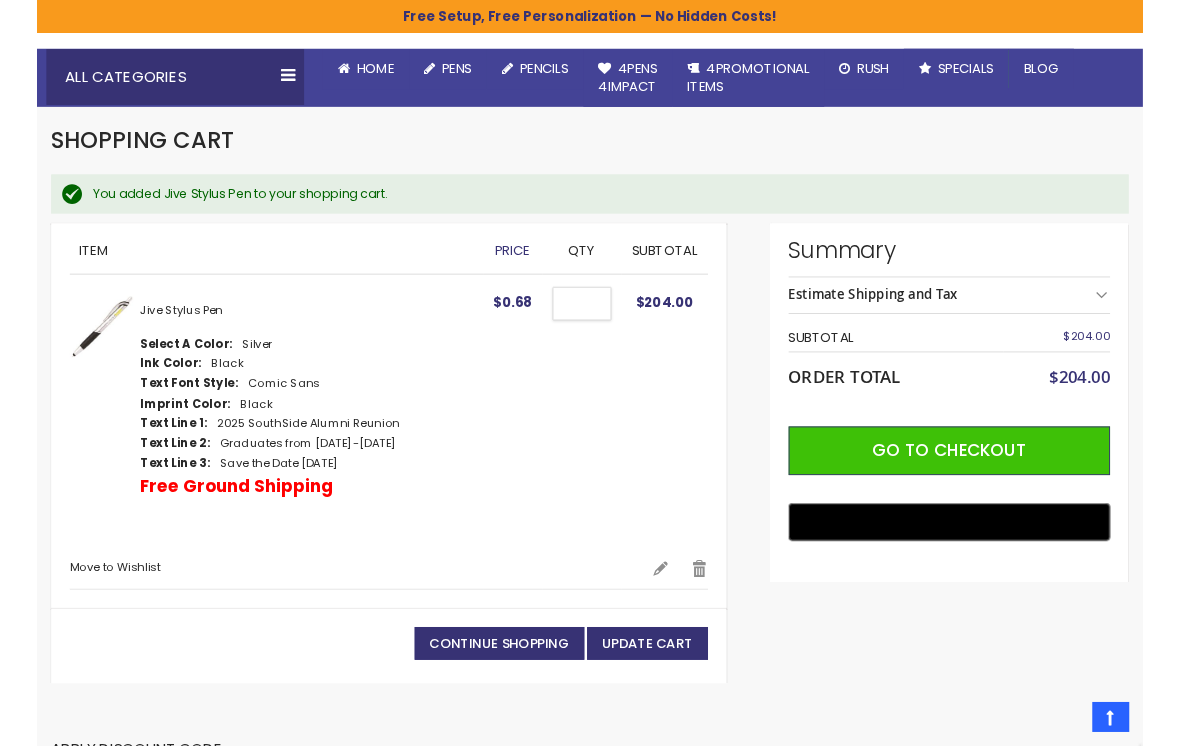 scroll, scrollTop: 142, scrollLeft: 0, axis: vertical 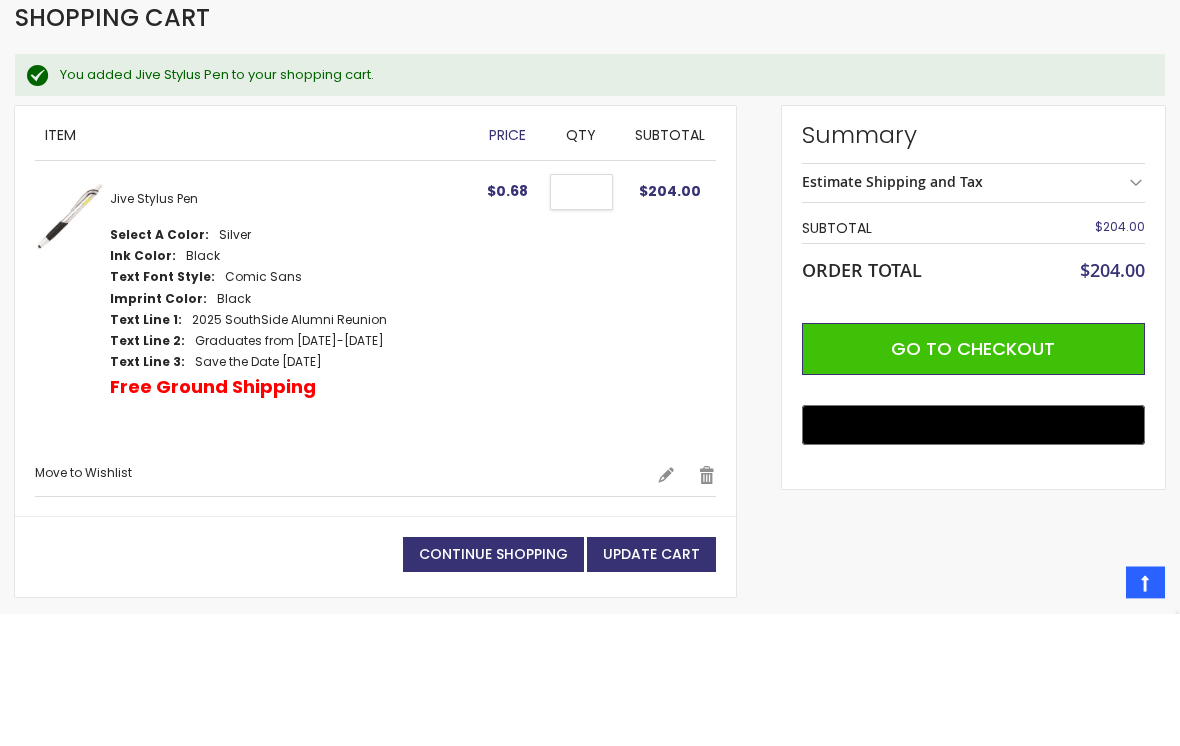 type on "*" 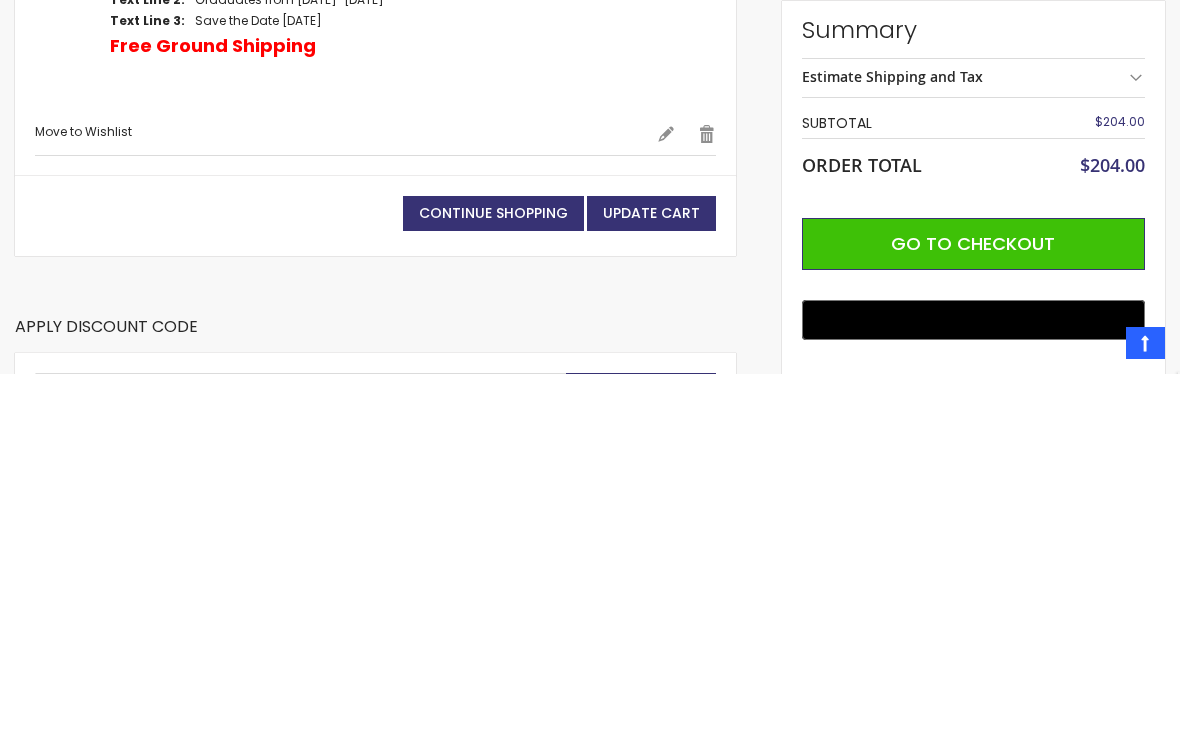 scroll, scrollTop: 242, scrollLeft: 0, axis: vertical 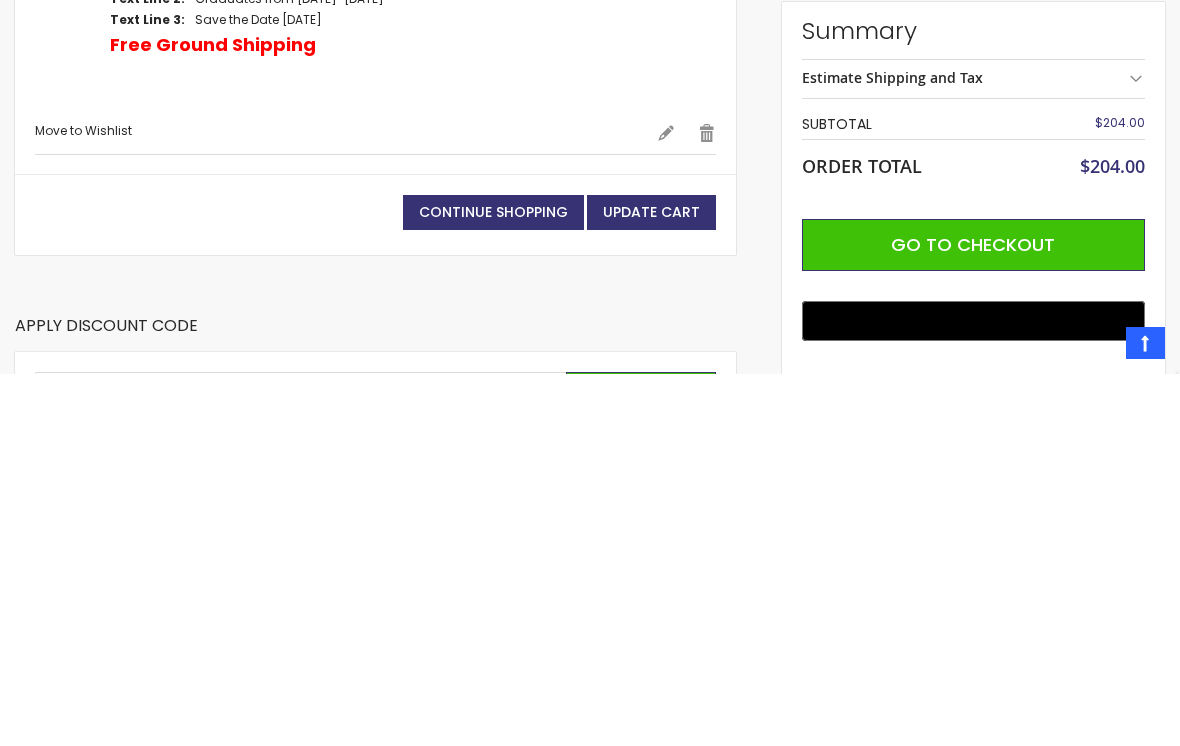 type on "***" 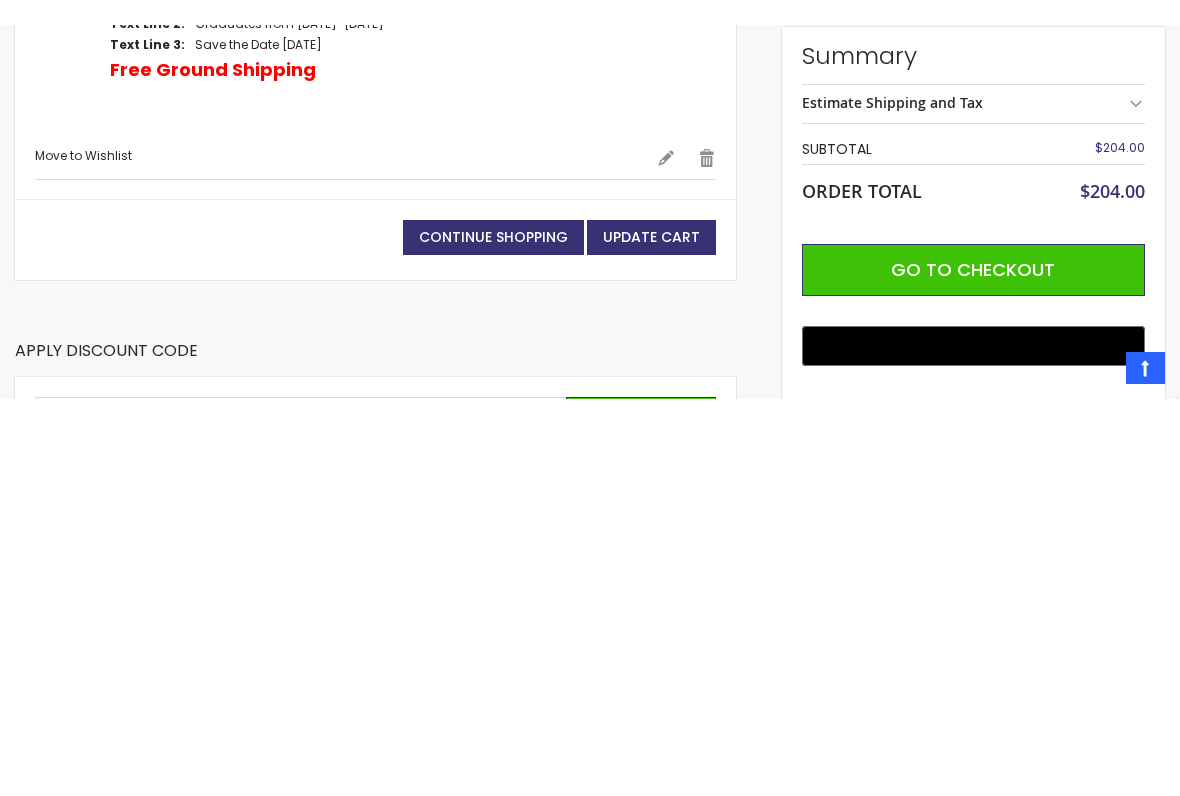 scroll, scrollTop: 615, scrollLeft: 0, axis: vertical 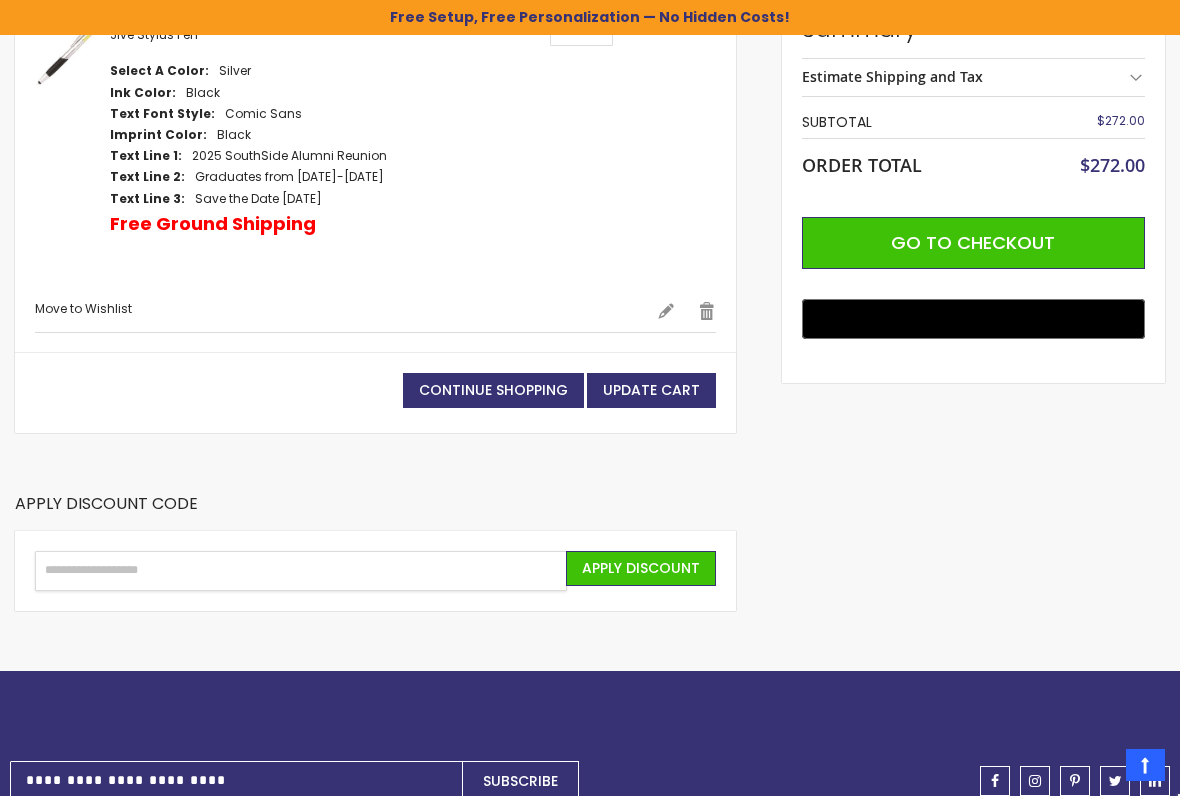 click on "Enter discount code" at bounding box center (301, 571) 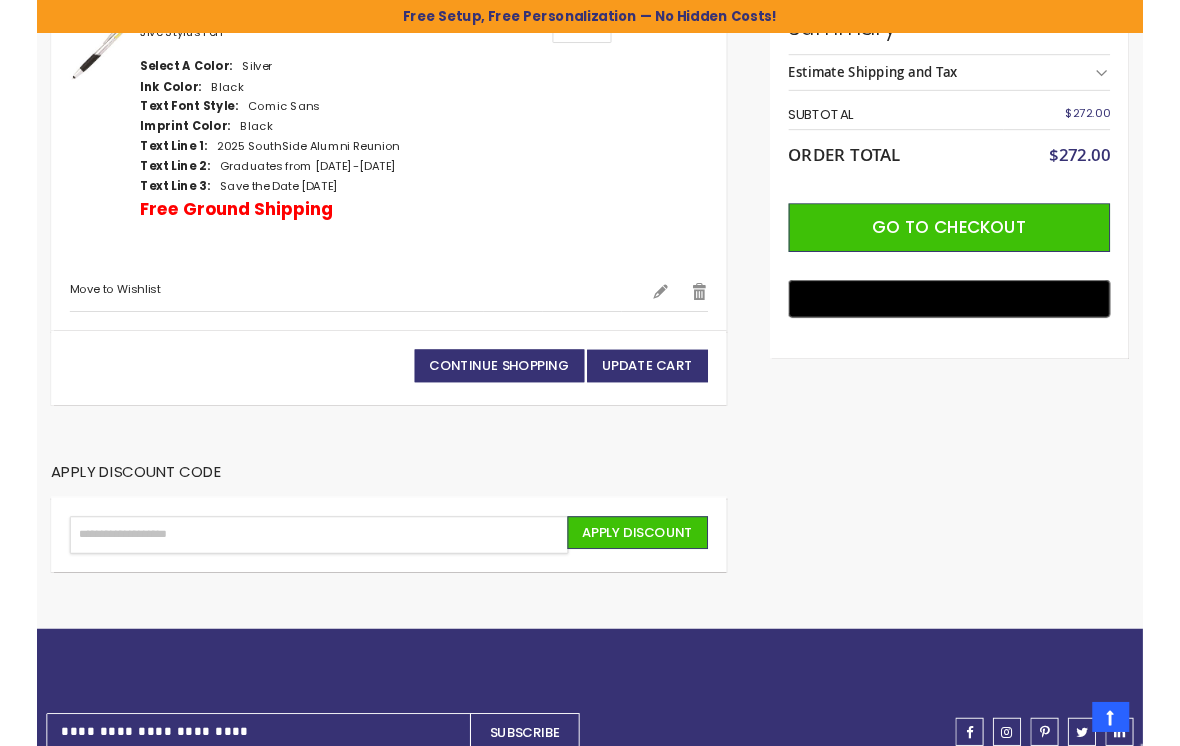 scroll, scrollTop: 391, scrollLeft: 0, axis: vertical 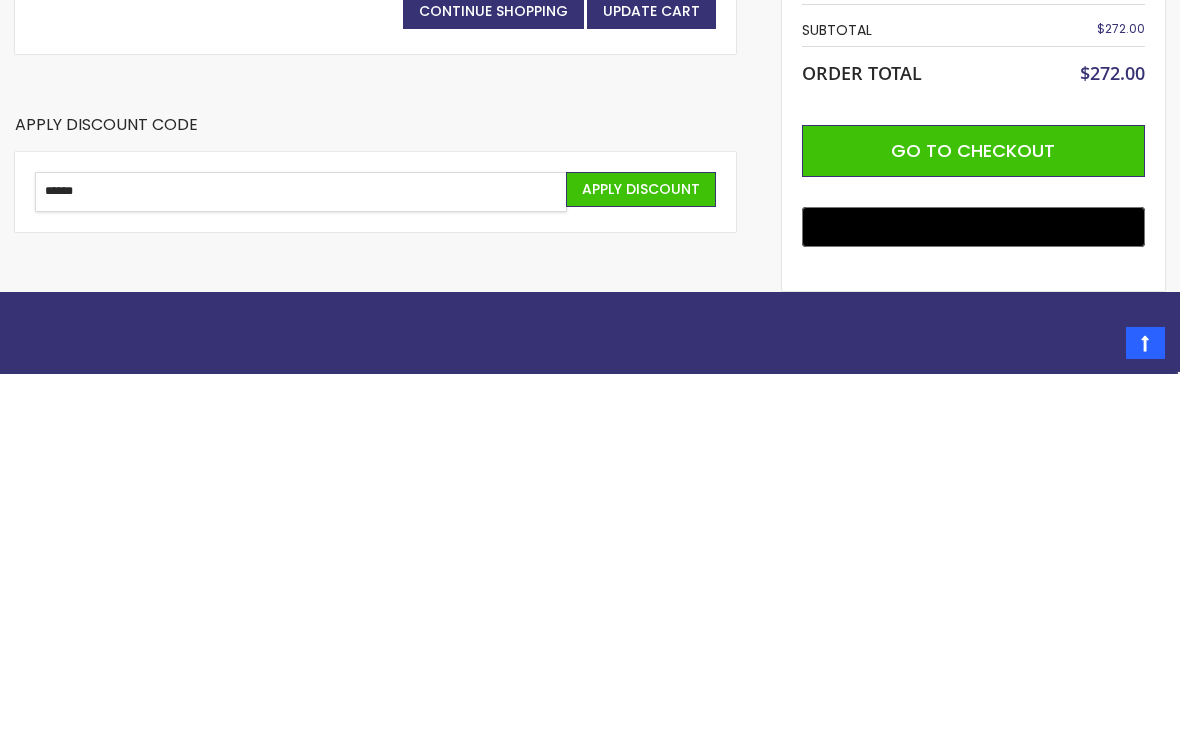 type on "******" 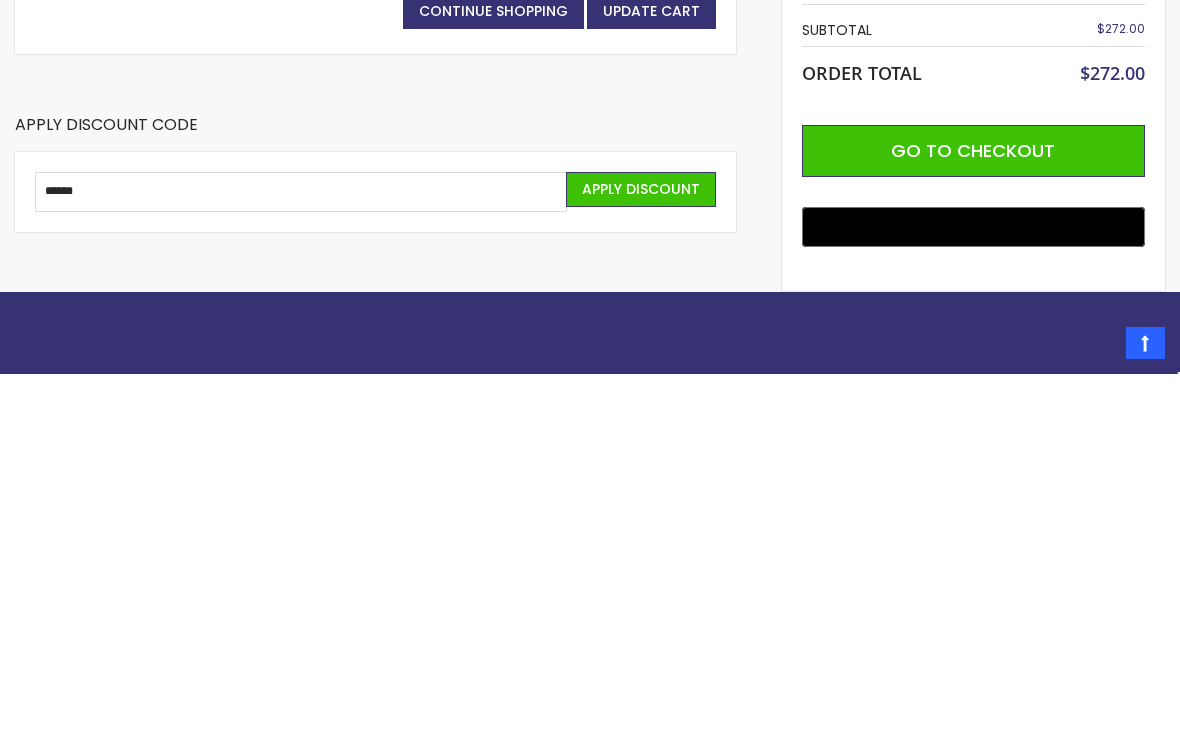 click on "Apply Discount" at bounding box center (641, 561) 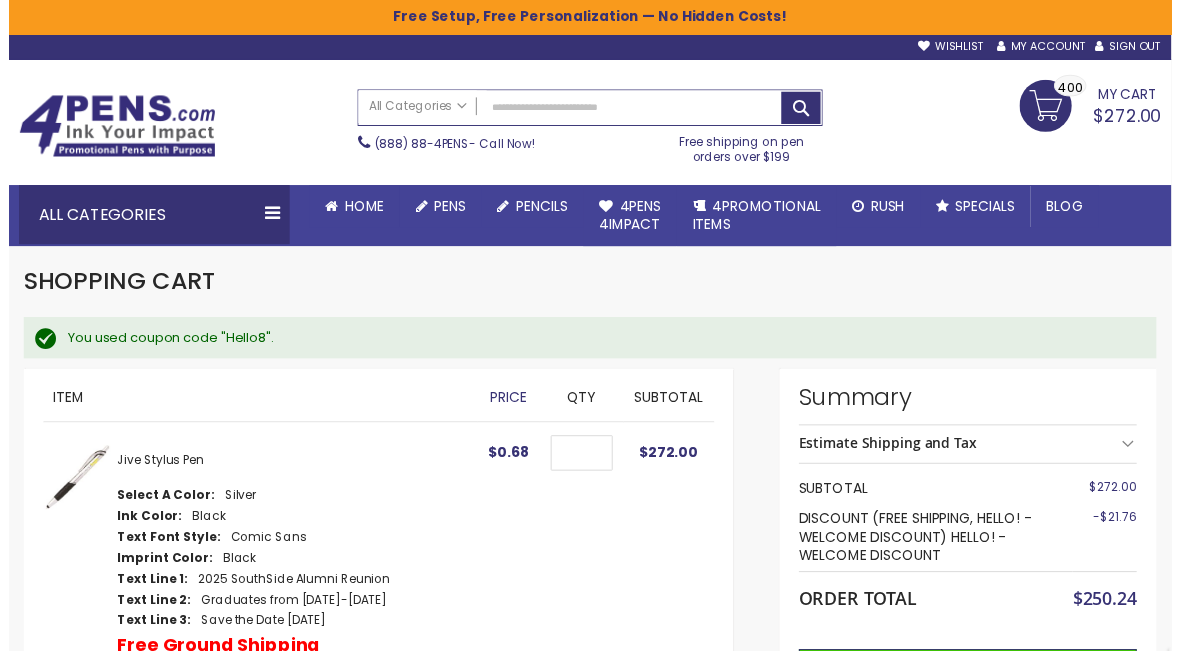 scroll, scrollTop: 8, scrollLeft: 0, axis: vertical 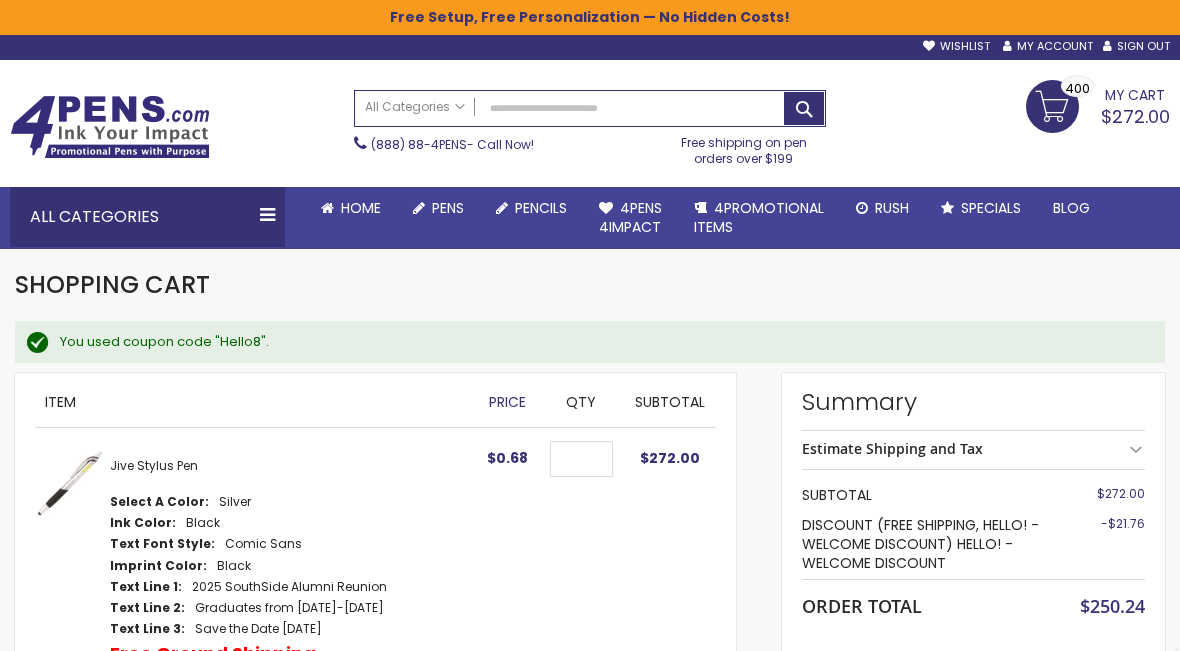 click on "Keychains" at bounding box center [0, 0] 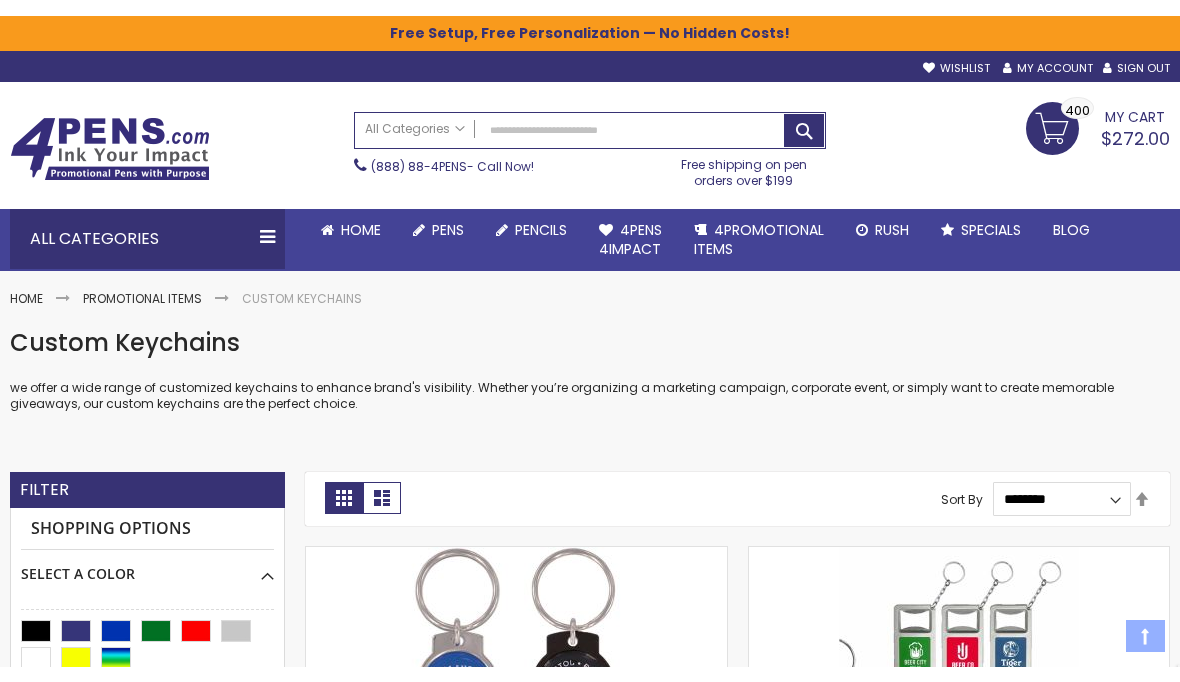 scroll, scrollTop: 0, scrollLeft: 0, axis: both 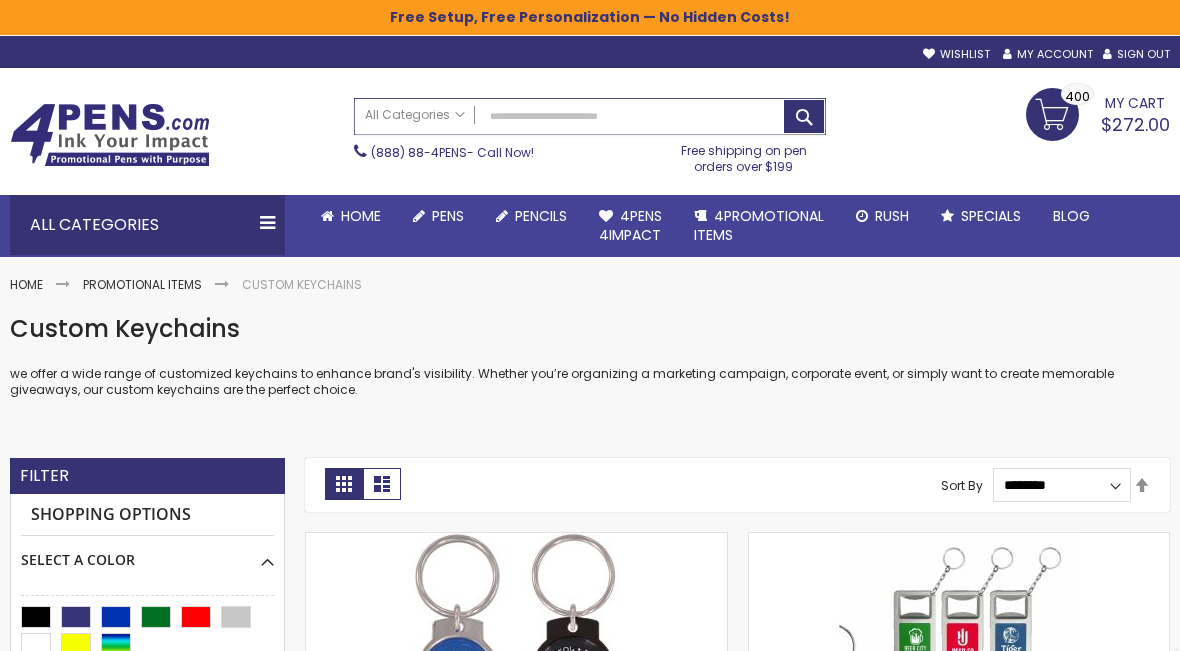 click on "Search" at bounding box center [590, 116] 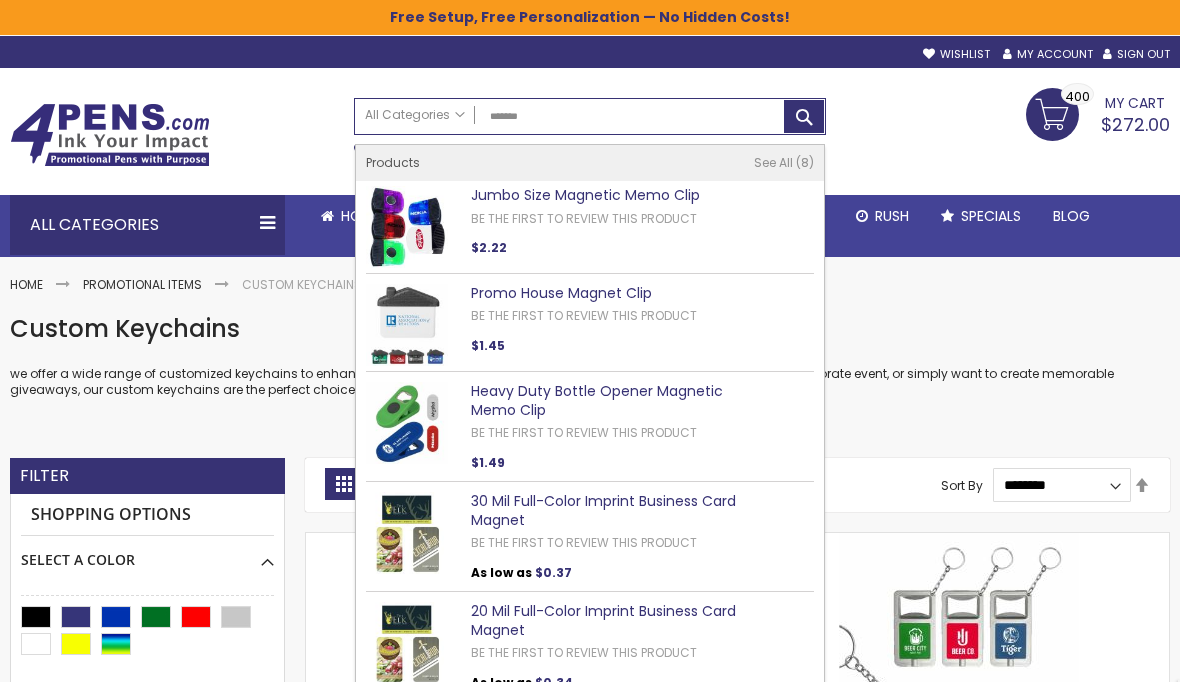 click on "Jumbo Size Magnetic Memo Clip" at bounding box center [585, 195] 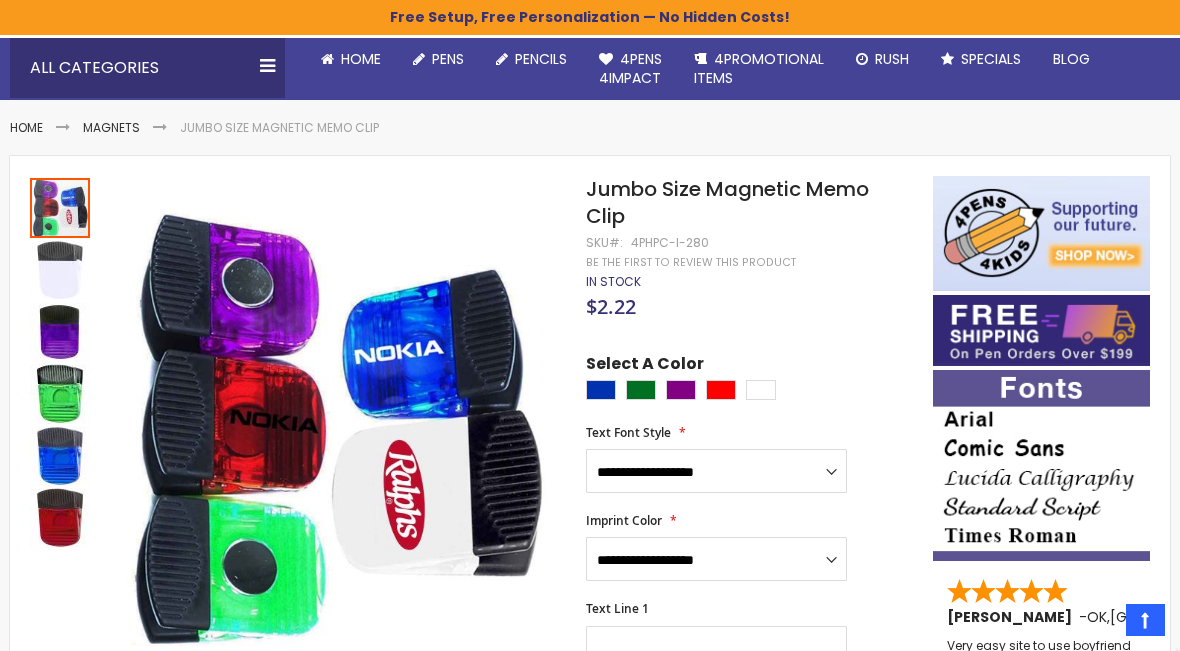 scroll, scrollTop: 155, scrollLeft: 0, axis: vertical 